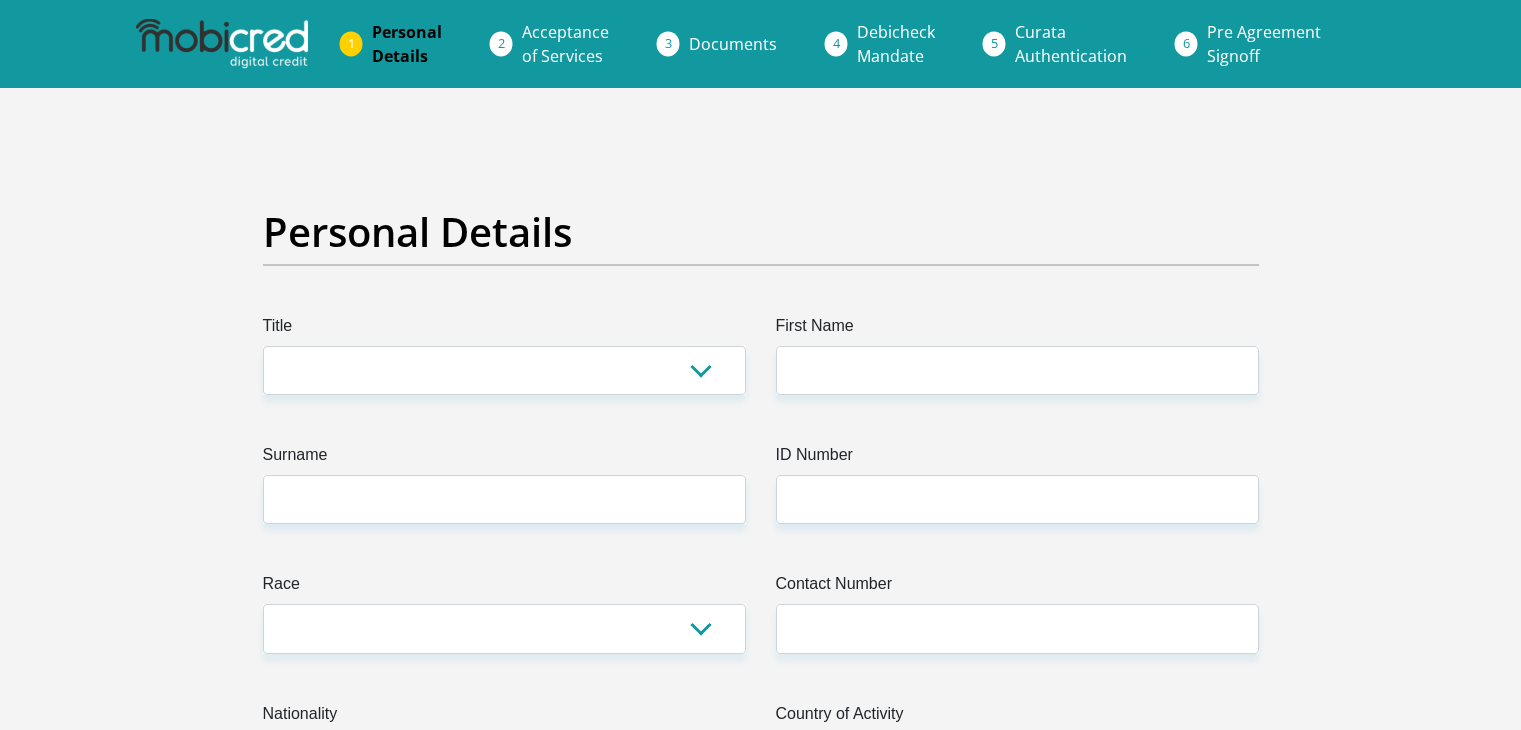 scroll, scrollTop: 0, scrollLeft: 0, axis: both 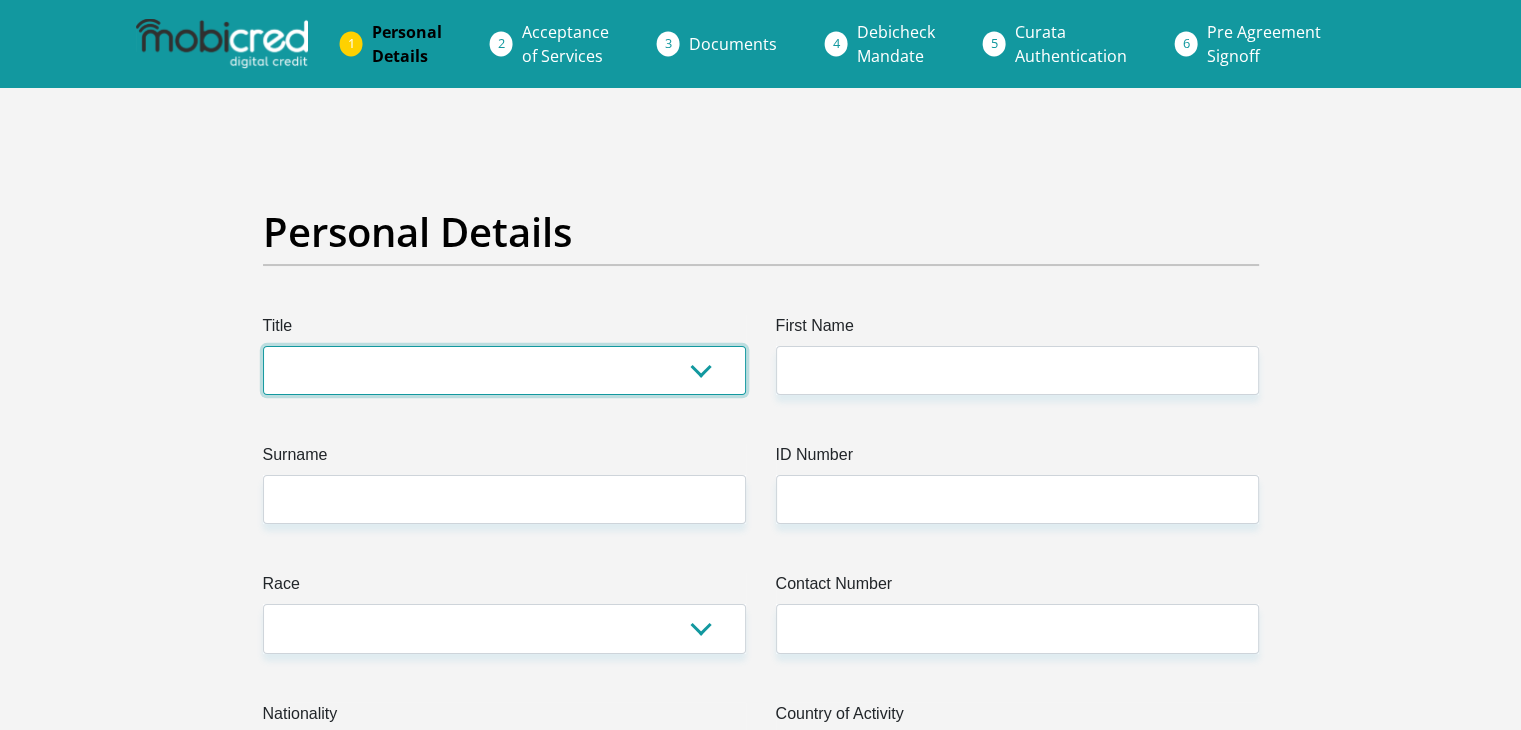 click on "Mr
Ms
Mrs
Dr
[PERSON_NAME]" at bounding box center (504, 370) 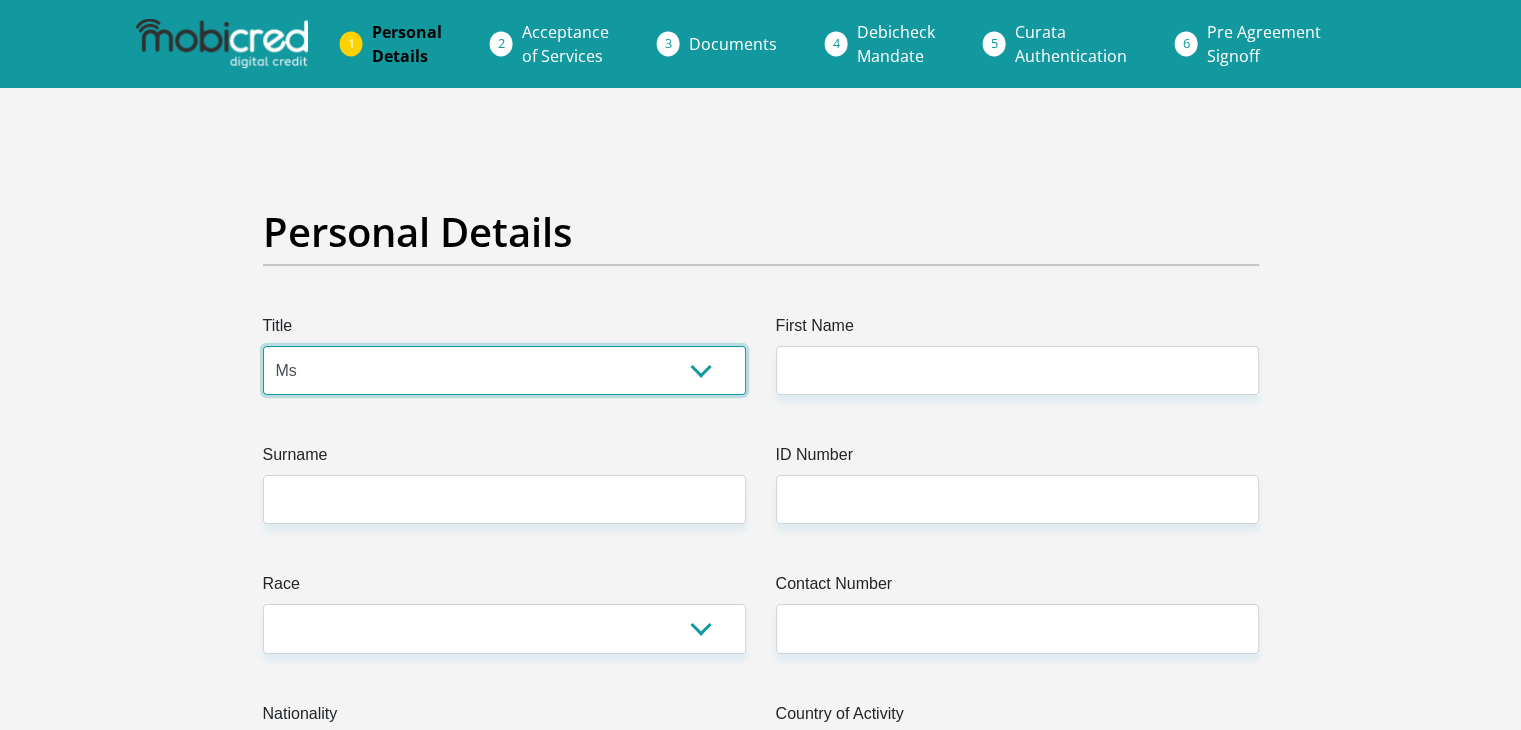 click on "Mr
Ms
Mrs
Dr
[PERSON_NAME]" at bounding box center (504, 370) 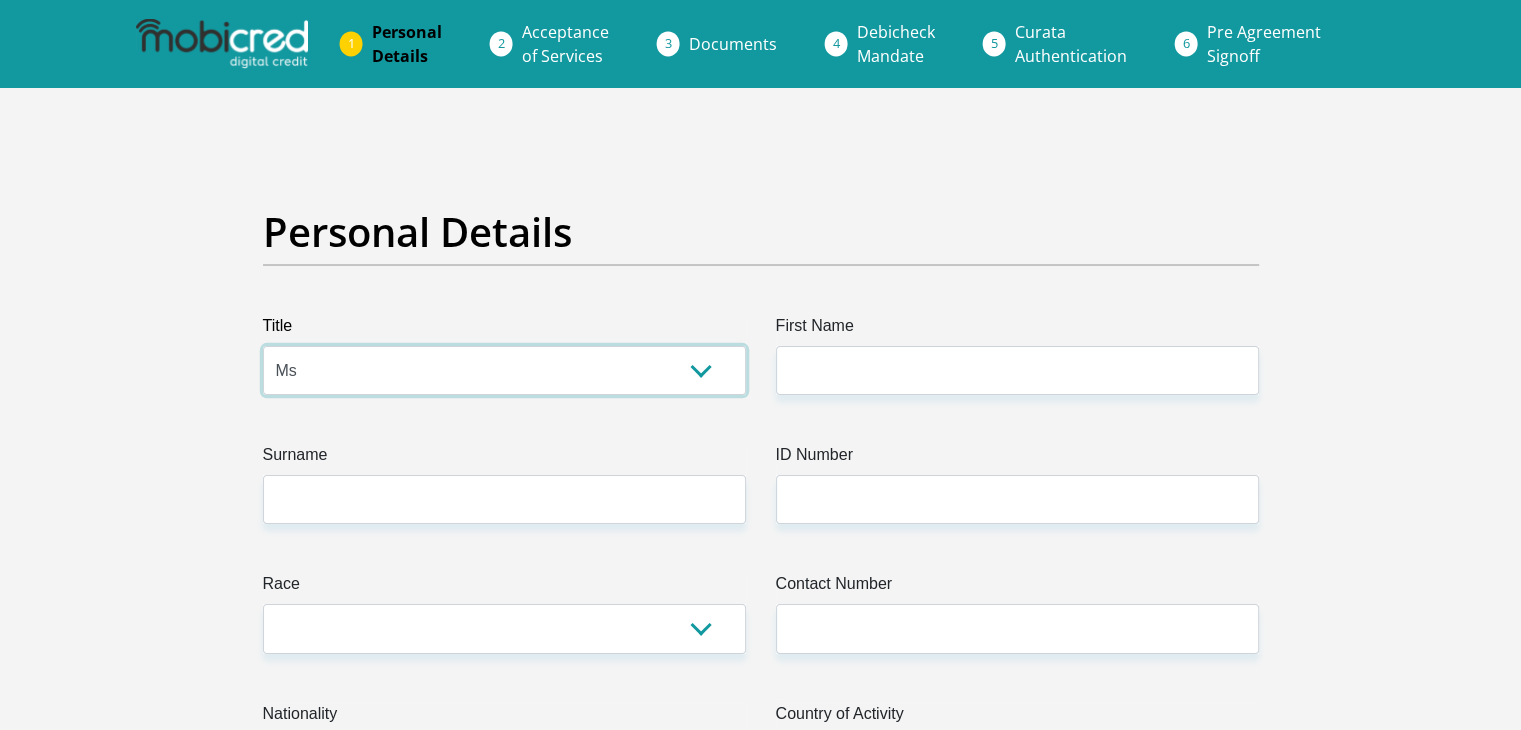 click on "Mr
Ms
Mrs
Dr
[PERSON_NAME]" at bounding box center (504, 370) 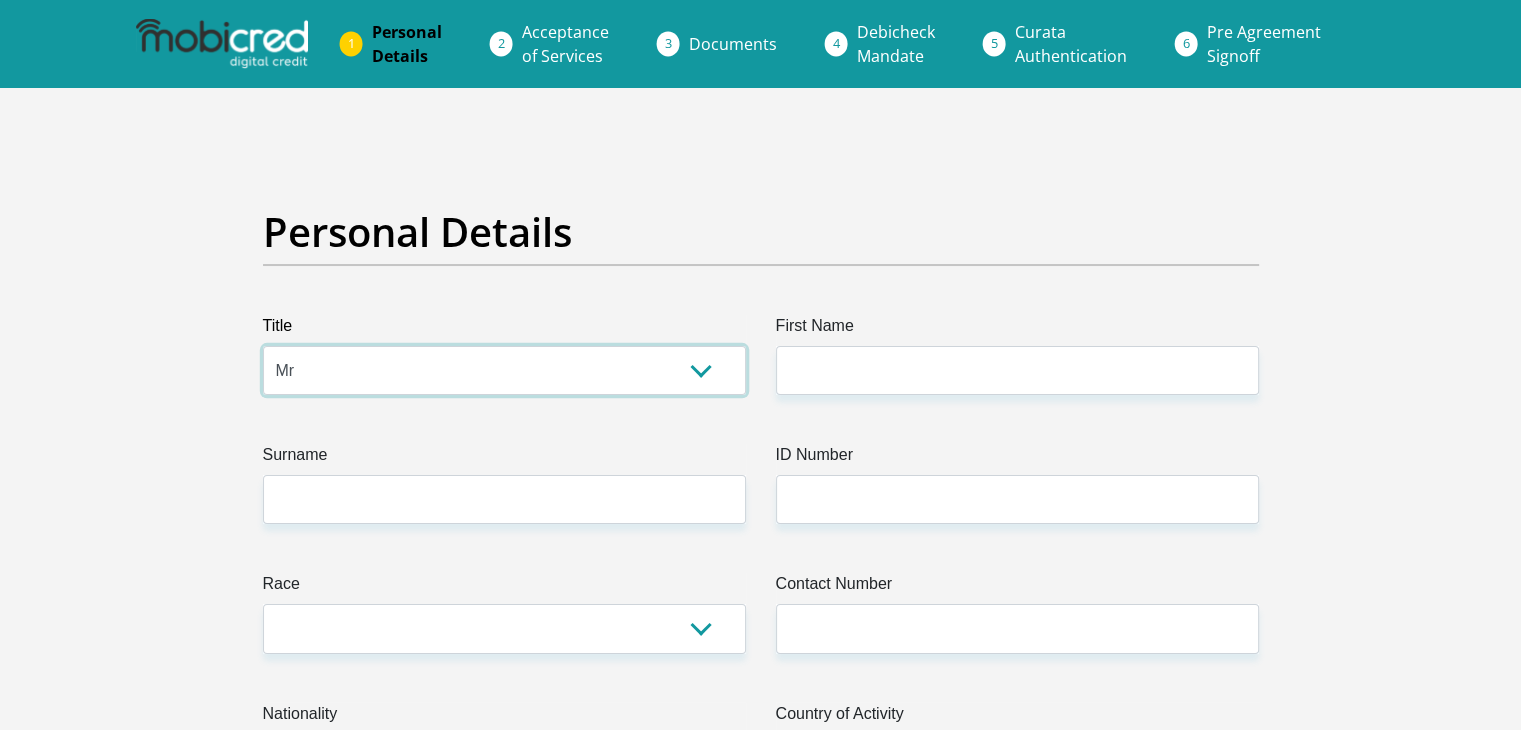 click on "Mr
Ms
Mrs
Dr
[PERSON_NAME]" at bounding box center [504, 370] 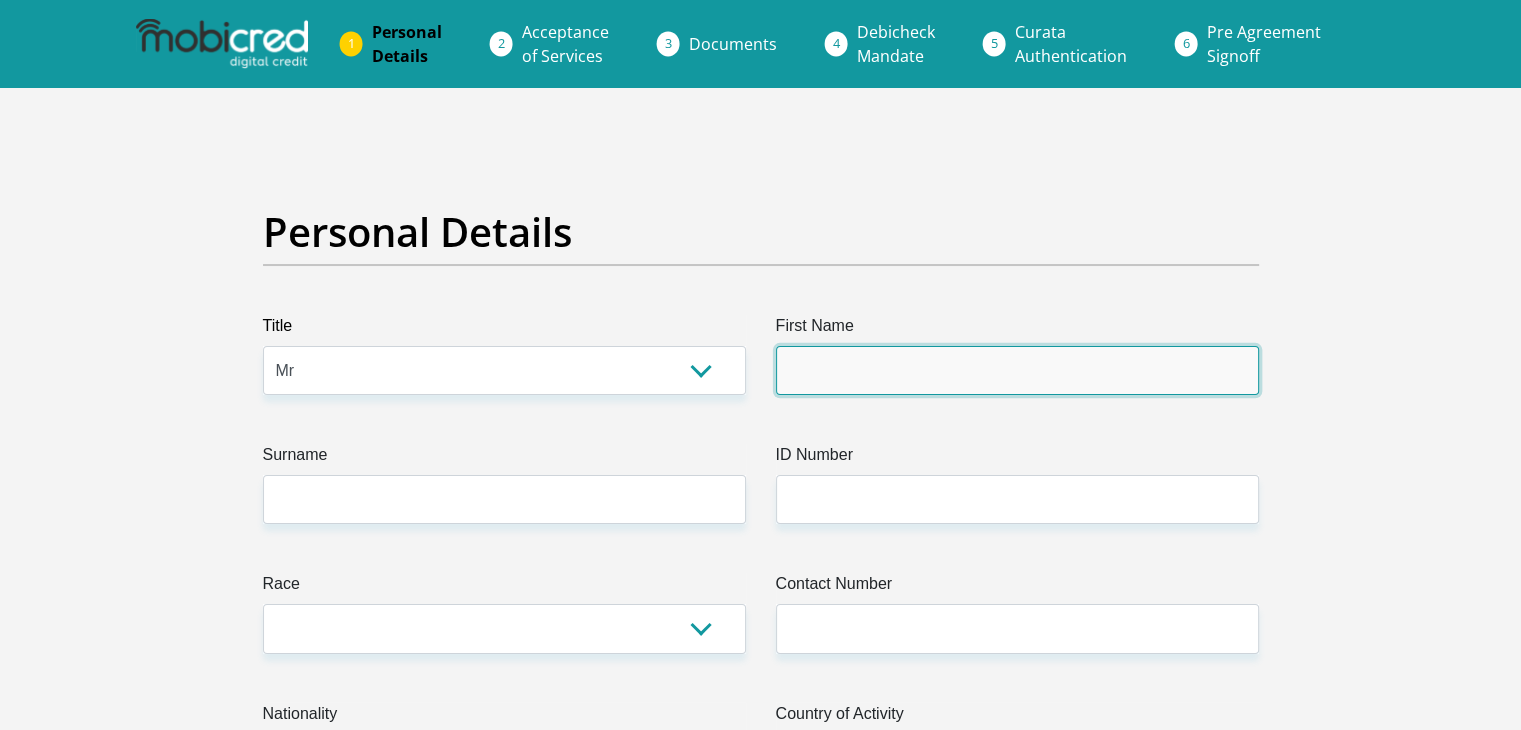 click on "First Name" at bounding box center (1017, 370) 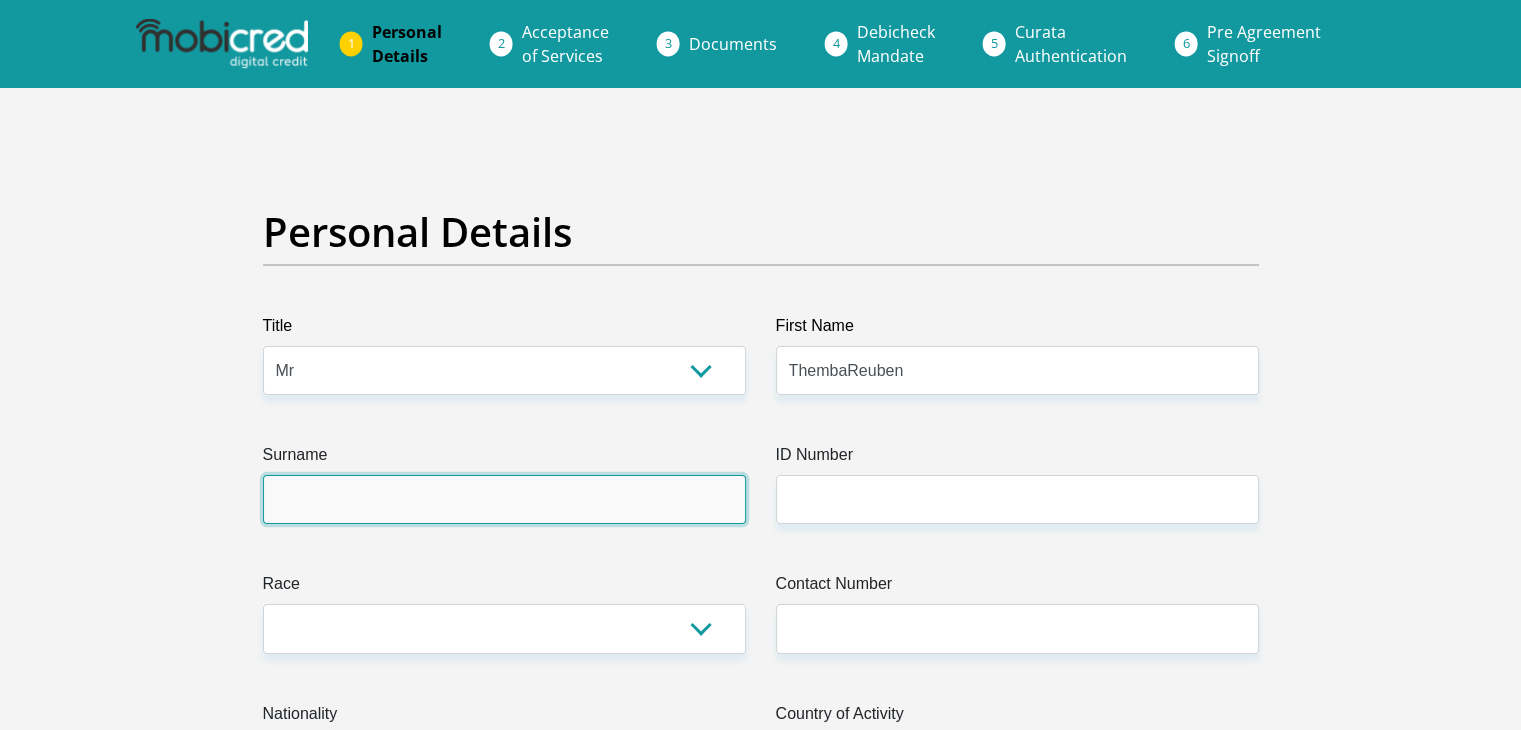 click on "Surname" at bounding box center (504, 499) 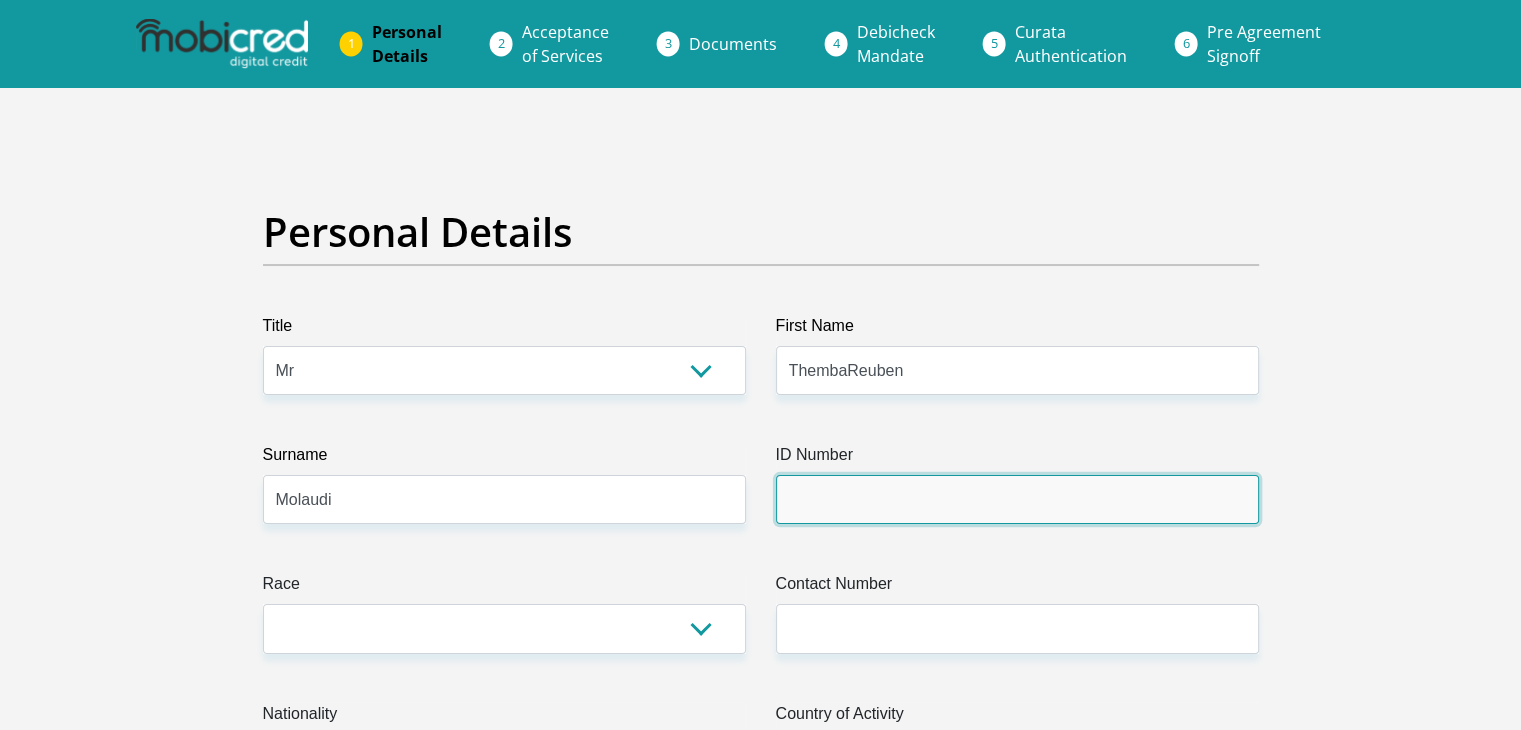 click on "ID Number" at bounding box center (1017, 499) 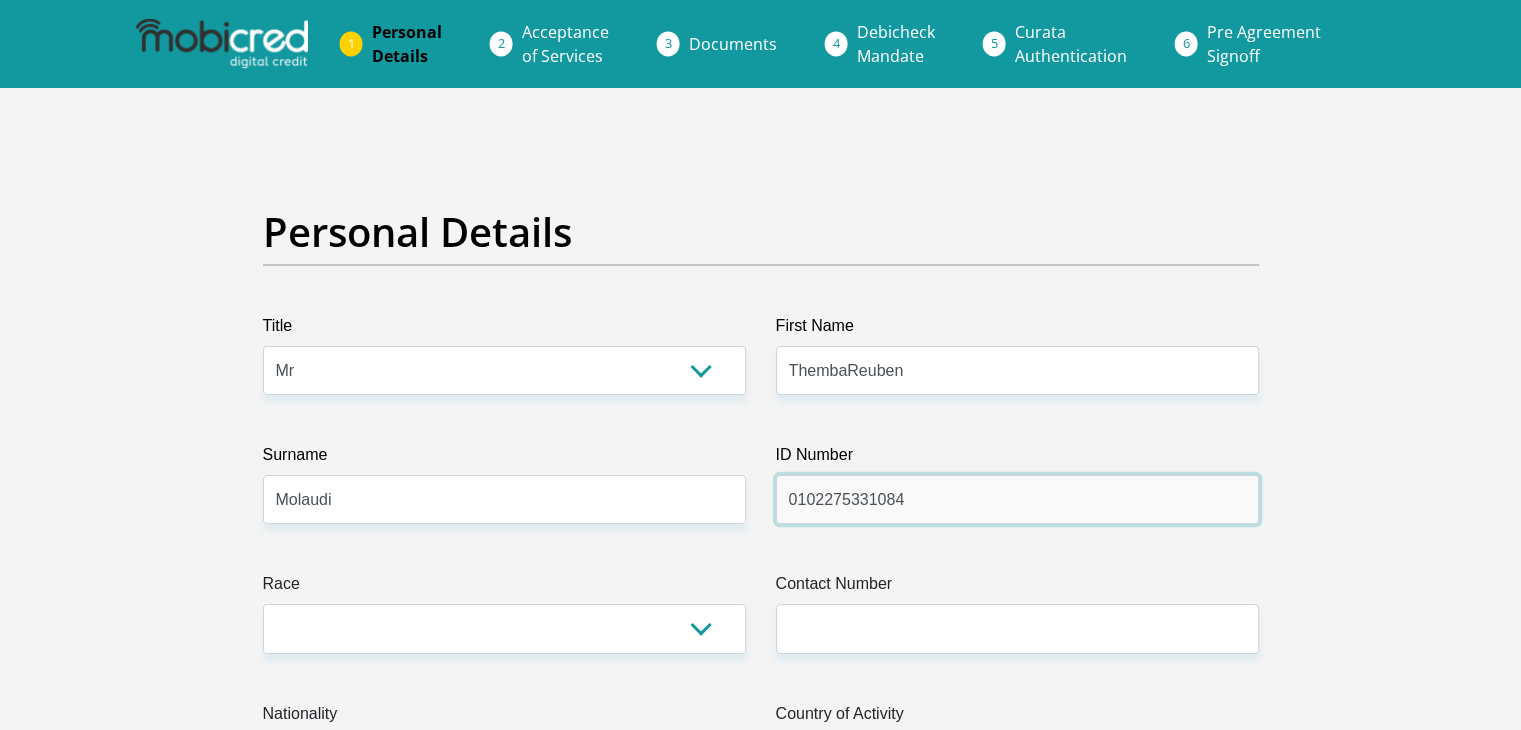 type on "0102275331084" 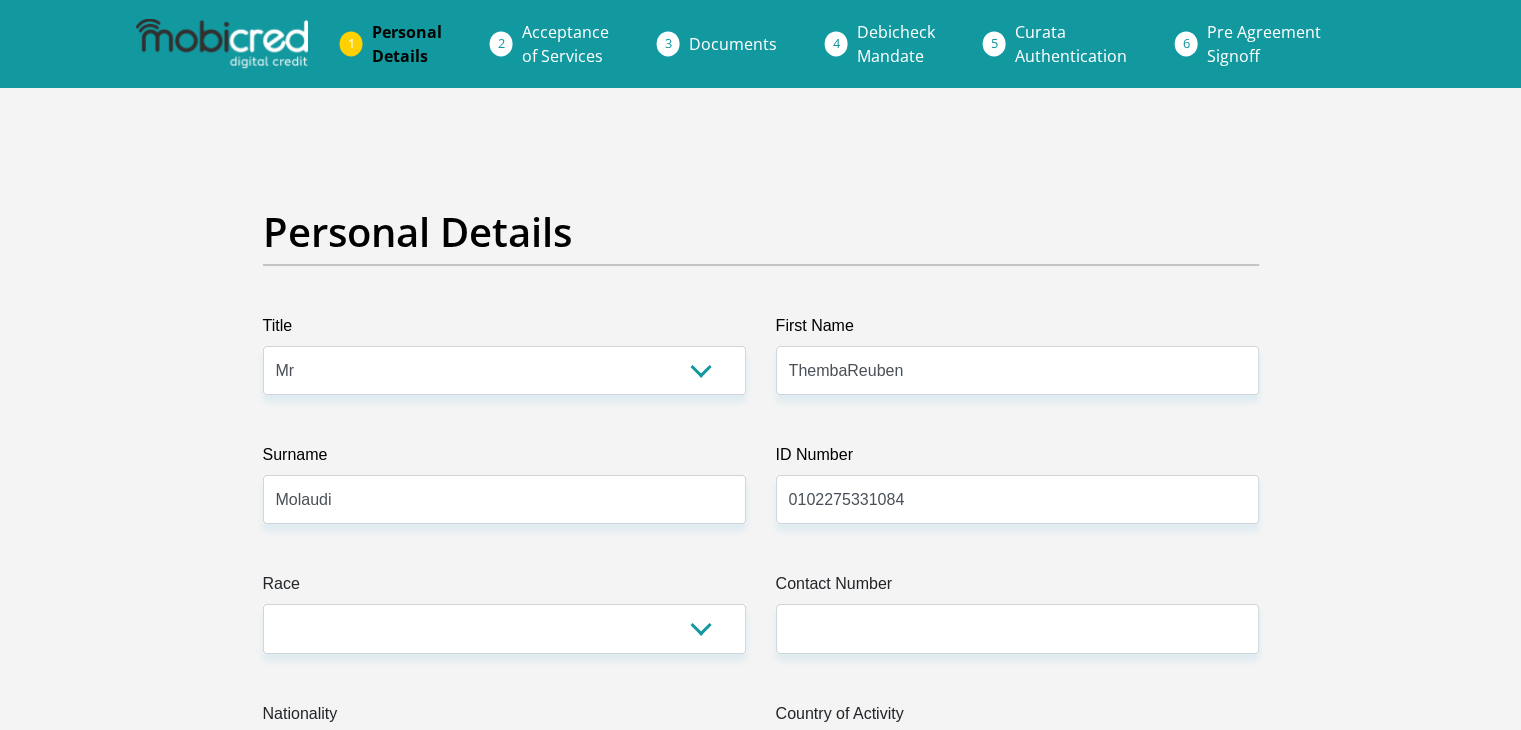 click on "Title
Mr
Ms
Mrs
Dr
[PERSON_NAME]
First Name
ThembaReuben
Surname
[PERSON_NAME]
ID Number
0102275331084
Please input valid ID number
Race
Black
Coloured
Indian
White
Other
Contact Number
Please input valid contact number
Nationality
[GEOGRAPHIC_DATA]
[GEOGRAPHIC_DATA]
[GEOGRAPHIC_DATA]  [GEOGRAPHIC_DATA]  [GEOGRAPHIC_DATA]  [GEOGRAPHIC_DATA]" at bounding box center [761, 3567] 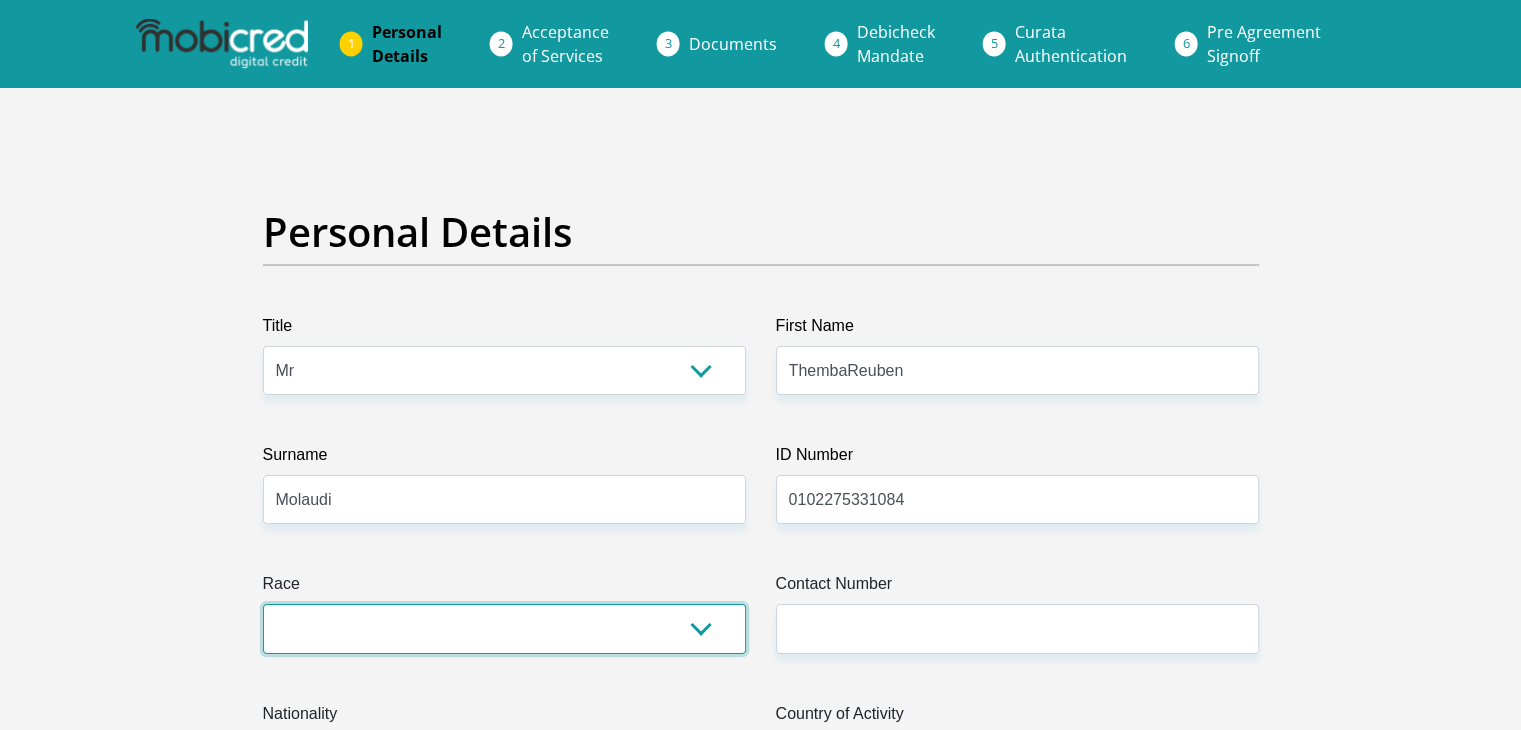 click on "Black
Coloured
Indian
White
Other" at bounding box center [504, 628] 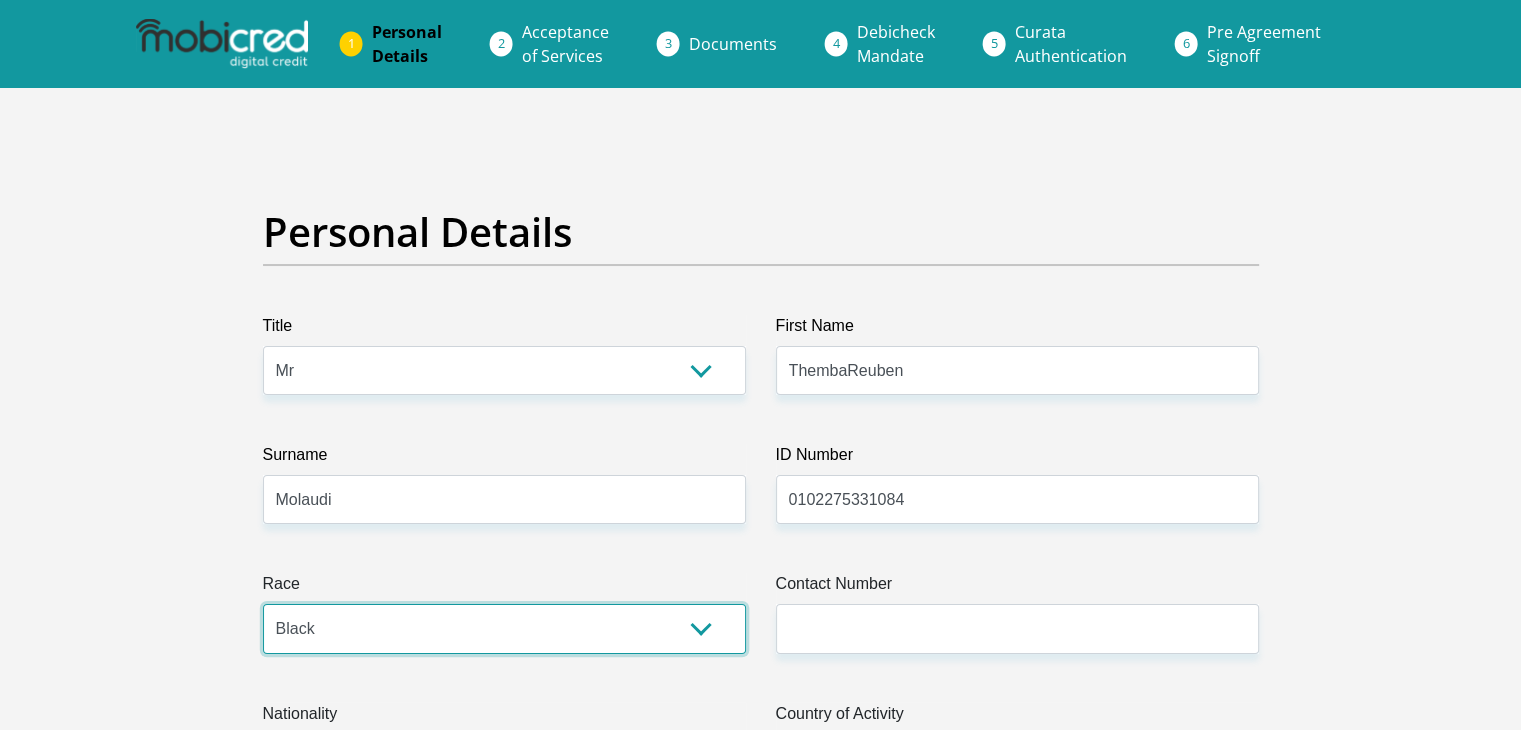 click on "Black
Coloured
Indian
White
Other" at bounding box center (504, 628) 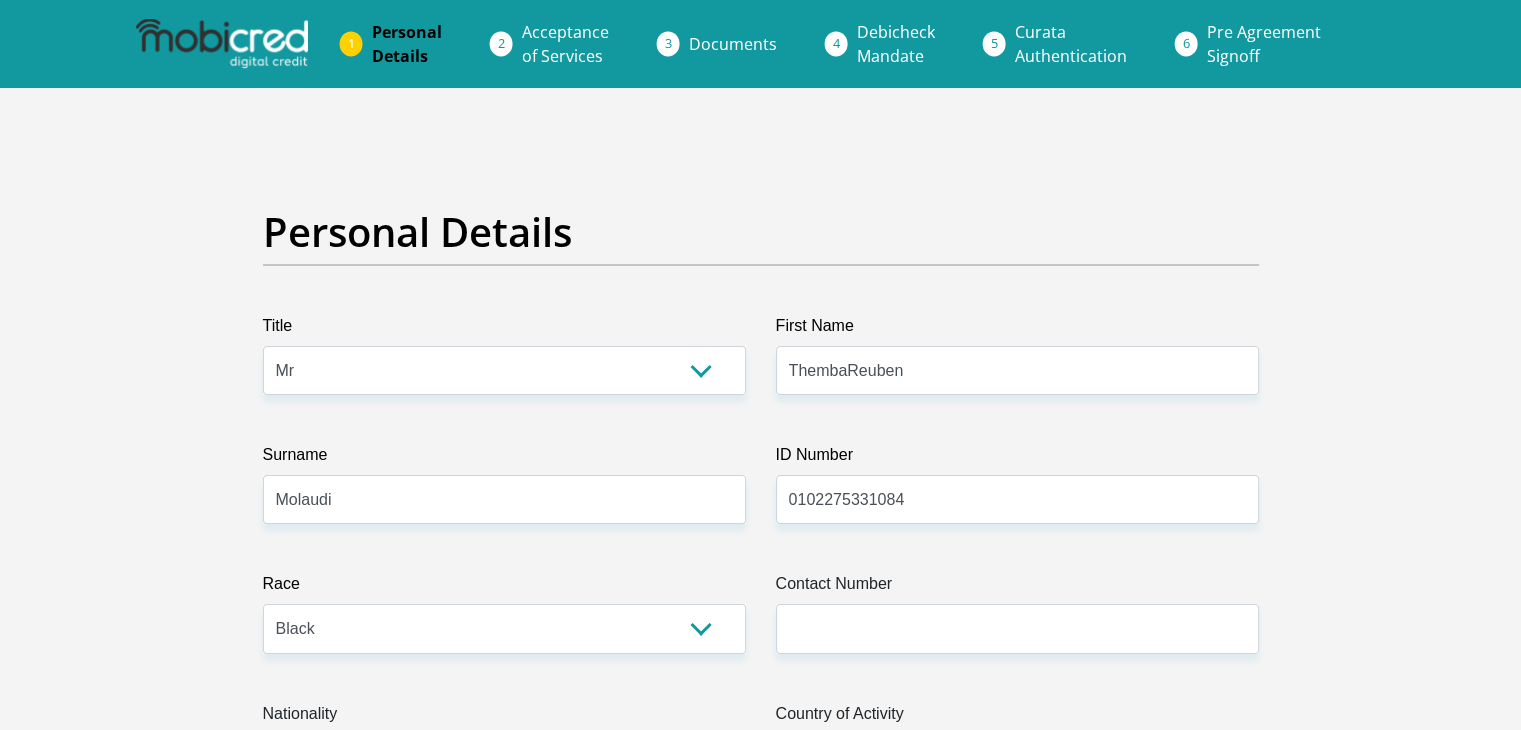 click on "Surname" at bounding box center [504, 459] 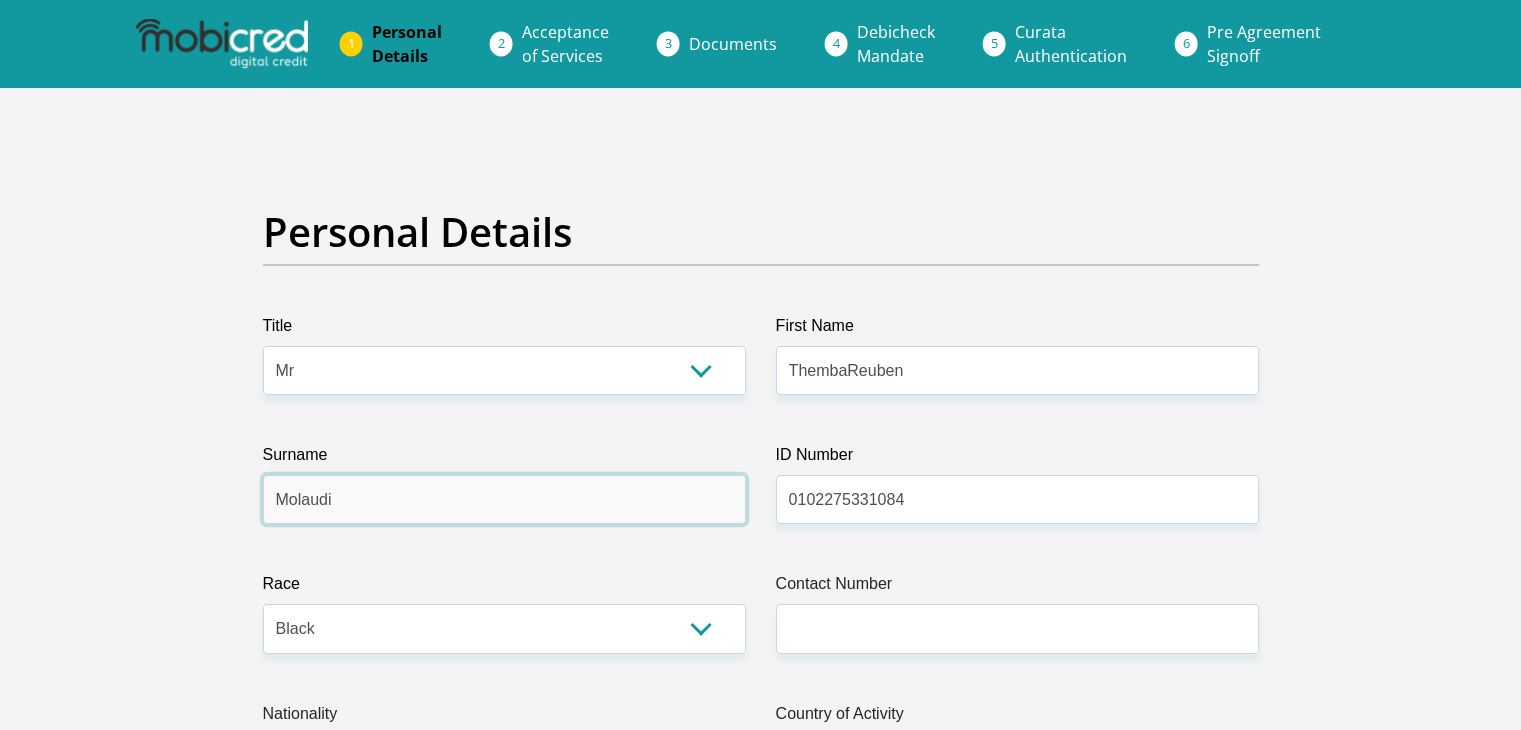click on "Molaudi" at bounding box center [504, 499] 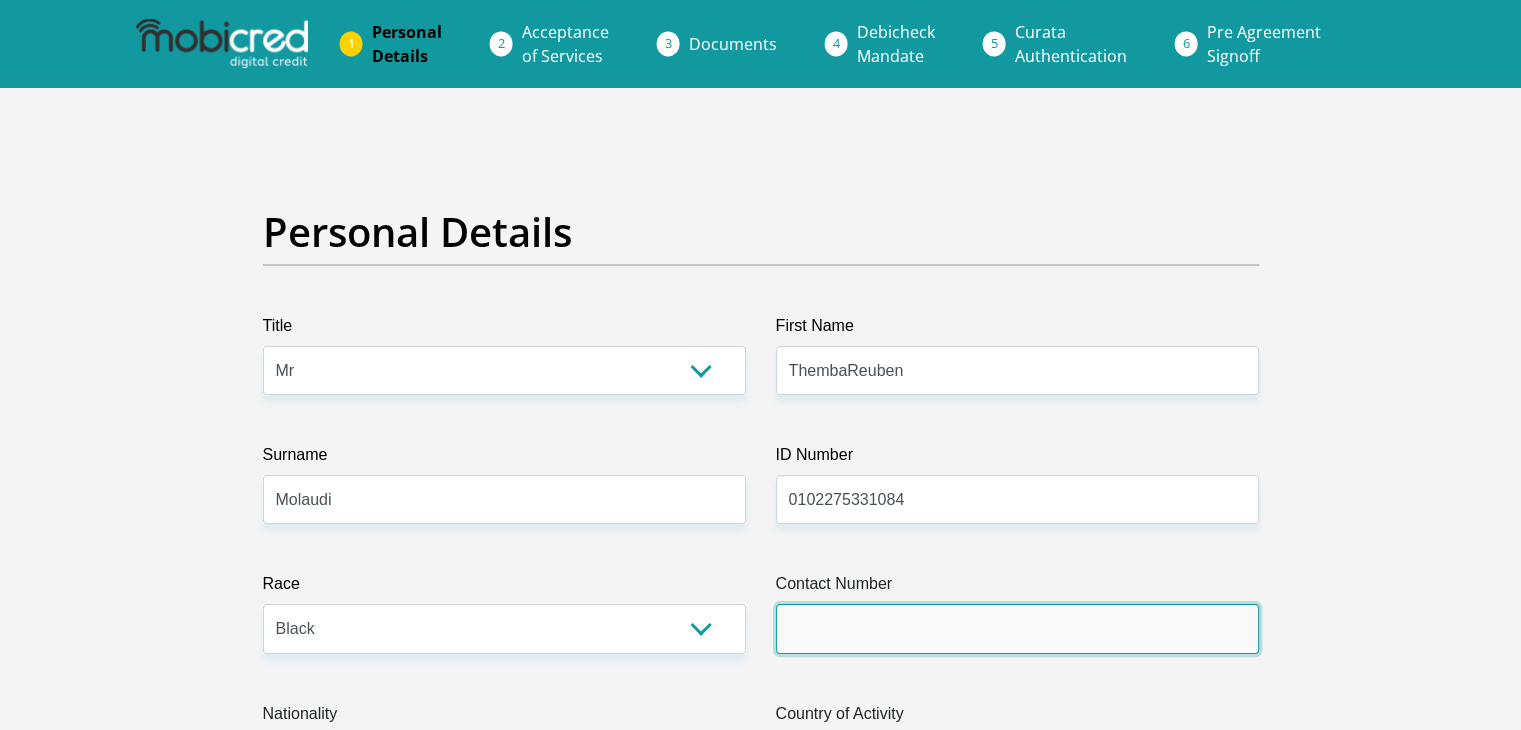 click on "Contact Number" at bounding box center [1017, 628] 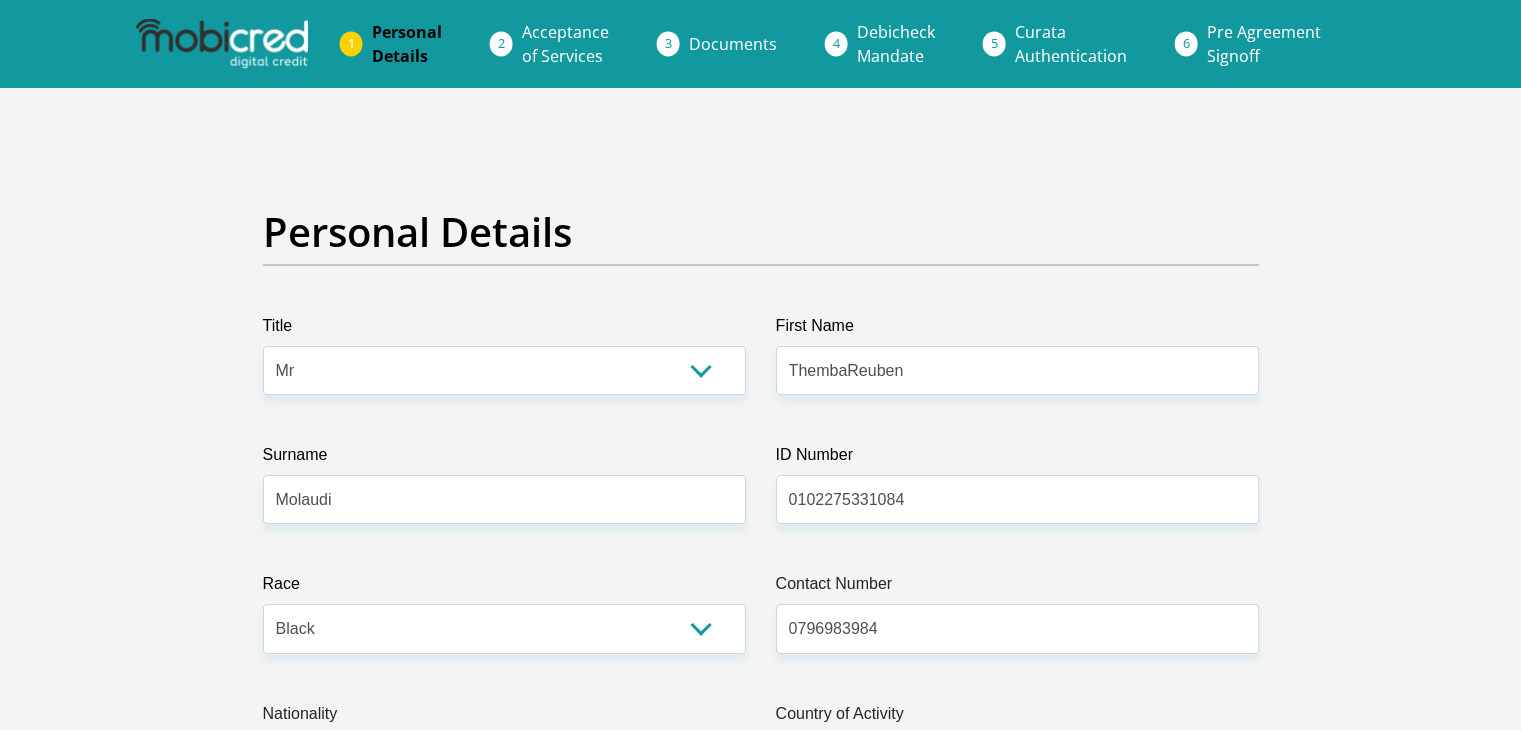 select on "ZAF" 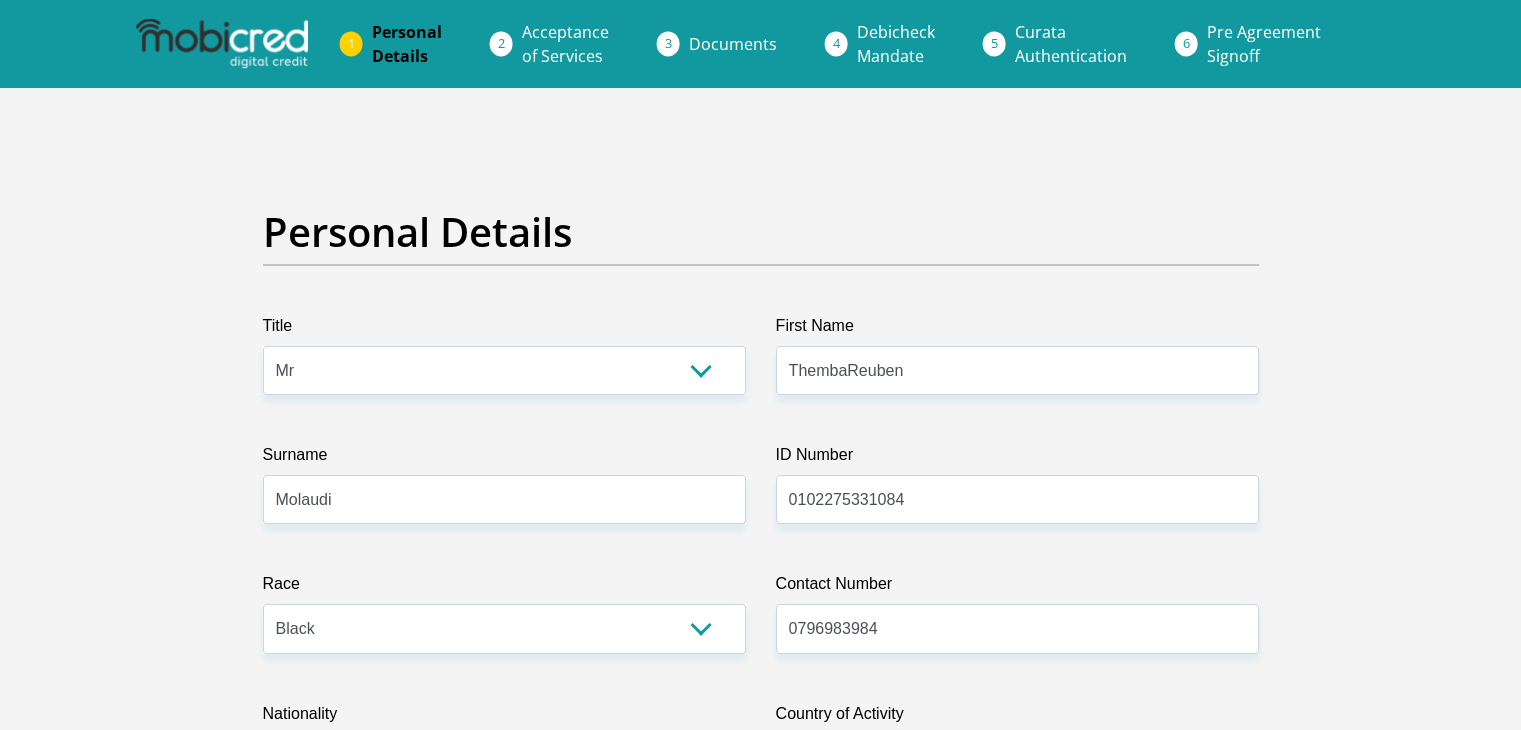 click on "Personal Details
Title
Mr
Ms
Mrs
Dr
[PERSON_NAME]
First Name
ThembaReuben
Surname
[PERSON_NAME]
ID Number
0102275331084
Please input valid ID number
Race
Black
Coloured
Indian
White
Other
Contact Number
0796983984
Please input valid contact number
[GEOGRAPHIC_DATA]" at bounding box center [760, 3573] 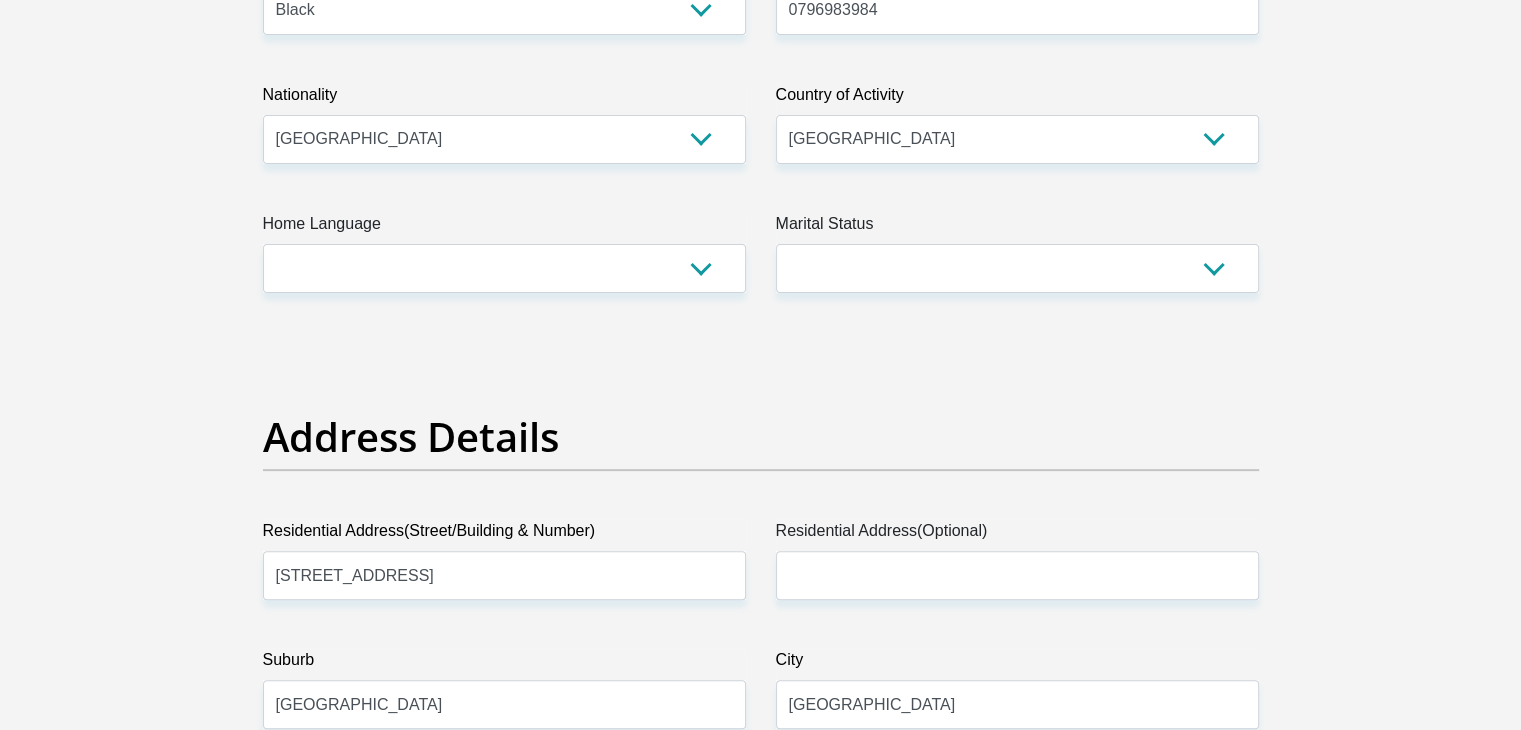 scroll, scrollTop: 602, scrollLeft: 0, axis: vertical 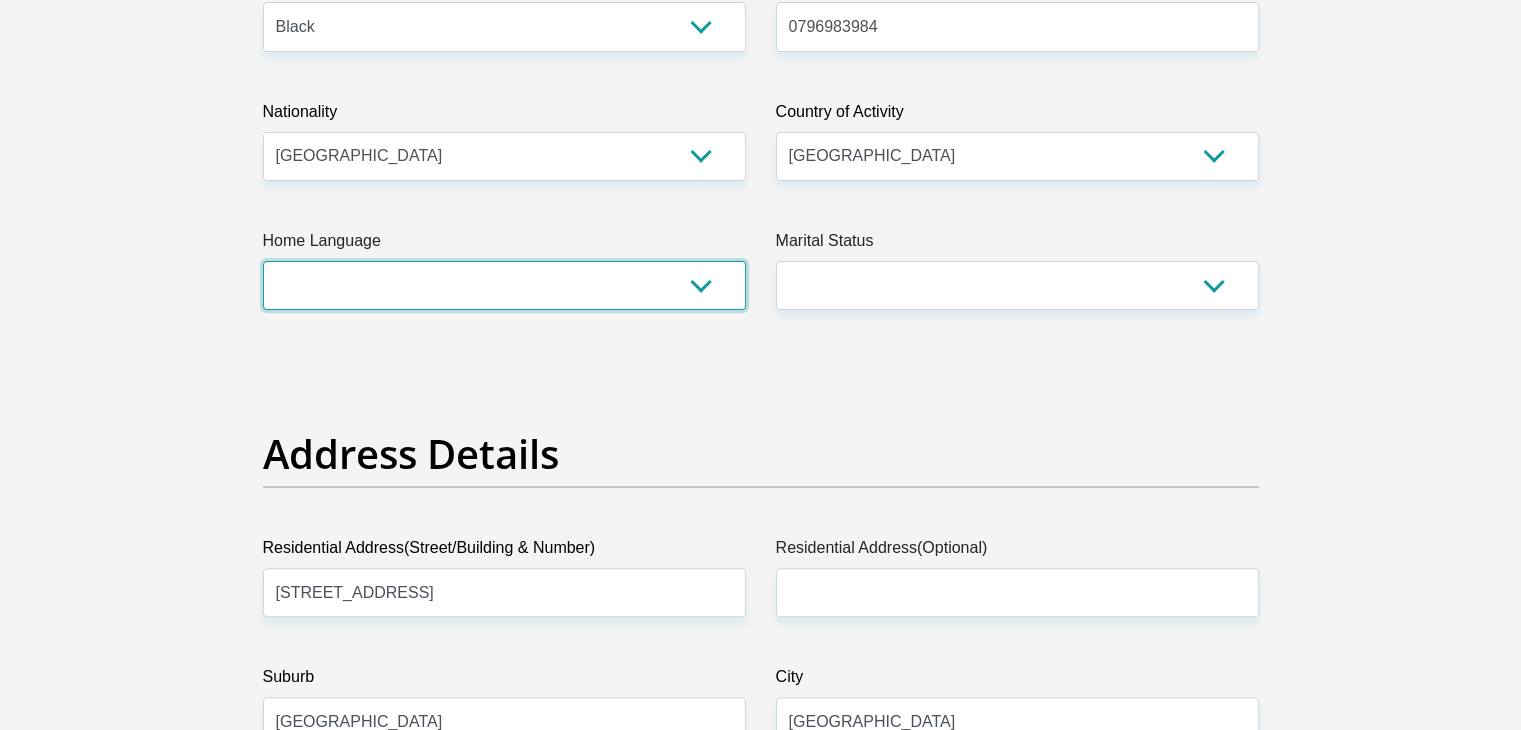 click on "Afrikaans
English
Sepedi
South Ndebele
Southern Sotho
Swati
Tsonga
Tswana
Venda
Xhosa
Zulu
Other" at bounding box center (504, 285) 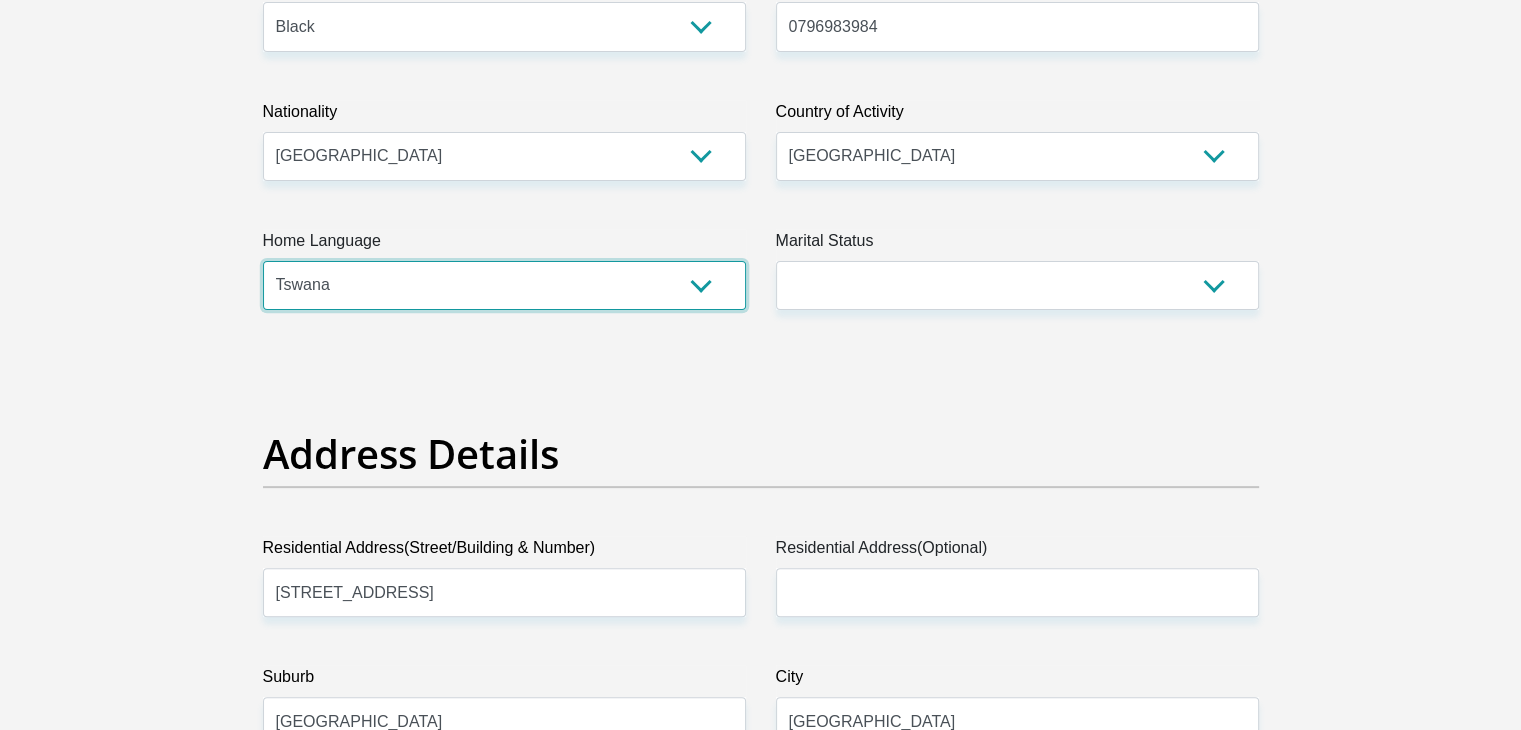 click on "Afrikaans
English
Sepedi
South Ndebele
Southern Sotho
Swati
Tsonga
Tswana
Venda
Xhosa
Zulu
Other" at bounding box center [504, 285] 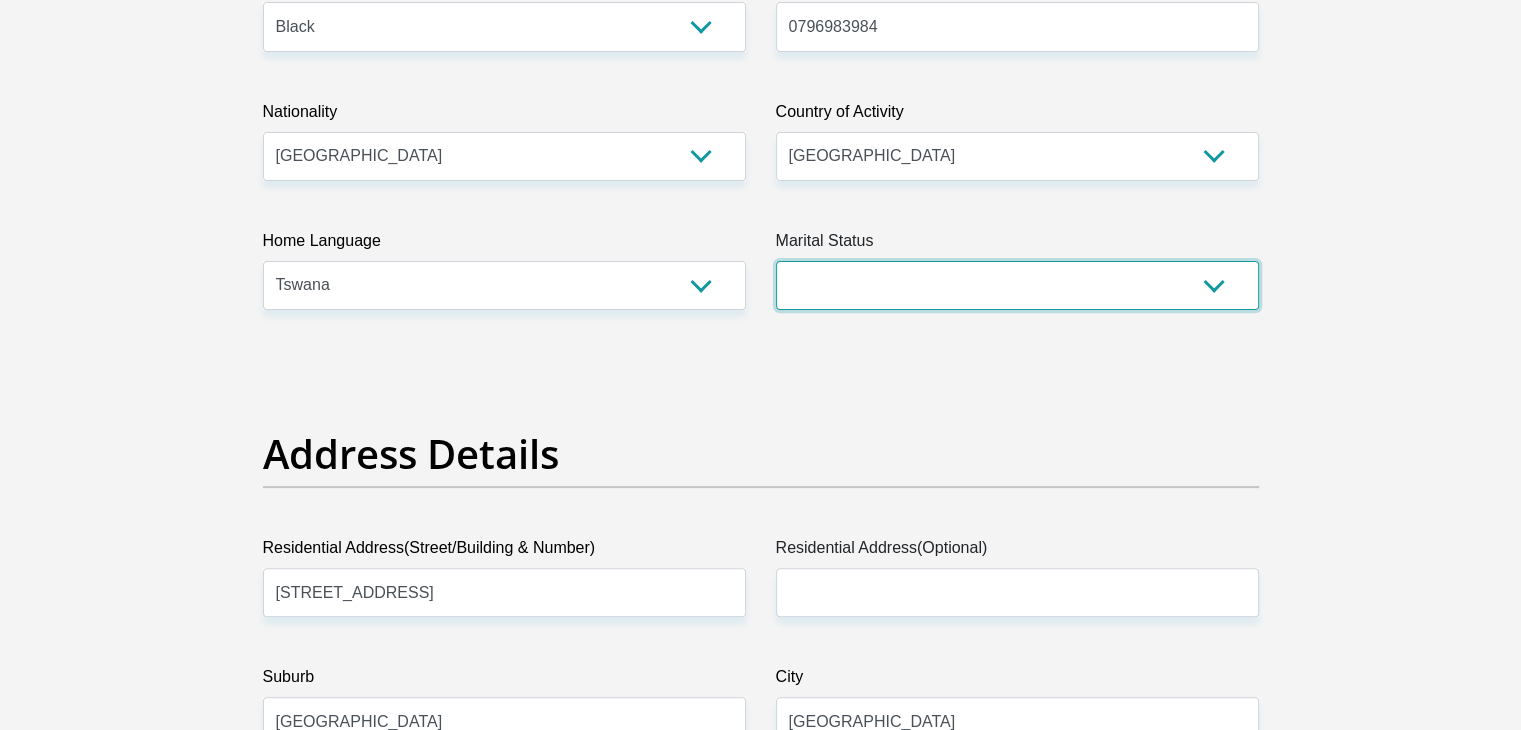 click on "Married ANC
Single
Divorced
Widowed
Married COP or Customary Law" at bounding box center (1017, 285) 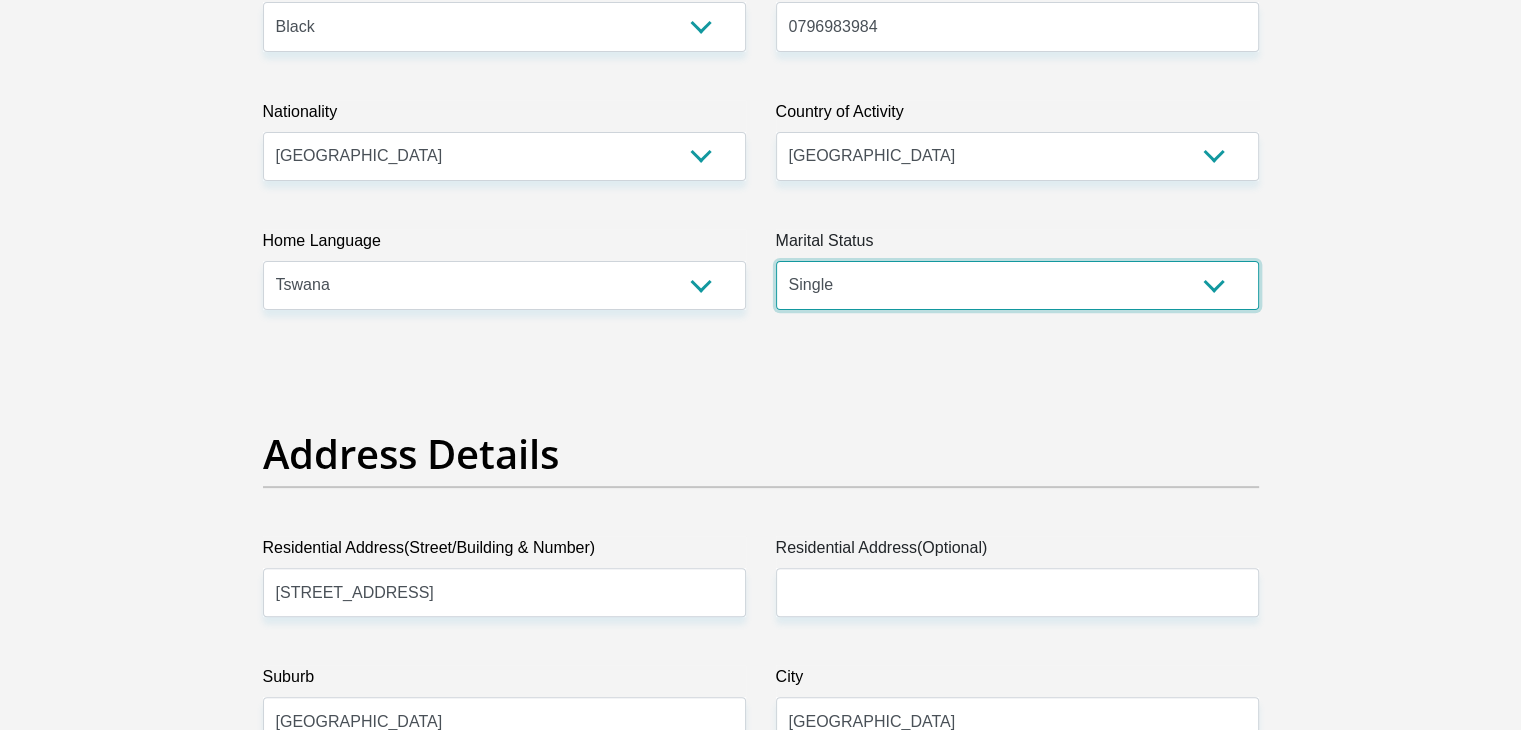 click on "Married ANC
Single
Divorced
Widowed
Married COP or Customary Law" at bounding box center (1017, 285) 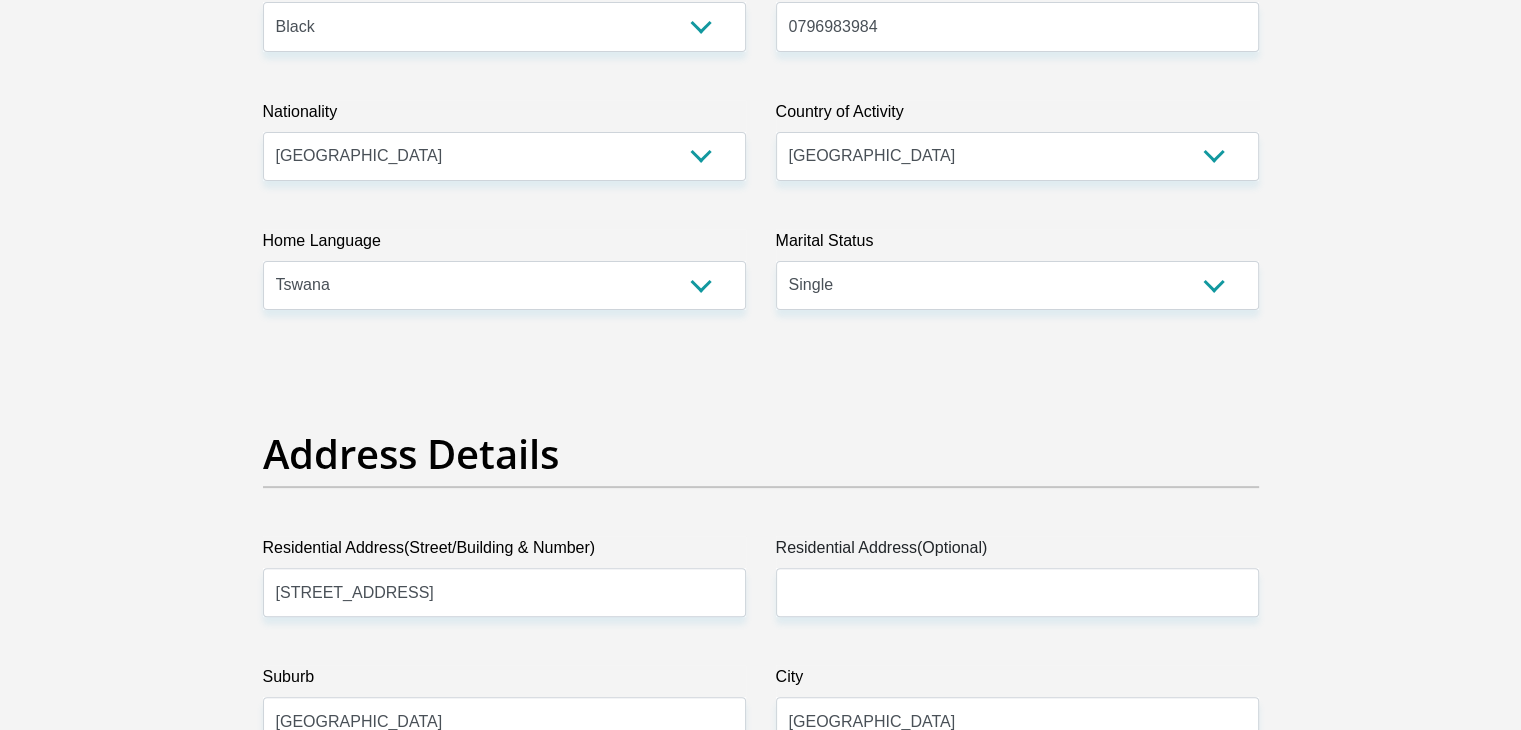 click on "Personal Details
Title
Mr
Ms
Mrs
Dr
[PERSON_NAME]
First Name
ThembaReuben
Surname
[PERSON_NAME]
ID Number
0102275331084
Please input valid ID number
Race
Black
Coloured
Indian
White
Other
Contact Number
0796983984
Please input valid contact number
[GEOGRAPHIC_DATA]" at bounding box center (760, 2971) 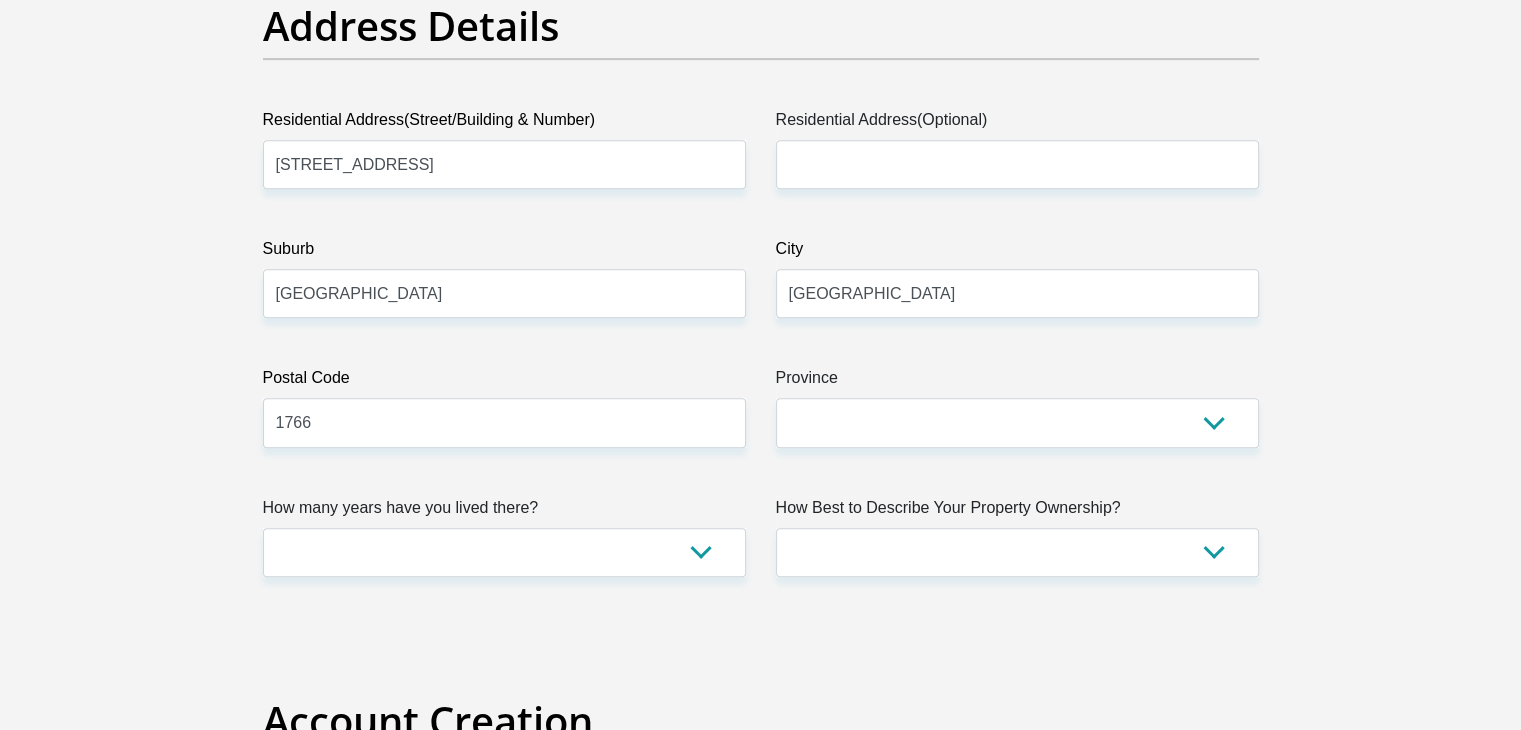scroll, scrollTop: 1082, scrollLeft: 0, axis: vertical 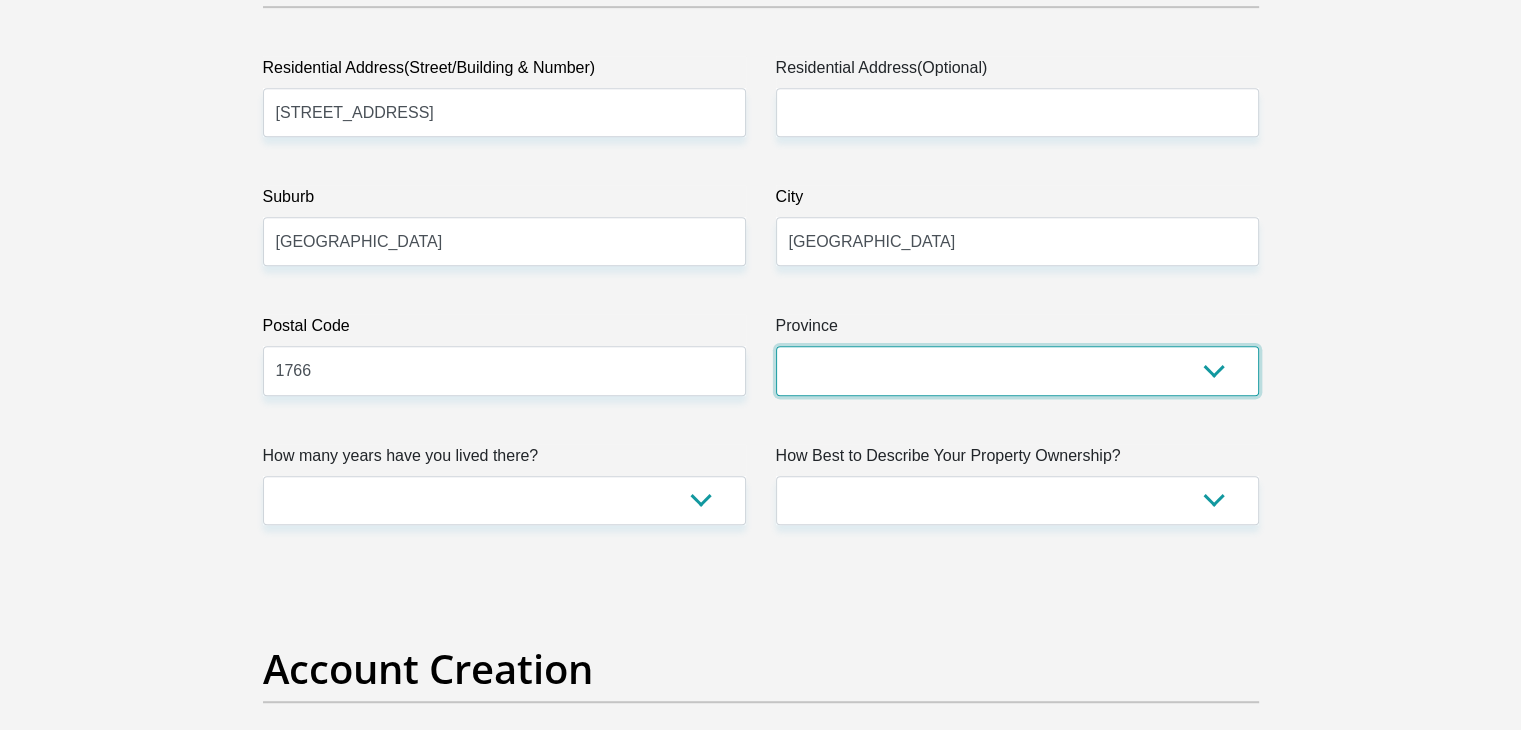 click on "Eastern Cape
Free State
[GEOGRAPHIC_DATA]
[GEOGRAPHIC_DATA][DATE]
[GEOGRAPHIC_DATA]
[GEOGRAPHIC_DATA]
[GEOGRAPHIC_DATA]
[GEOGRAPHIC_DATA]" at bounding box center (1017, 370) 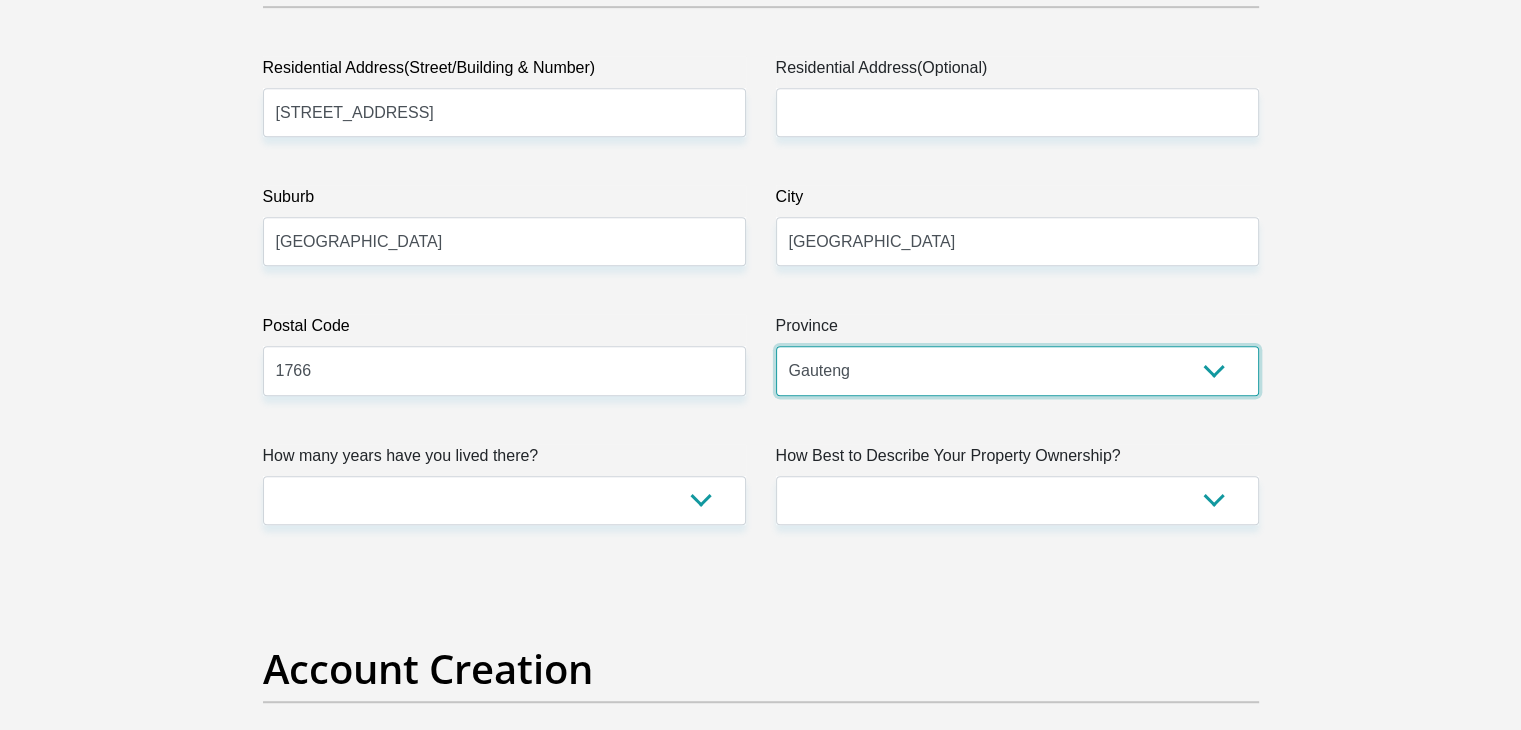 click on "Eastern Cape
Free State
[GEOGRAPHIC_DATA]
[GEOGRAPHIC_DATA][DATE]
[GEOGRAPHIC_DATA]
[GEOGRAPHIC_DATA]
[GEOGRAPHIC_DATA]
[GEOGRAPHIC_DATA]" at bounding box center (1017, 370) 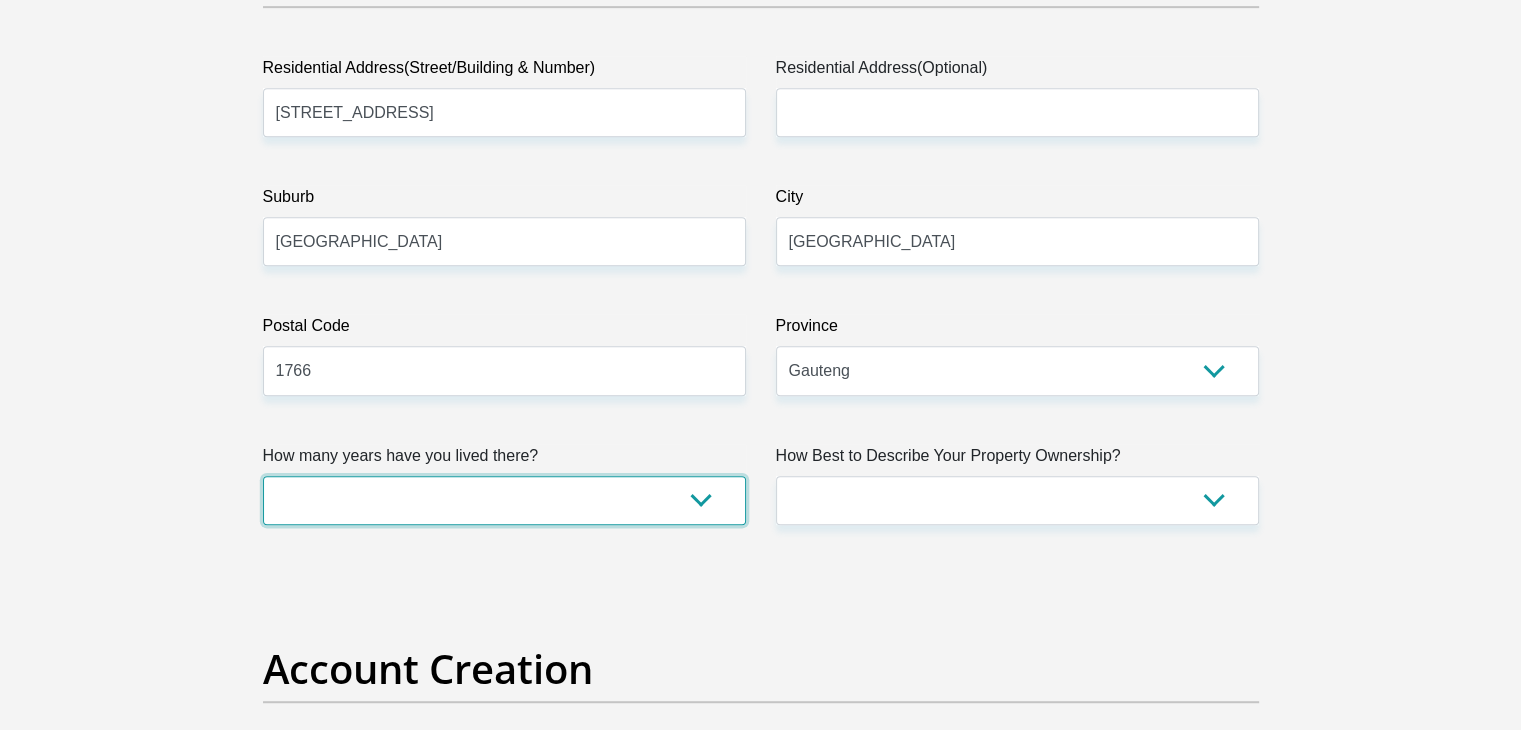 click on "less than 1 year
1-3 years
3-5 years
5+ years" at bounding box center [504, 500] 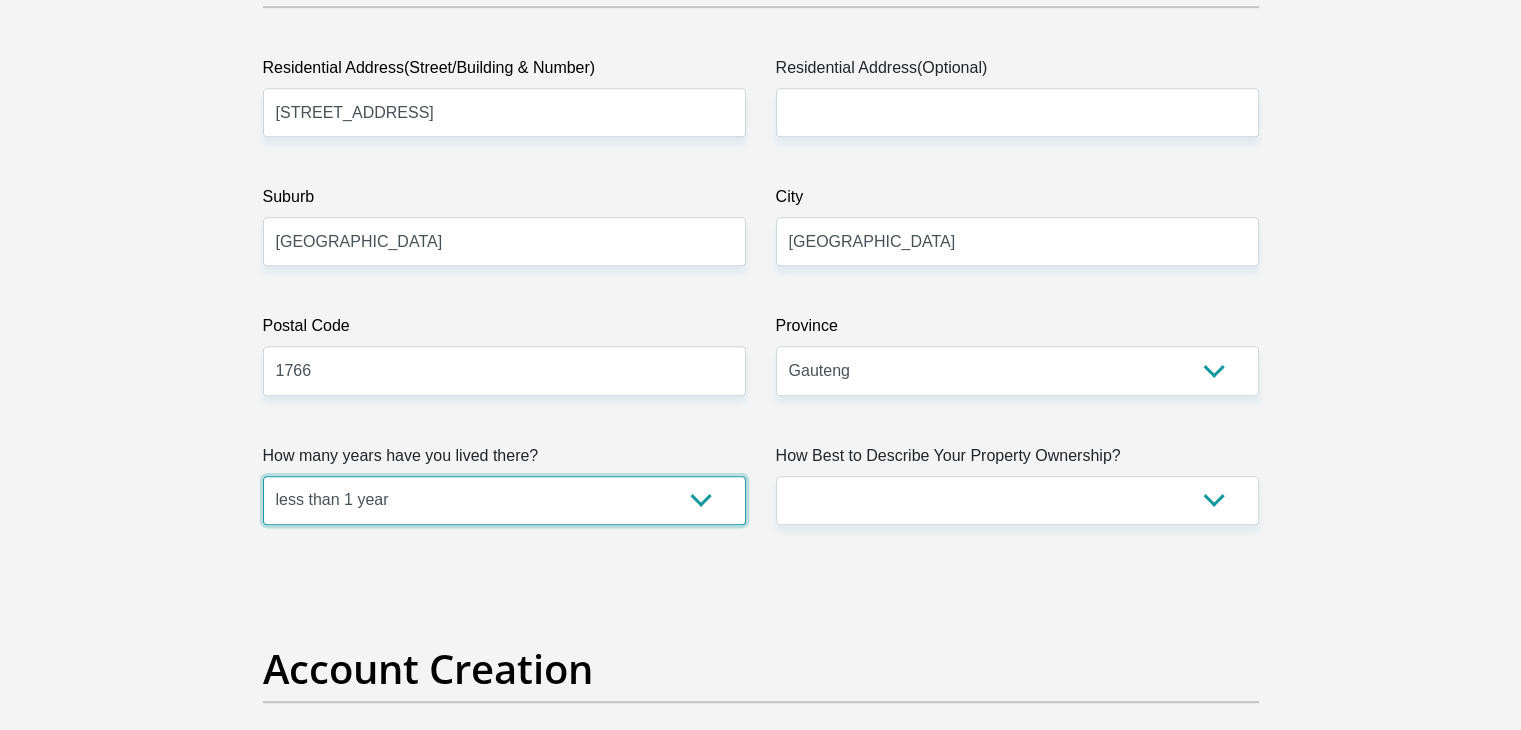 click on "less than 1 year
1-3 years
3-5 years
5+ years" at bounding box center [504, 500] 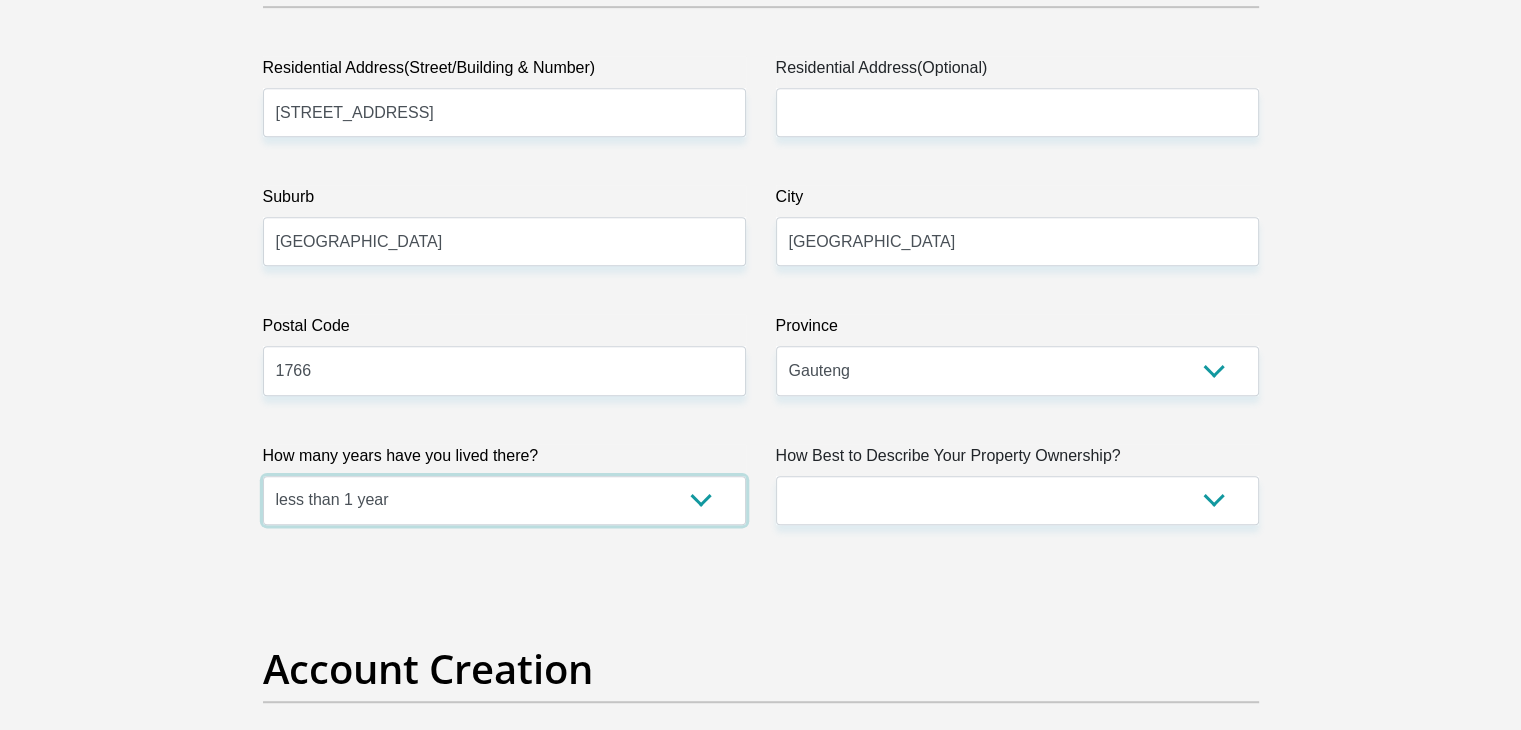 drag, startPoint x: 585, startPoint y: 498, endPoint x: 466, endPoint y: 669, distance: 208.33147 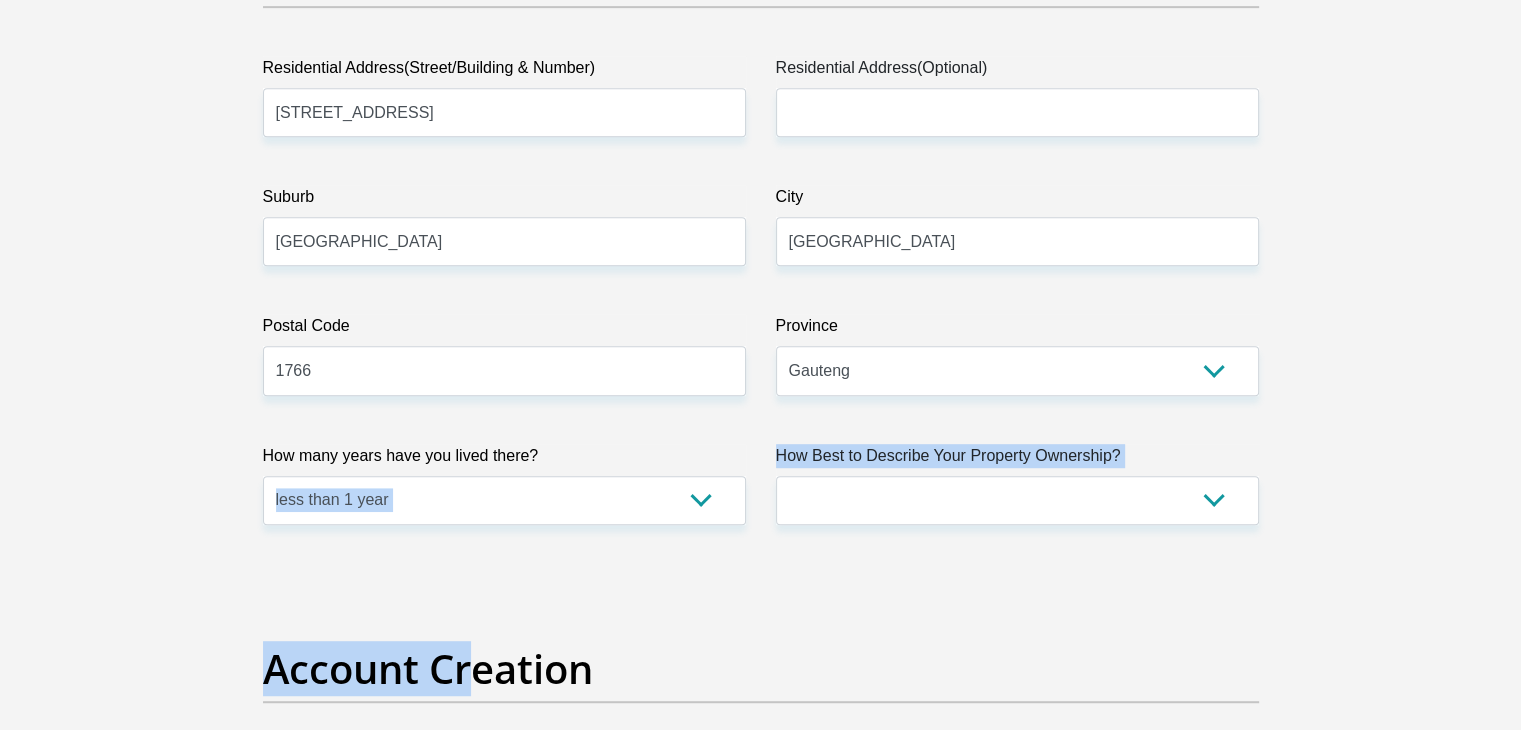 drag, startPoint x: 466, startPoint y: 669, endPoint x: 497, endPoint y: 512, distance: 160.03125 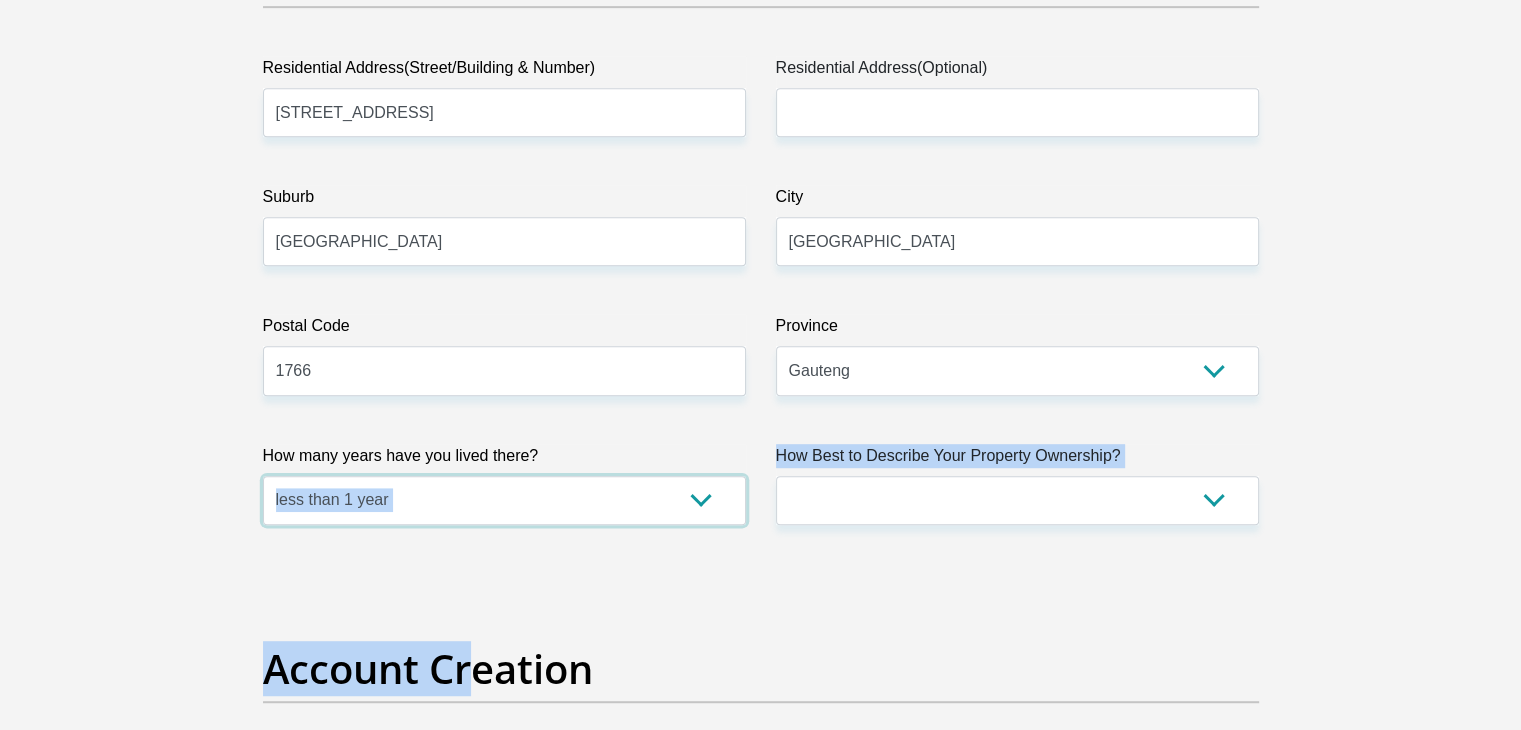 click on "less than 1 year
1-3 years
3-5 years
5+ years" at bounding box center (504, 500) 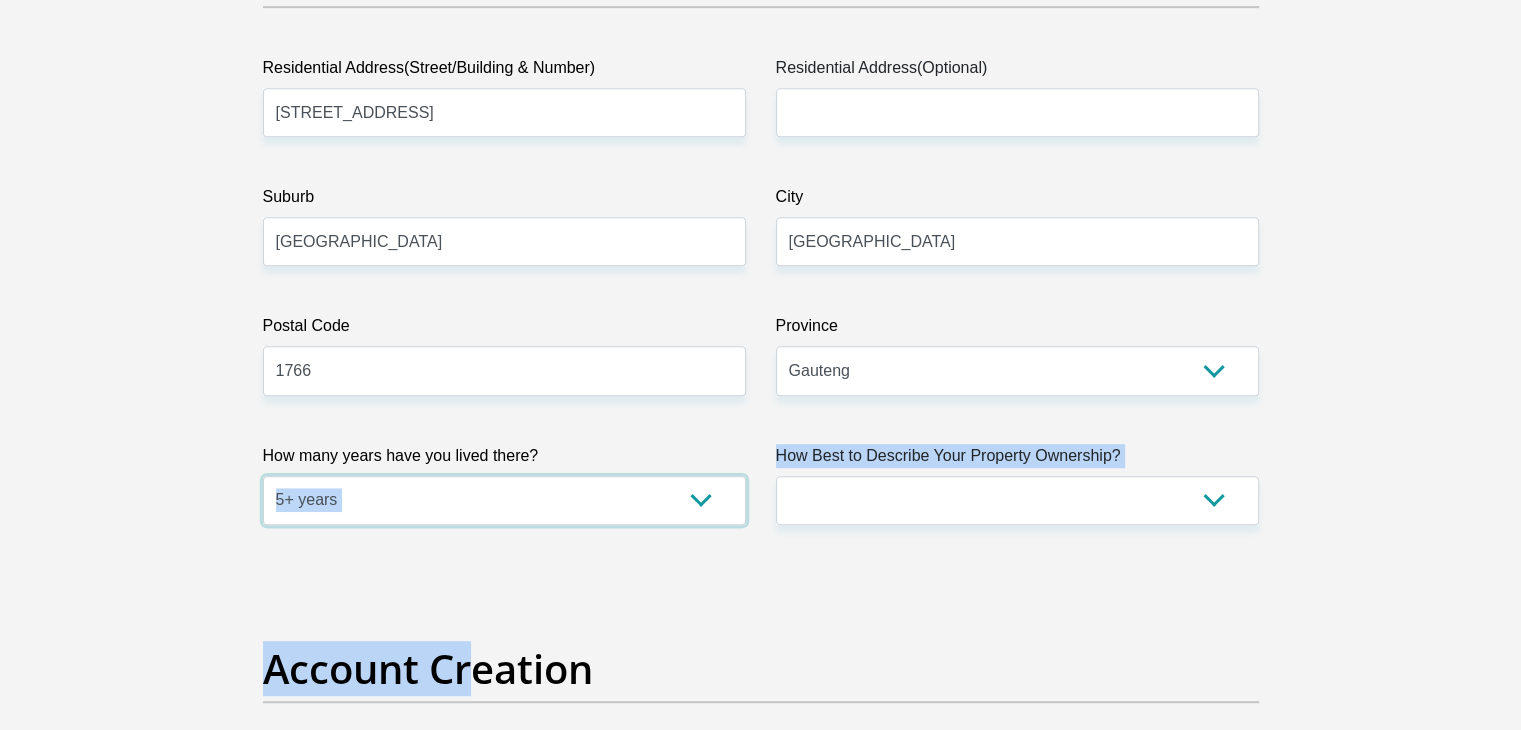 click on "less than 1 year
1-3 years
3-5 years
5+ years" at bounding box center (504, 500) 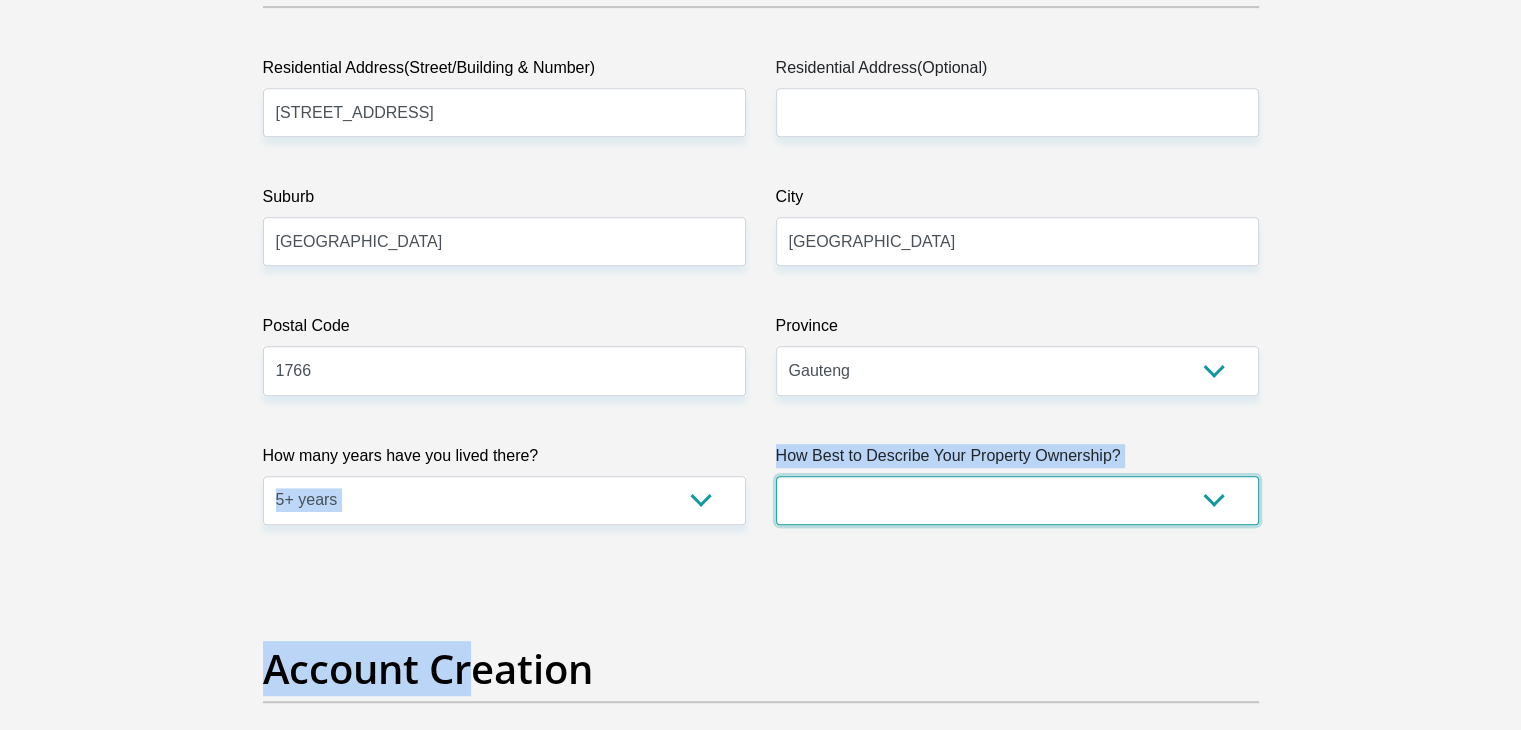 click on "Owned
Rented
Family Owned
Company Dwelling" at bounding box center [1017, 500] 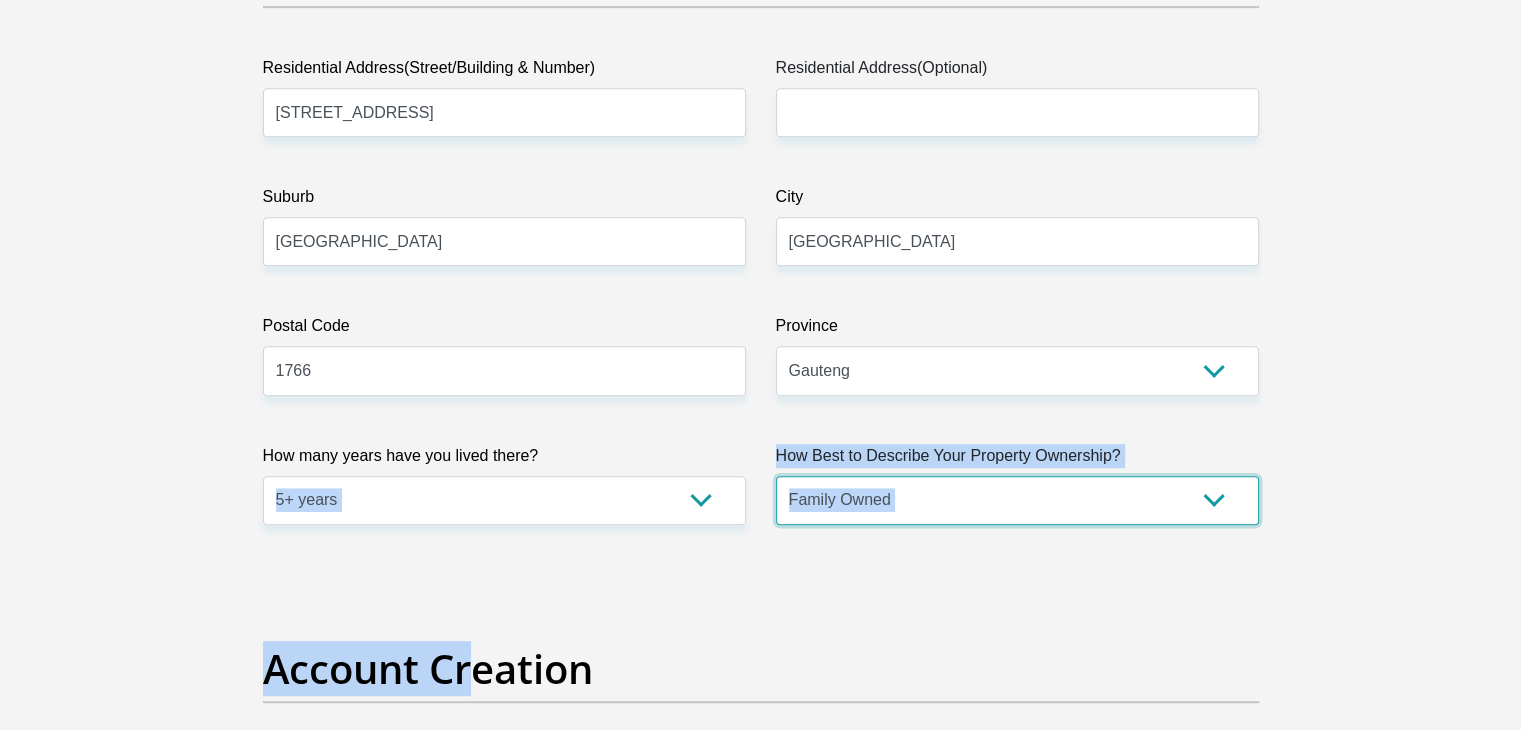 click on "Owned
Rented
Family Owned
Company Dwelling" at bounding box center (1017, 500) 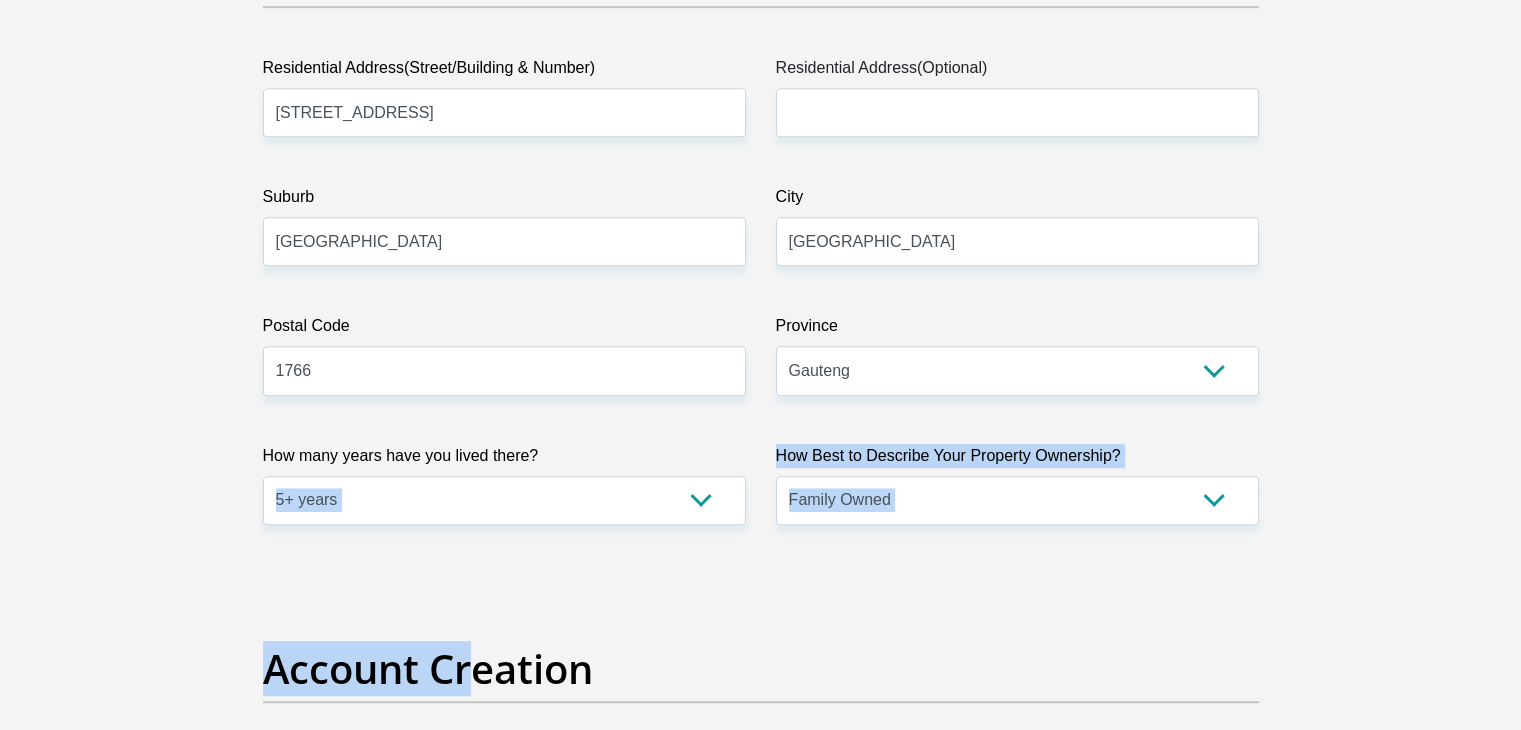 click on "Personal Details
Title
Mr
Ms
Mrs
Dr
[PERSON_NAME]
First Name
ThembaReuben
Surname
[PERSON_NAME]
ID Number
0102275331084
Please input valid ID number
Race
Black
Coloured
Indian
White
Other
Contact Number
0796983984
Please input valid contact number
[GEOGRAPHIC_DATA]" at bounding box center [760, 2491] 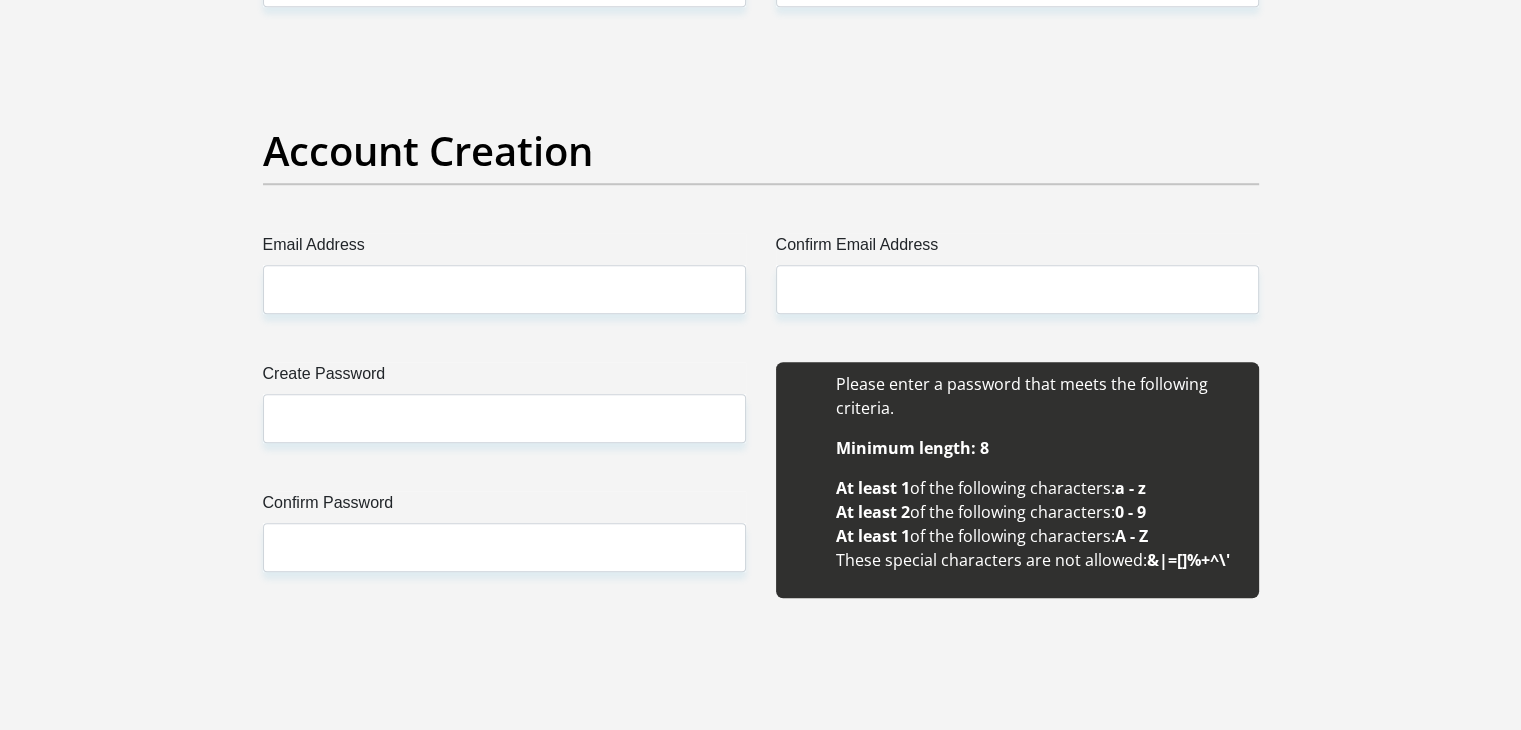 scroll, scrollTop: 1602, scrollLeft: 0, axis: vertical 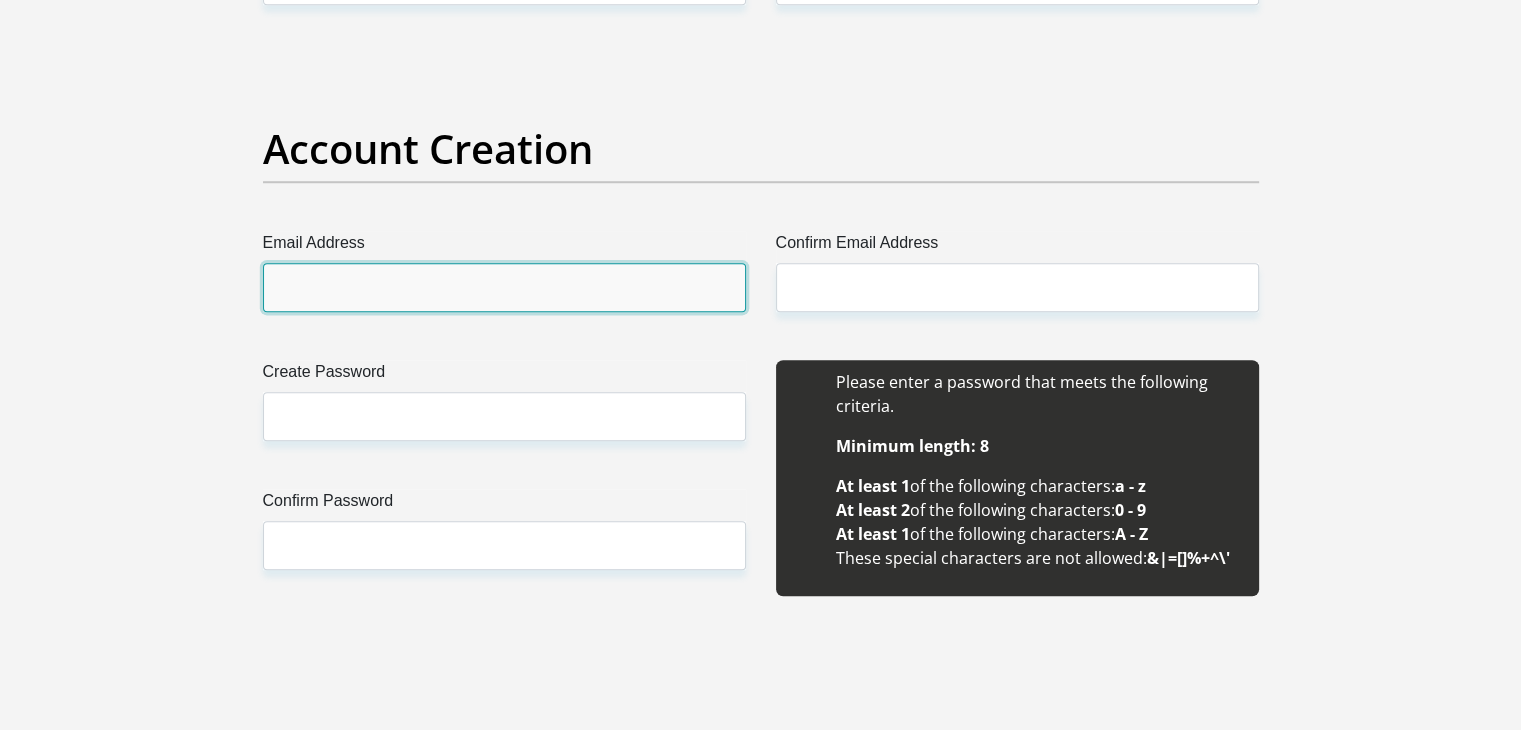 click on "Email Address" at bounding box center (504, 287) 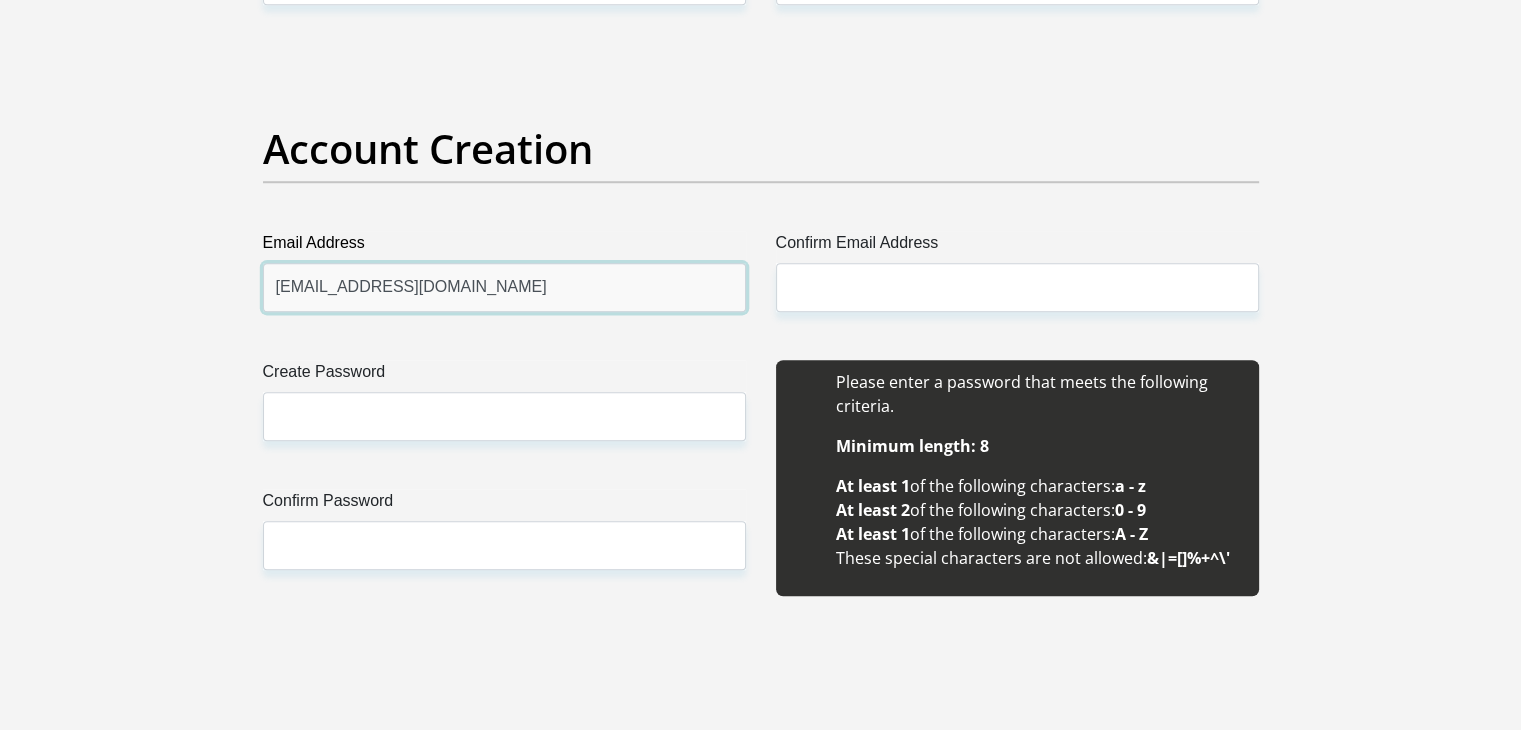 type on "[EMAIL_ADDRESS][DOMAIN_NAME]" 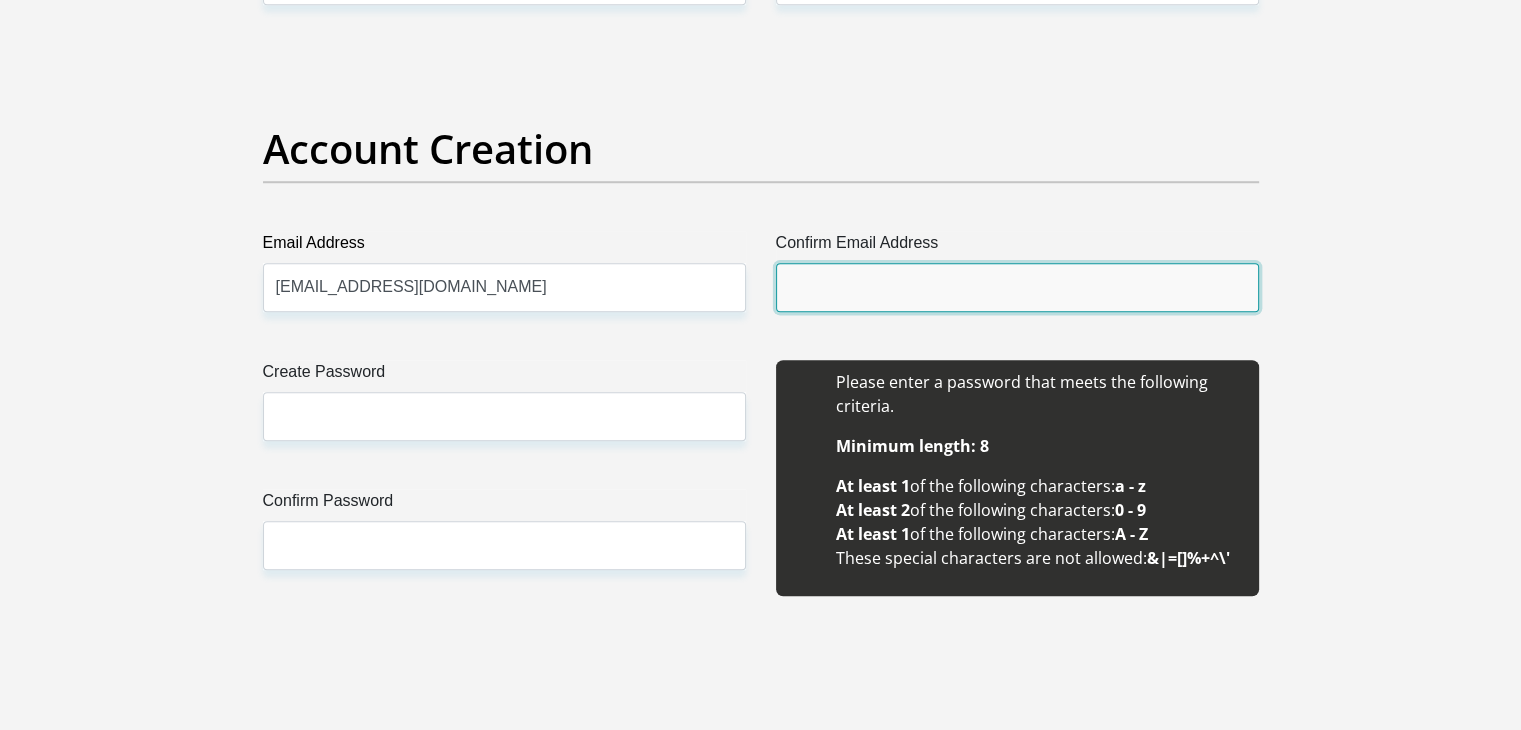 click on "Confirm Email Address" at bounding box center (1017, 287) 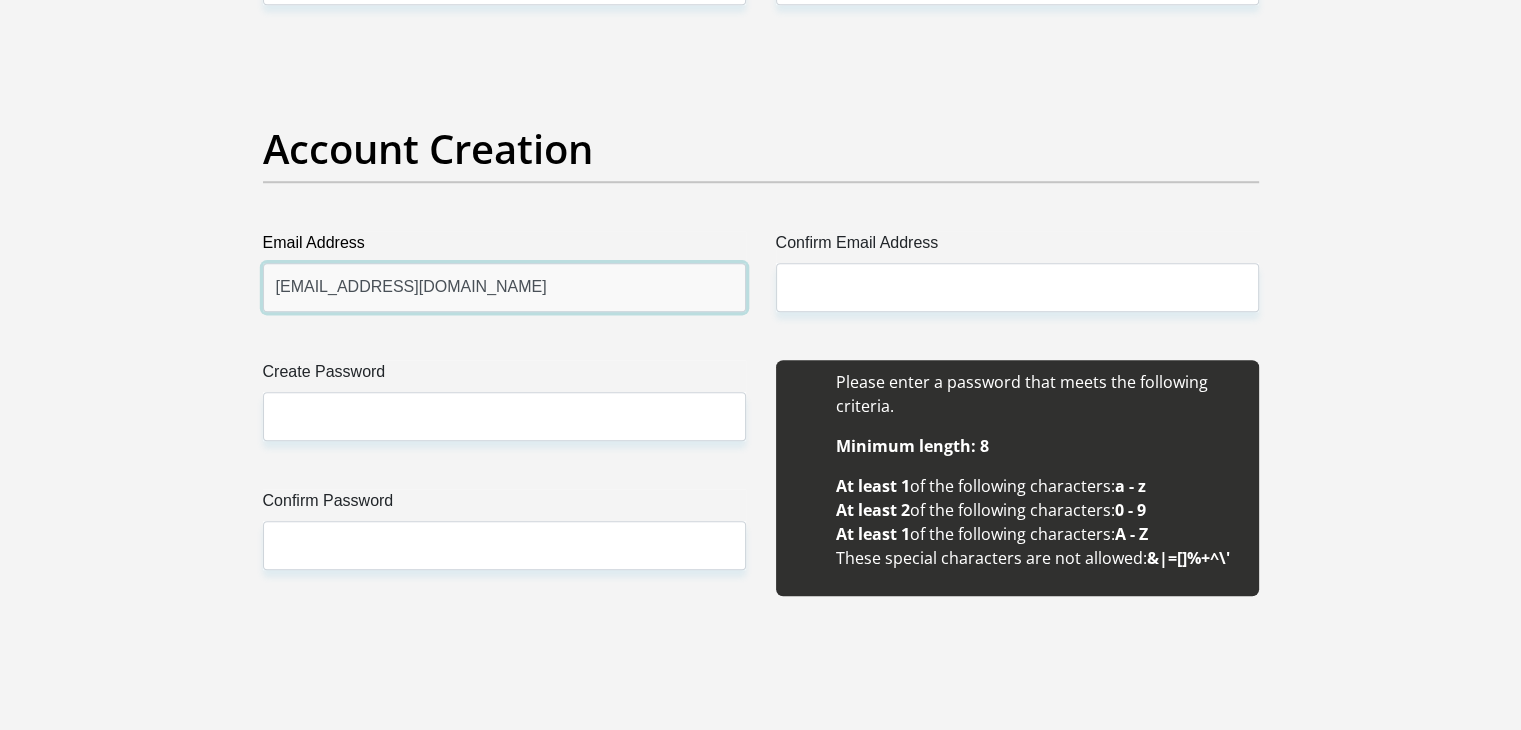 drag, startPoint x: 266, startPoint y: 289, endPoint x: 514, endPoint y: 302, distance: 248.34048 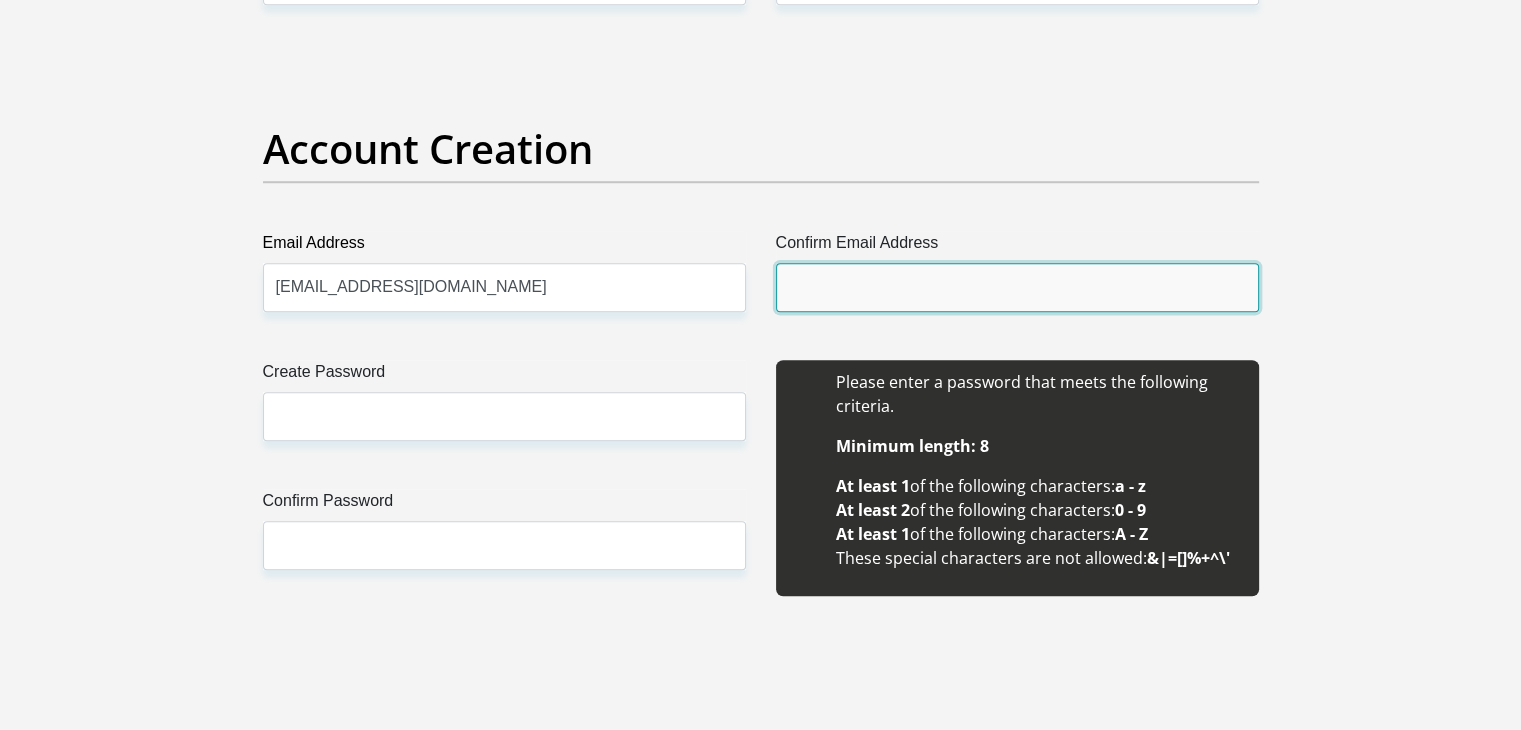 click on "Confirm Email Address" at bounding box center [1017, 287] 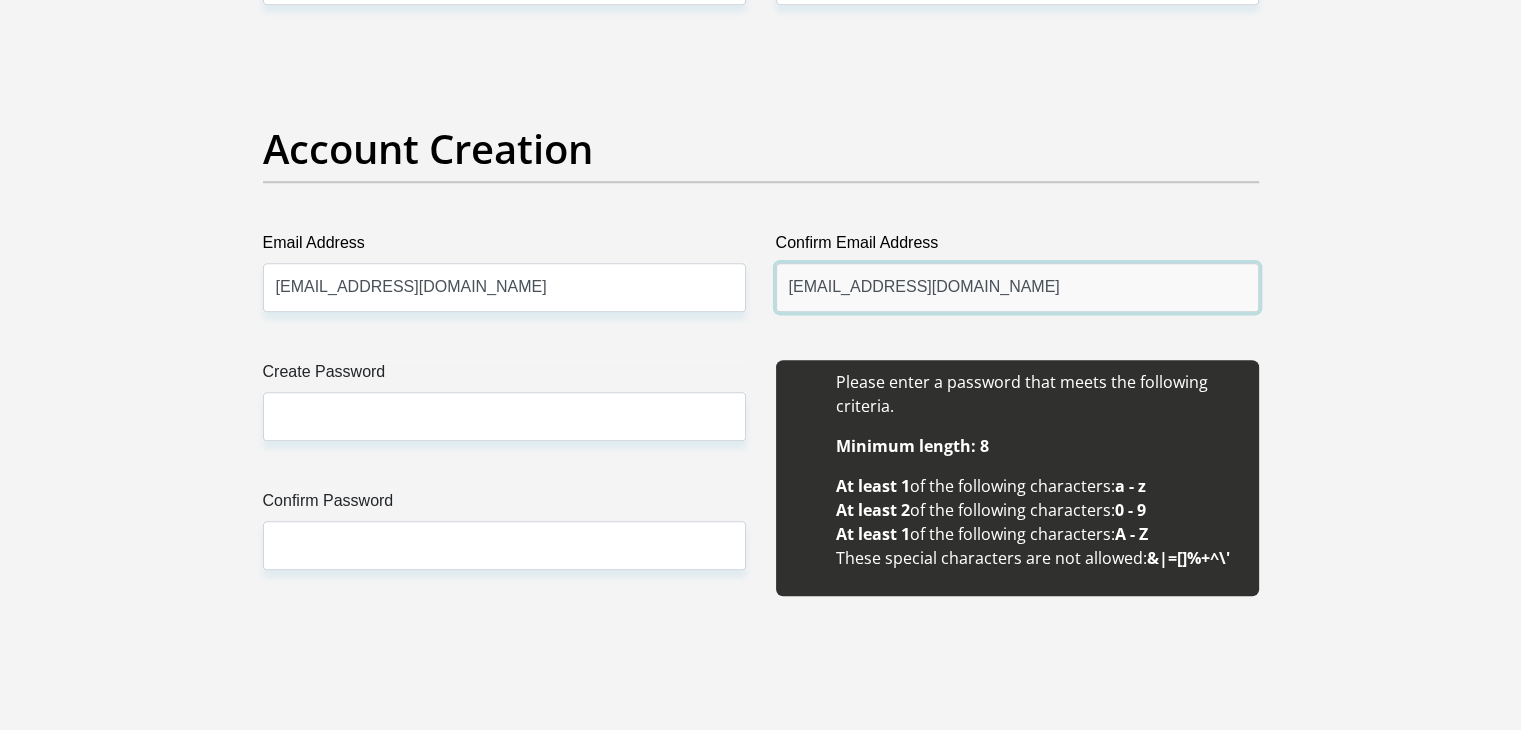 type on "[EMAIL_ADDRESS][DOMAIN_NAME]" 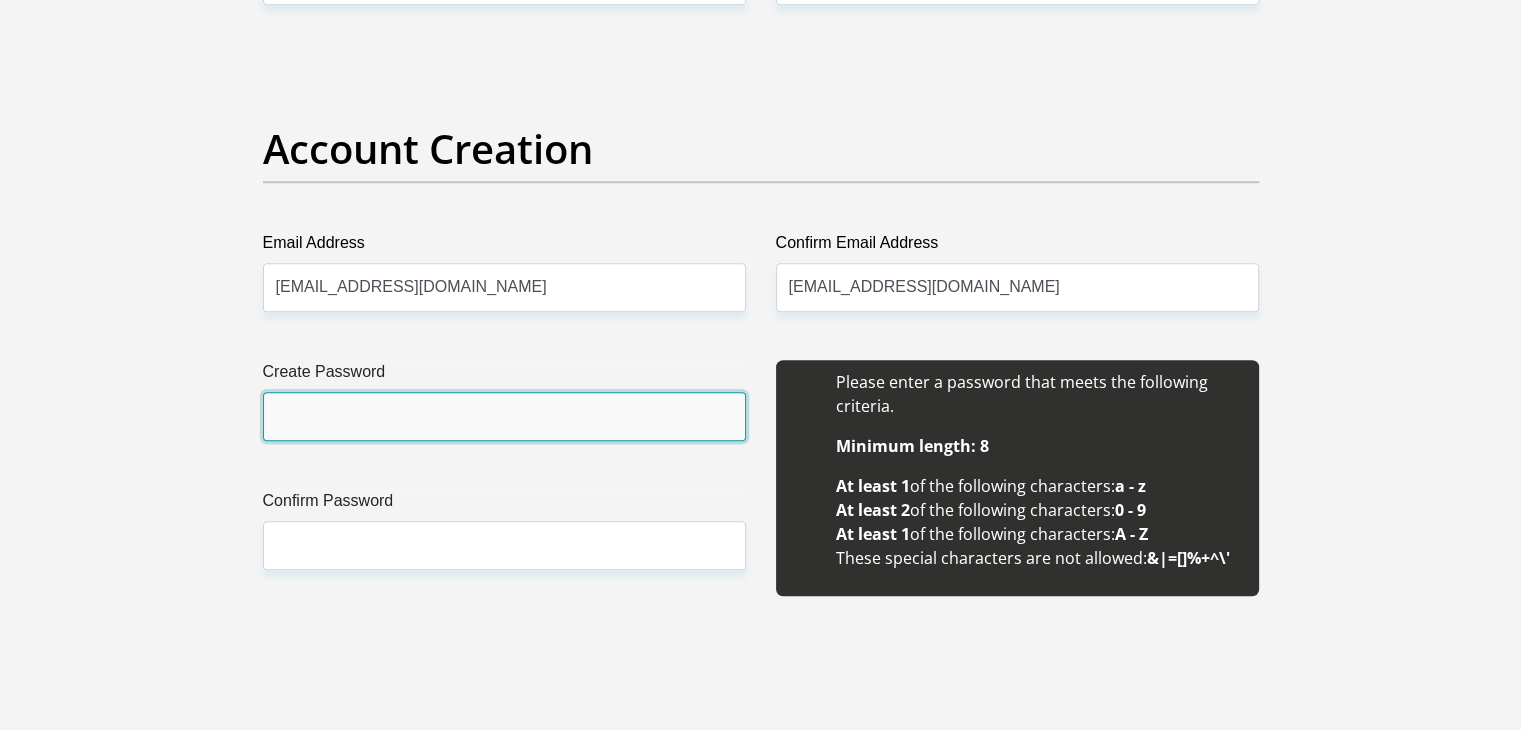 click on "Create Password" at bounding box center (504, 416) 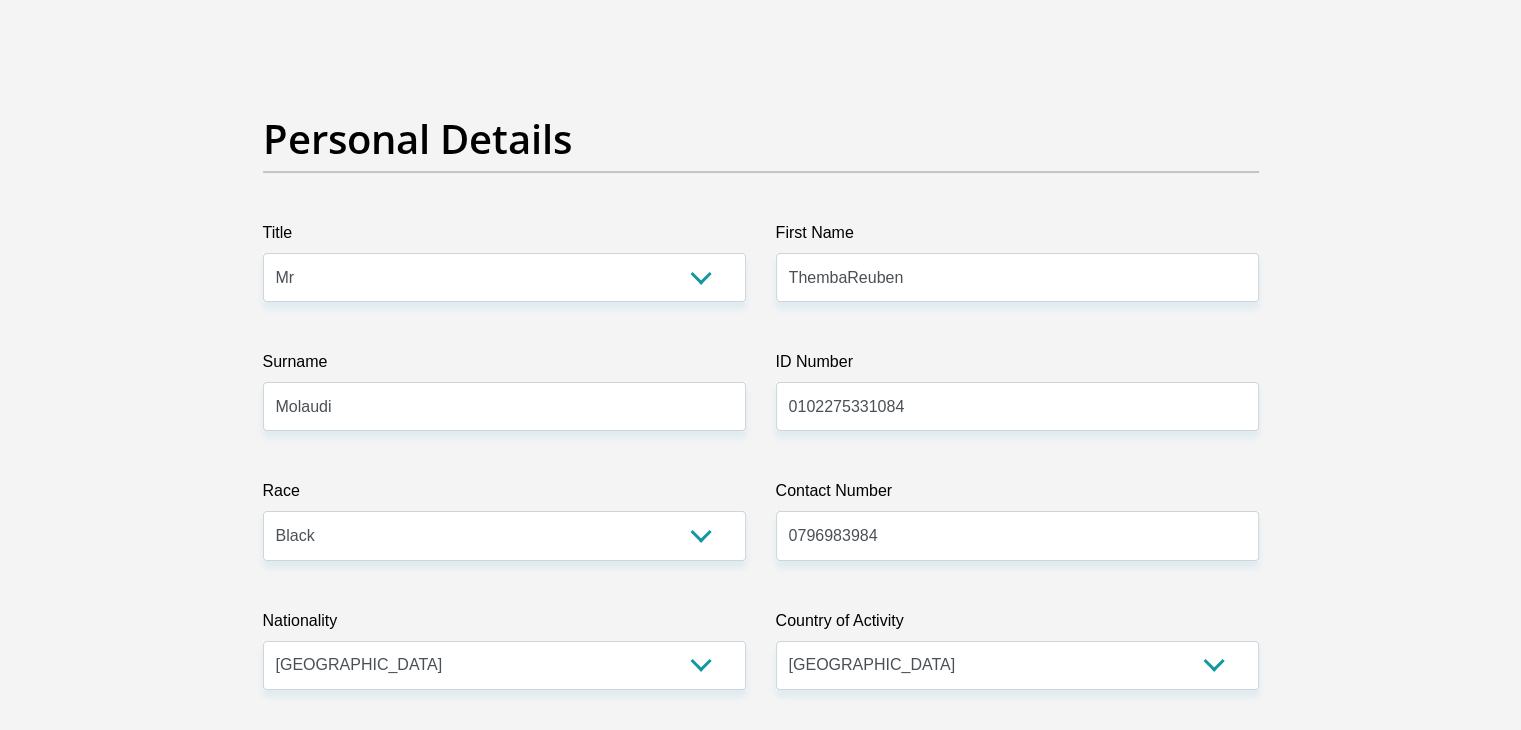 scroll, scrollTop: 0, scrollLeft: 0, axis: both 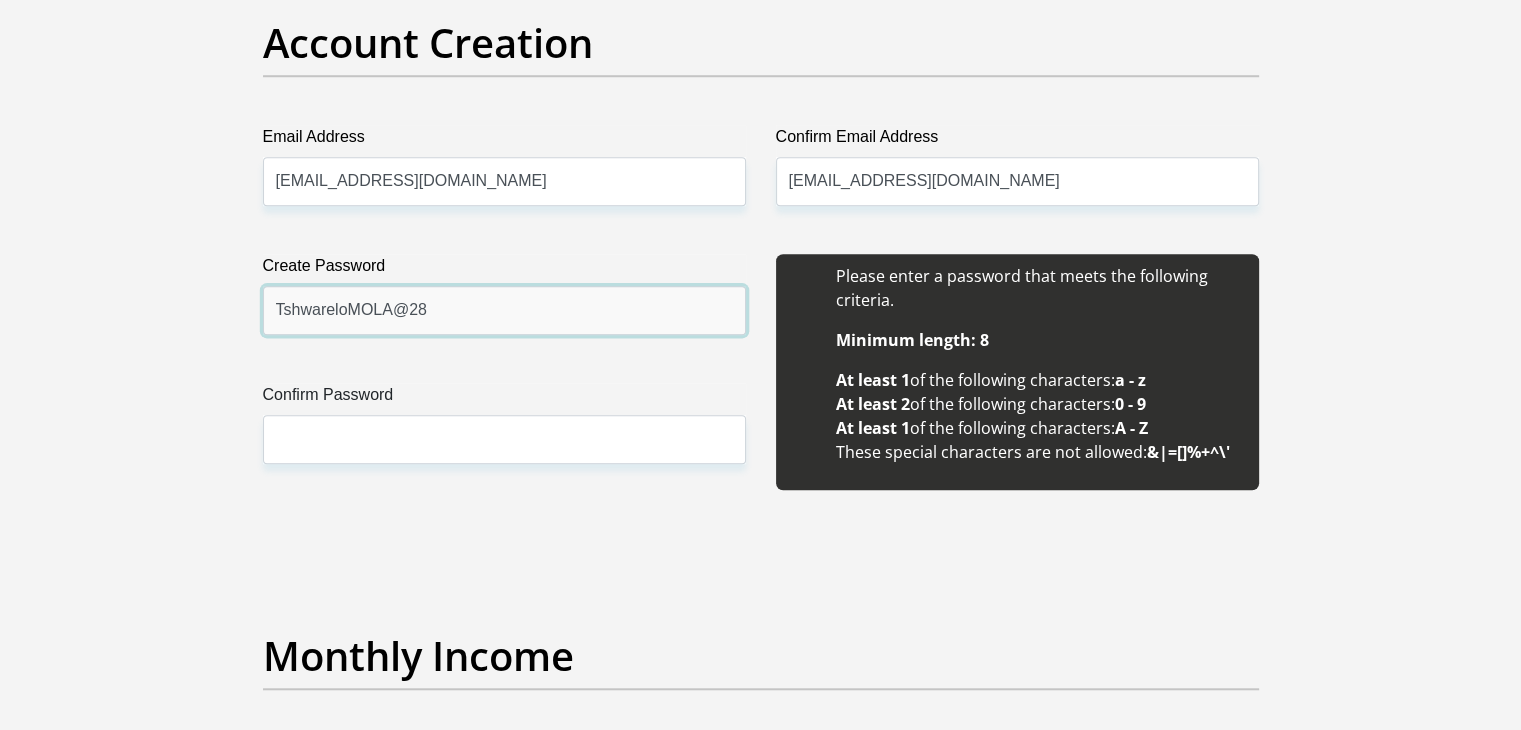 type on "TshwareloMOLA@28" 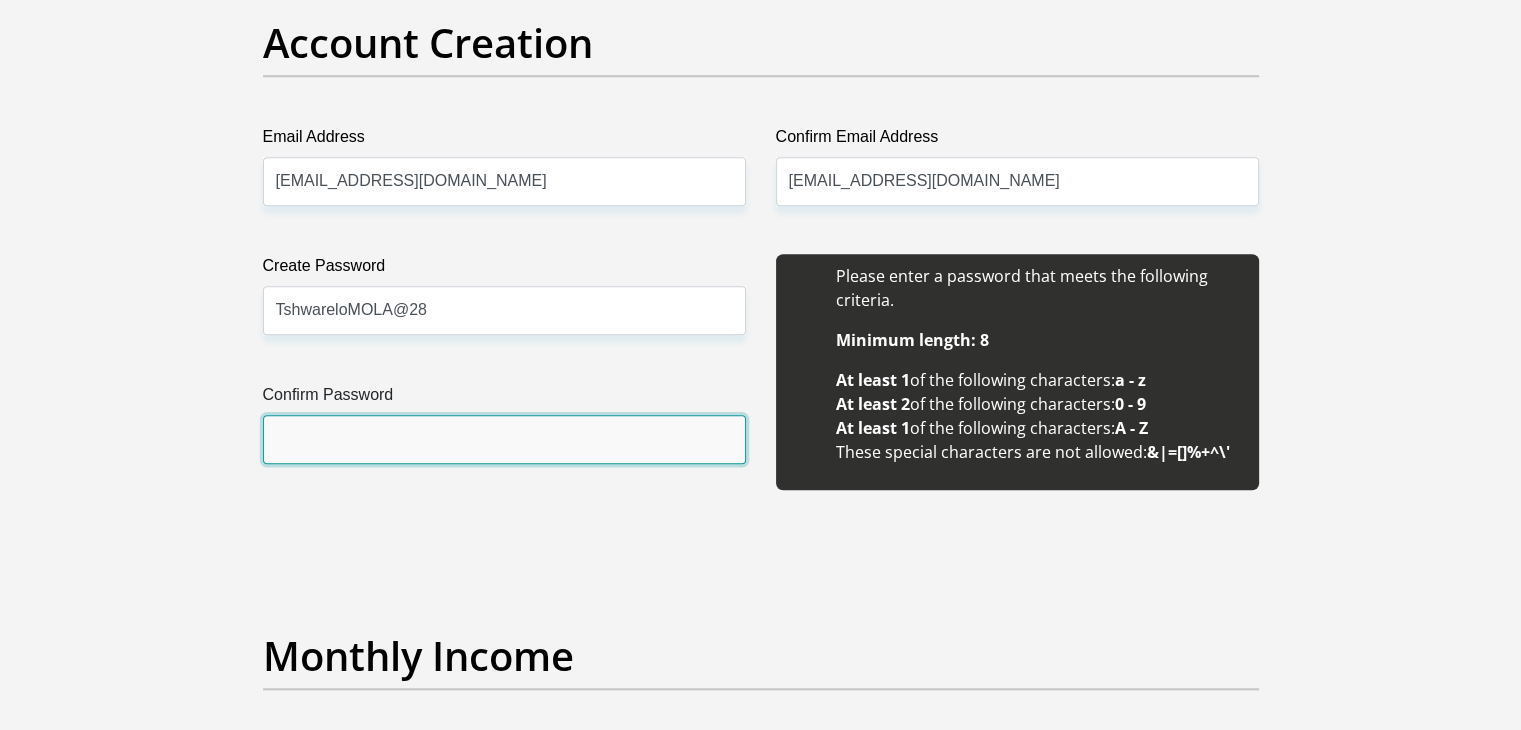 click on "Confirm Password" at bounding box center (504, 439) 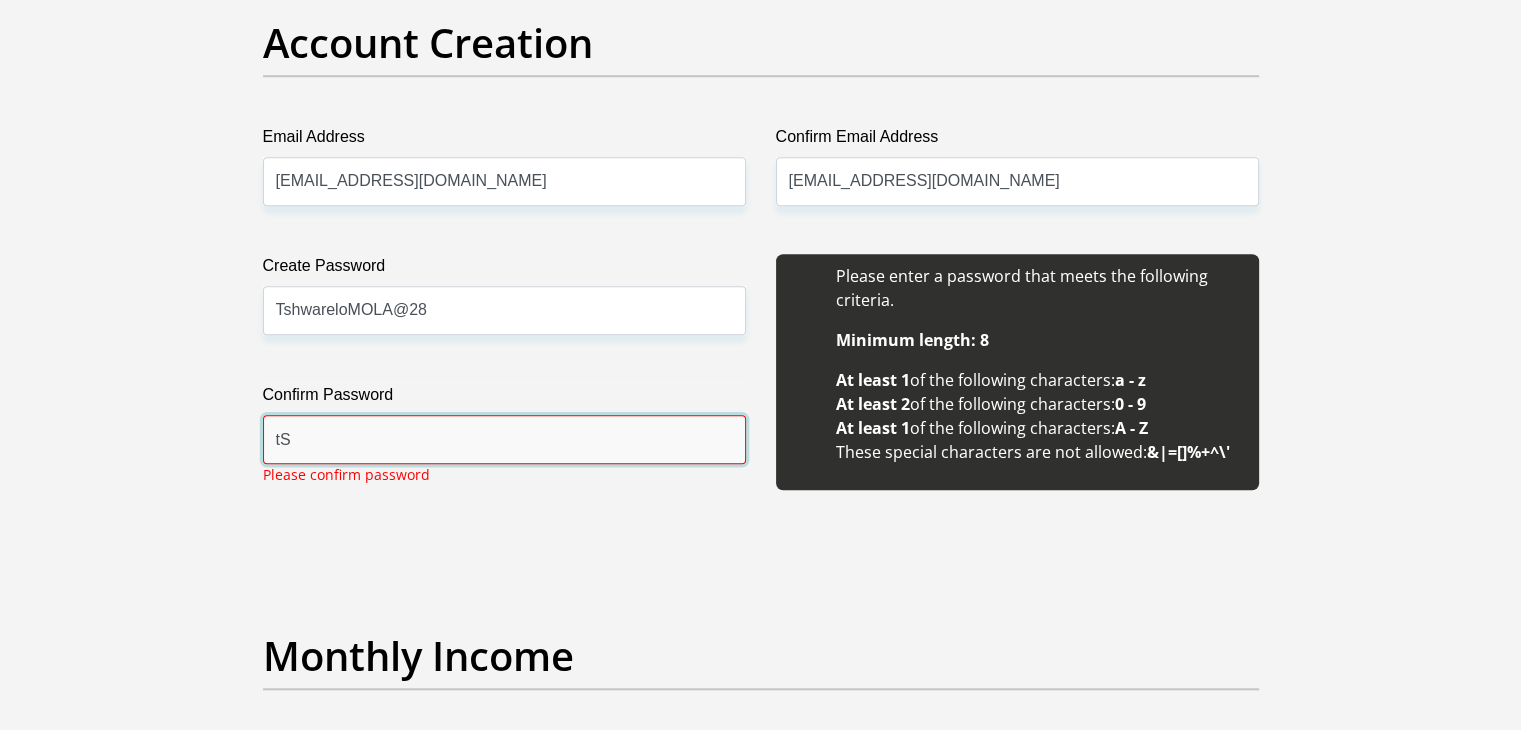 type on "t" 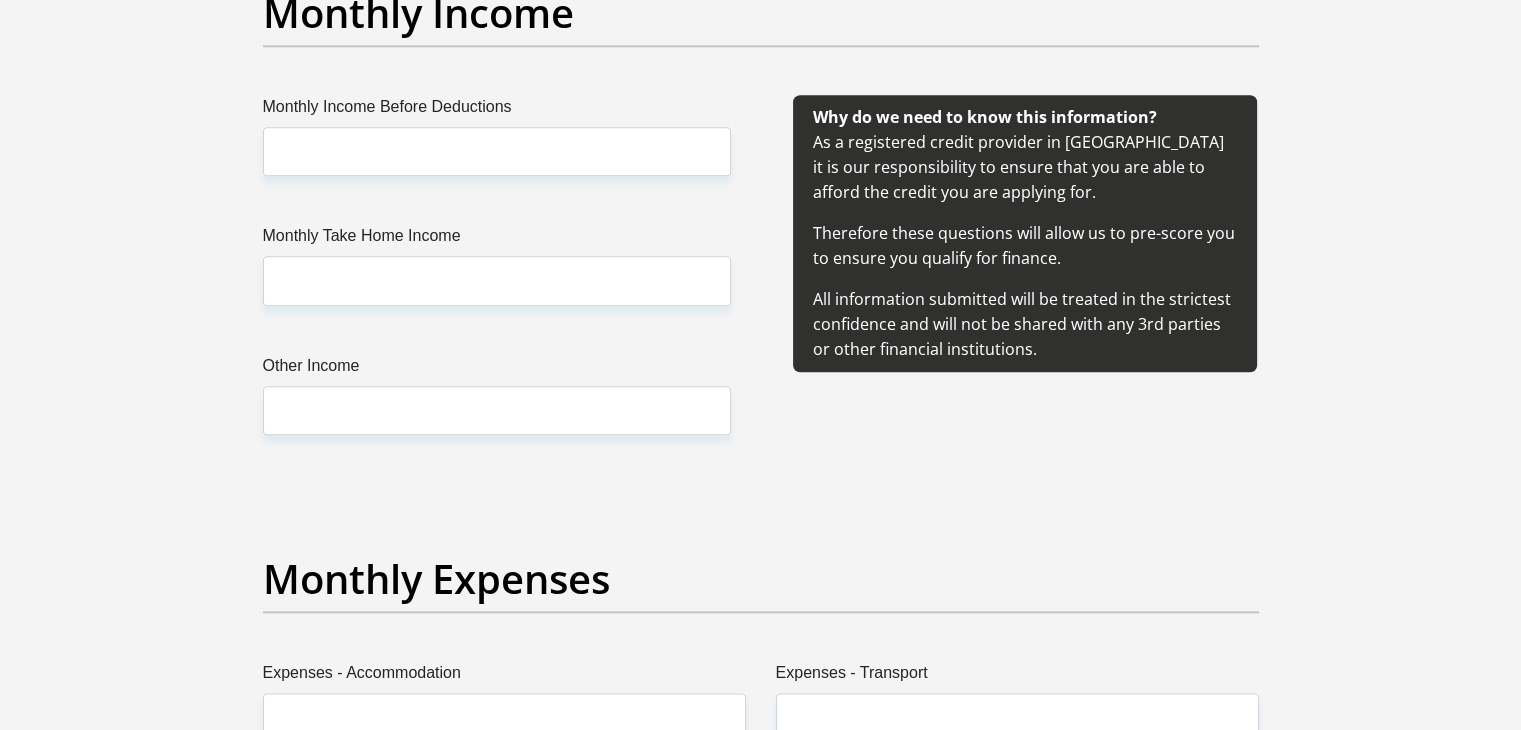 scroll, scrollTop: 2326, scrollLeft: 0, axis: vertical 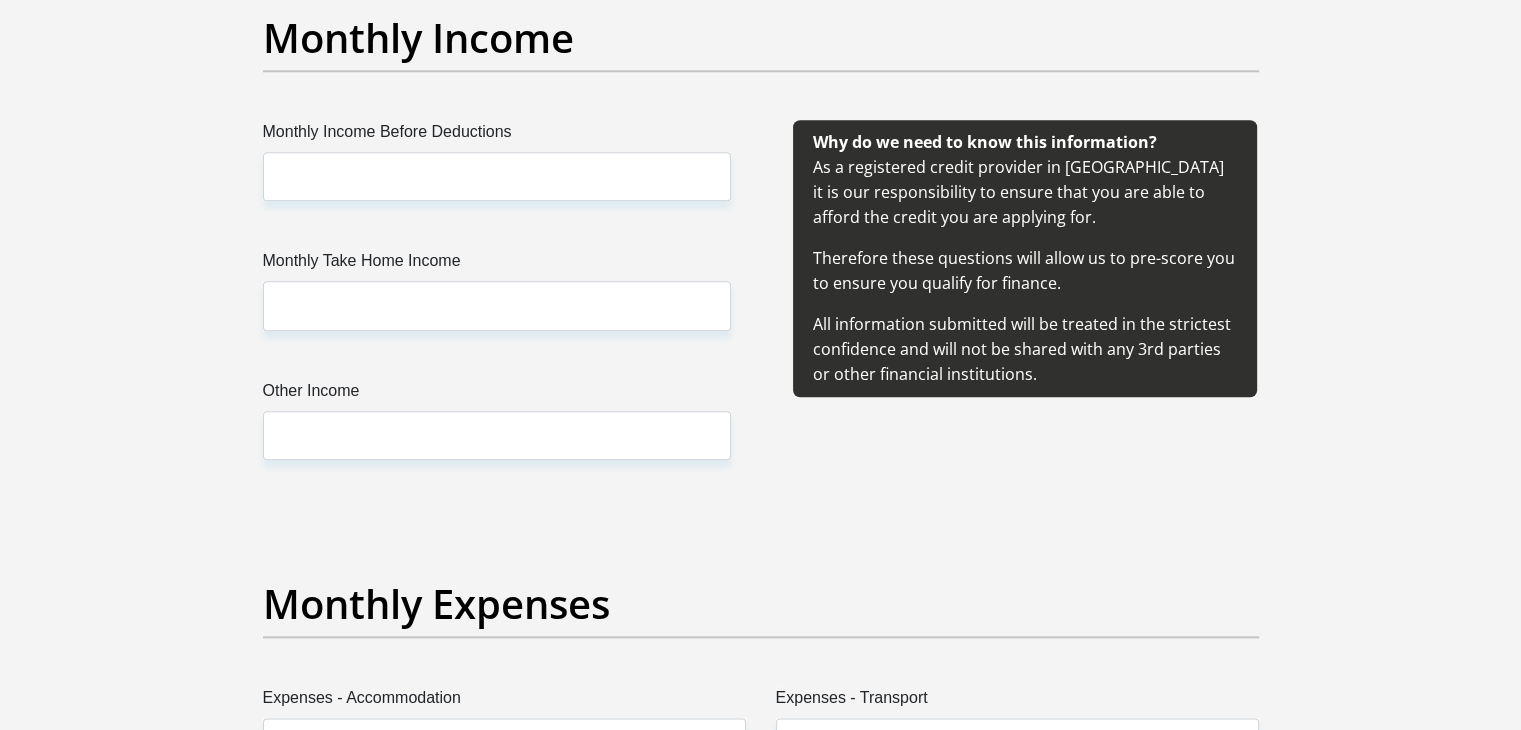 type on "TshwareloMOLA@28" 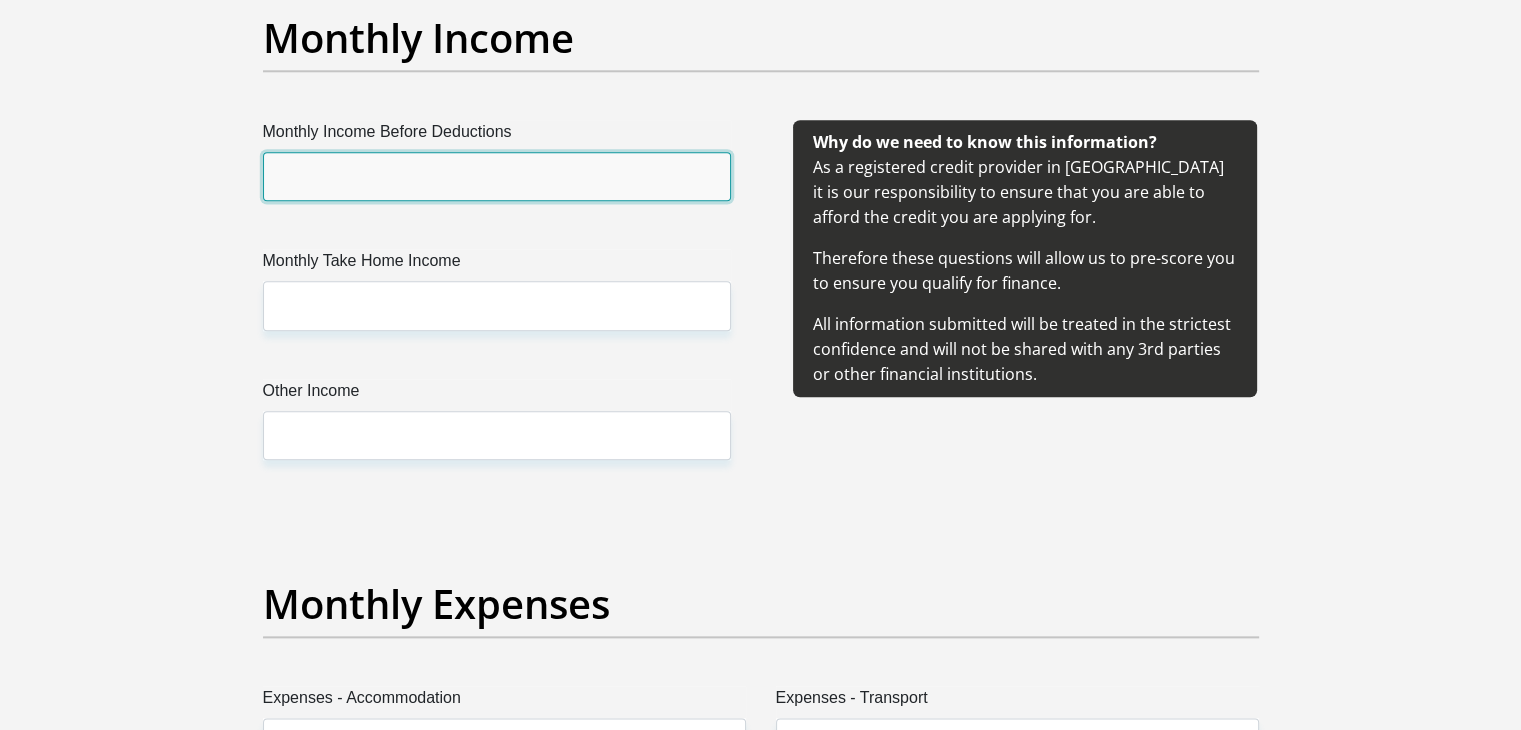 click on "Monthly Income Before Deductions" at bounding box center [497, 176] 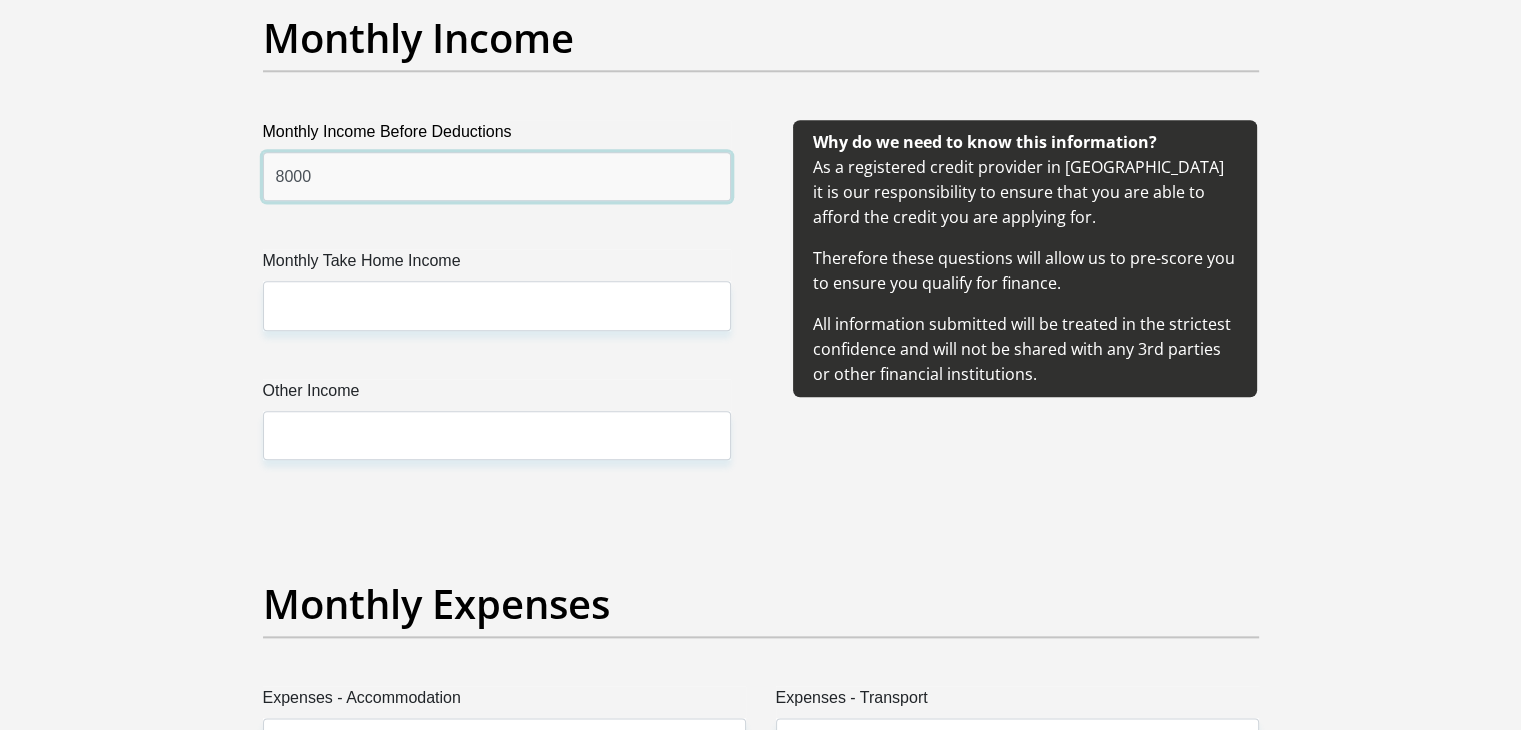 type on "8000" 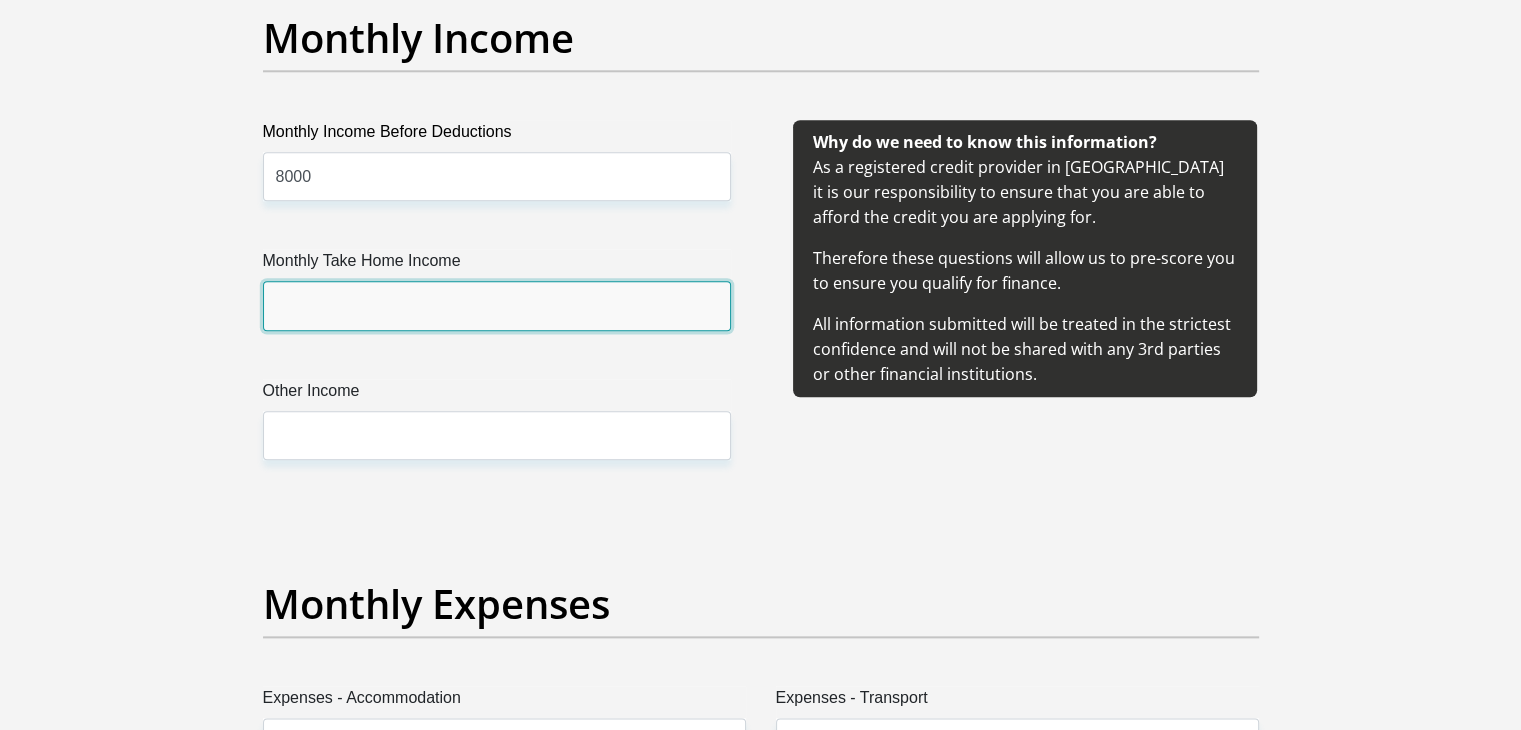 click on "Monthly Take Home Income" at bounding box center (497, 305) 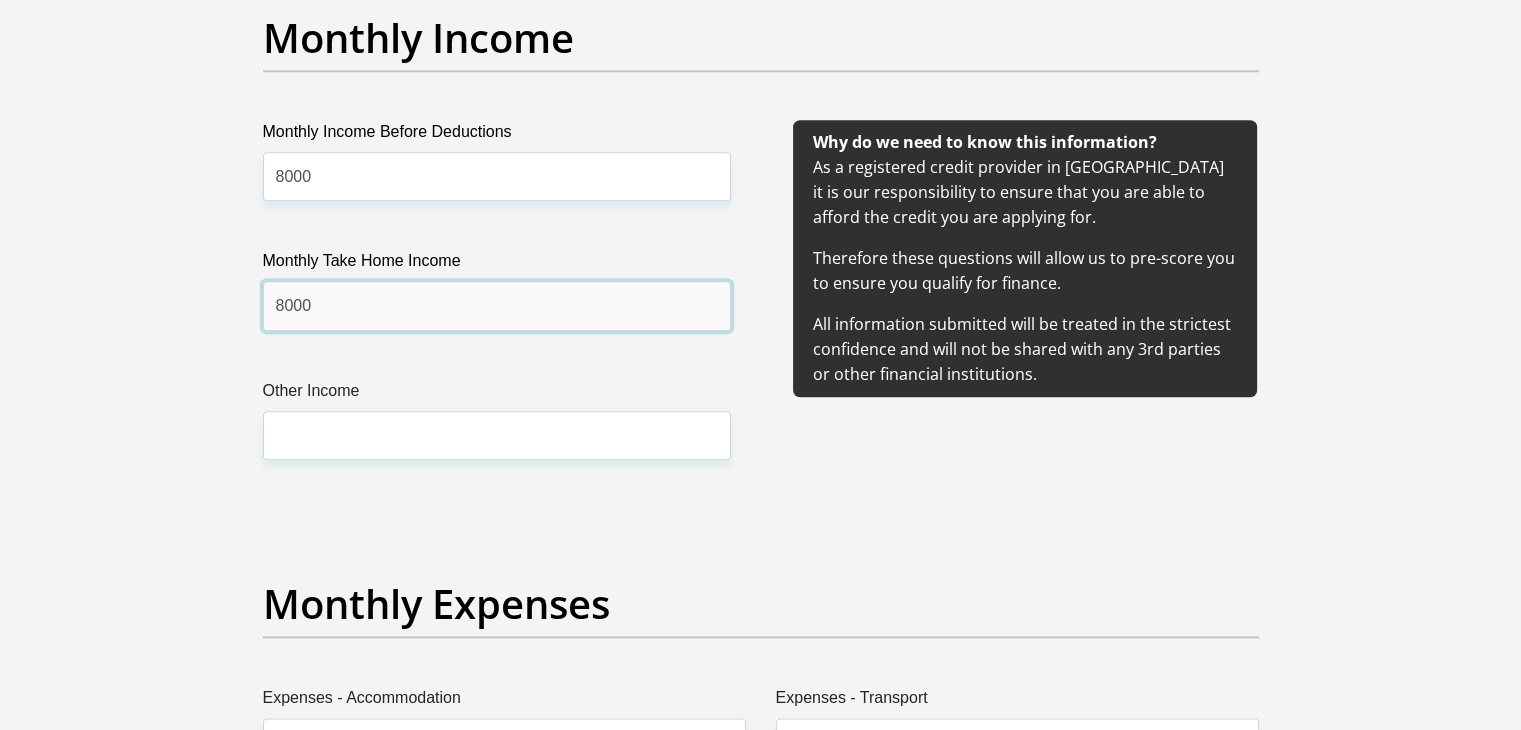 type on "8000" 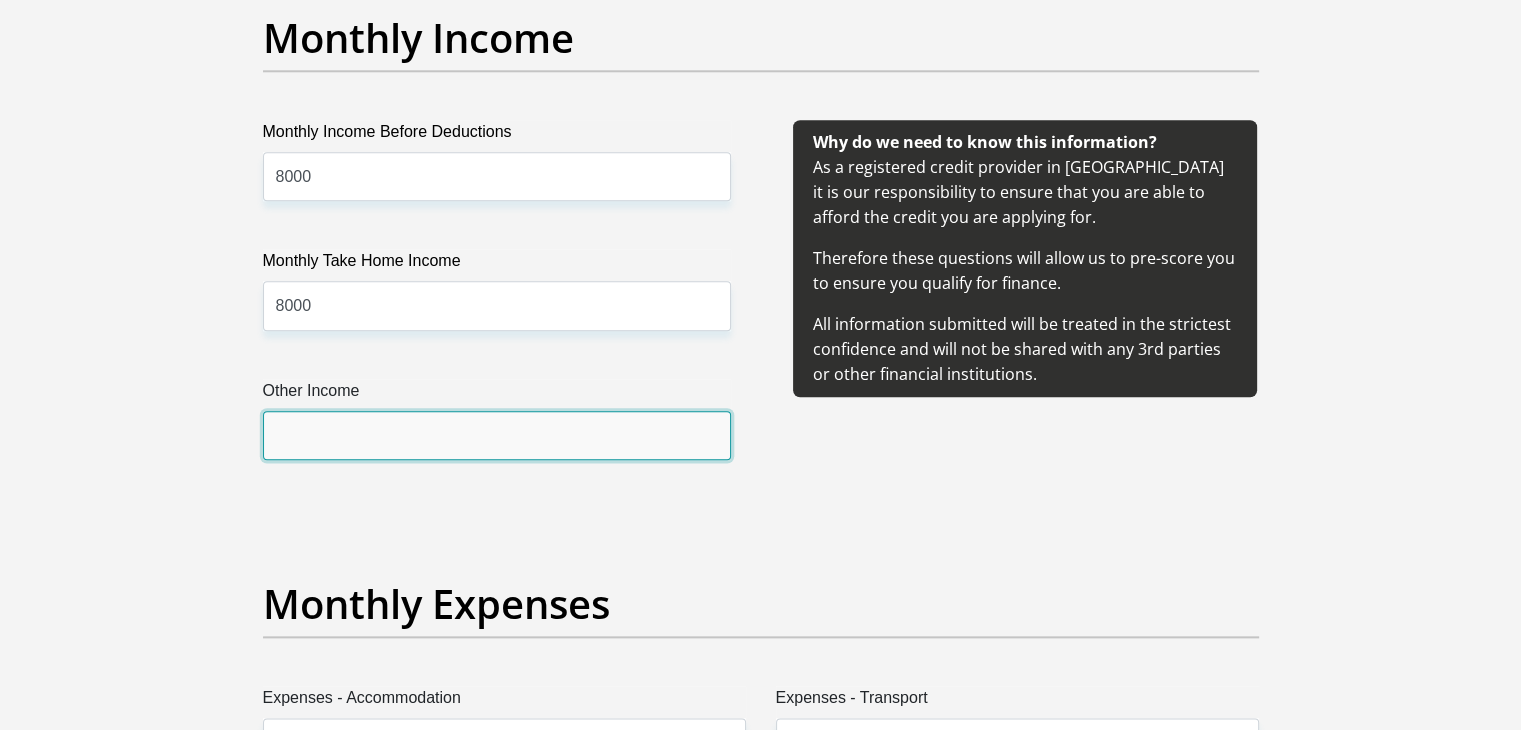 click on "Other Income" at bounding box center (497, 435) 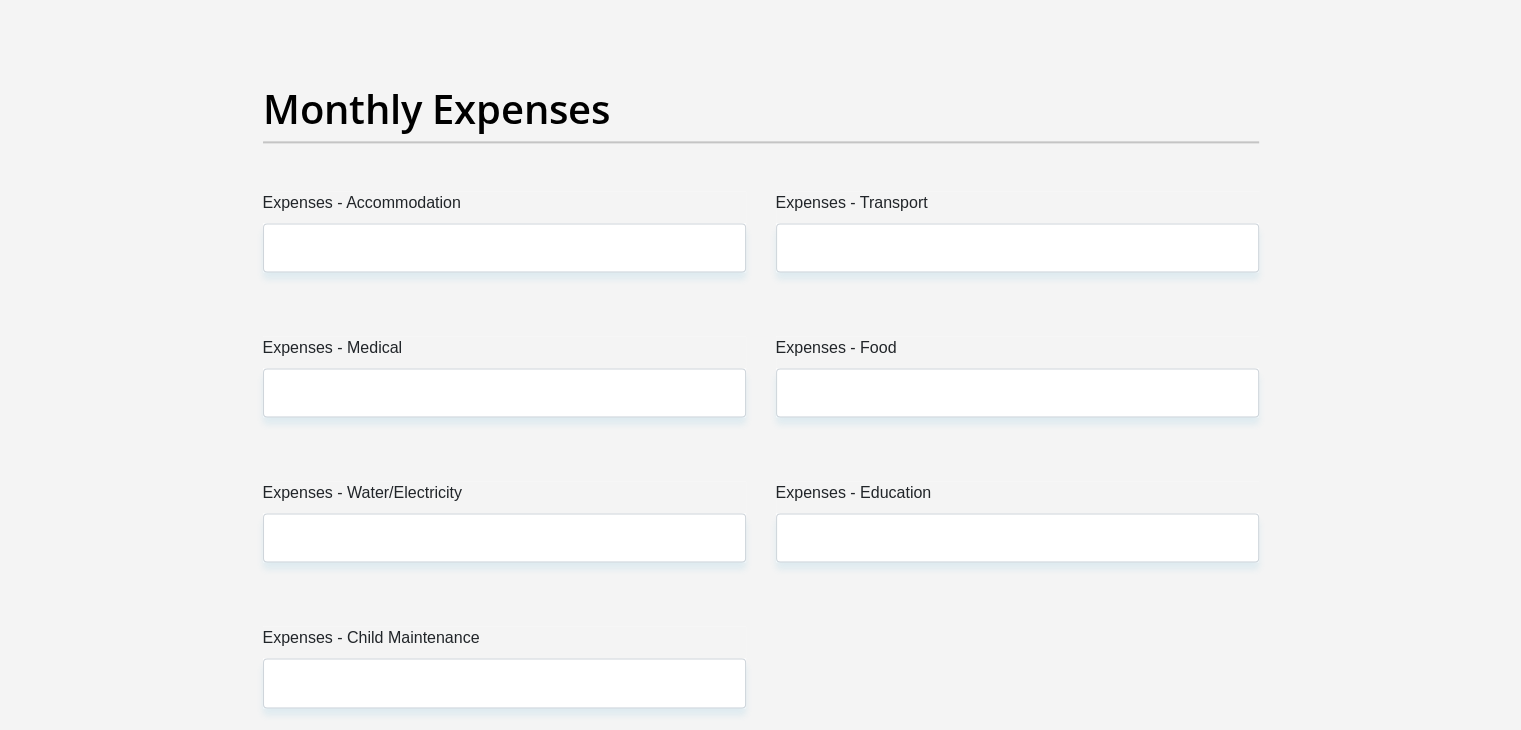 scroll, scrollTop: 2829, scrollLeft: 0, axis: vertical 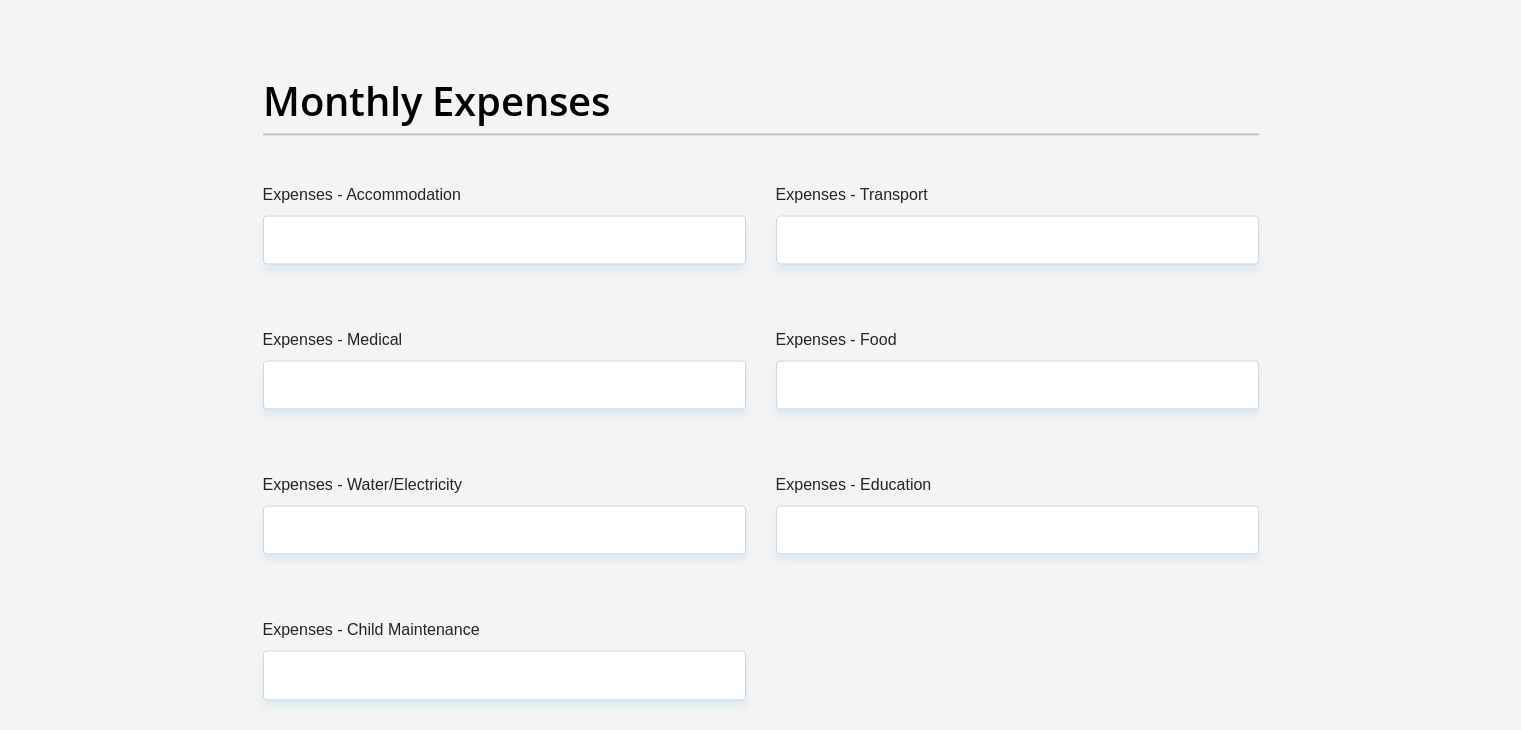 type on "0" 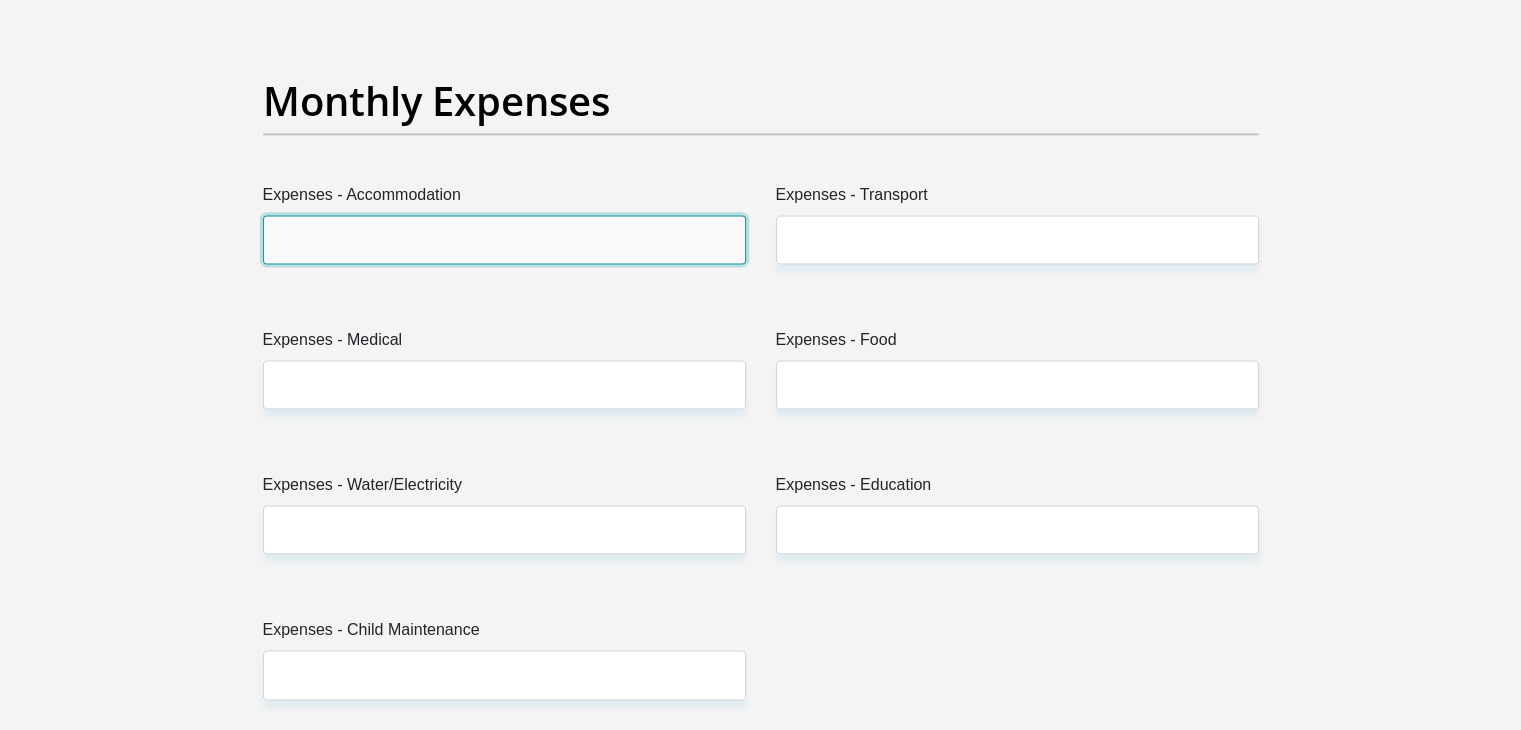 click on "Expenses - Accommodation" at bounding box center (504, 239) 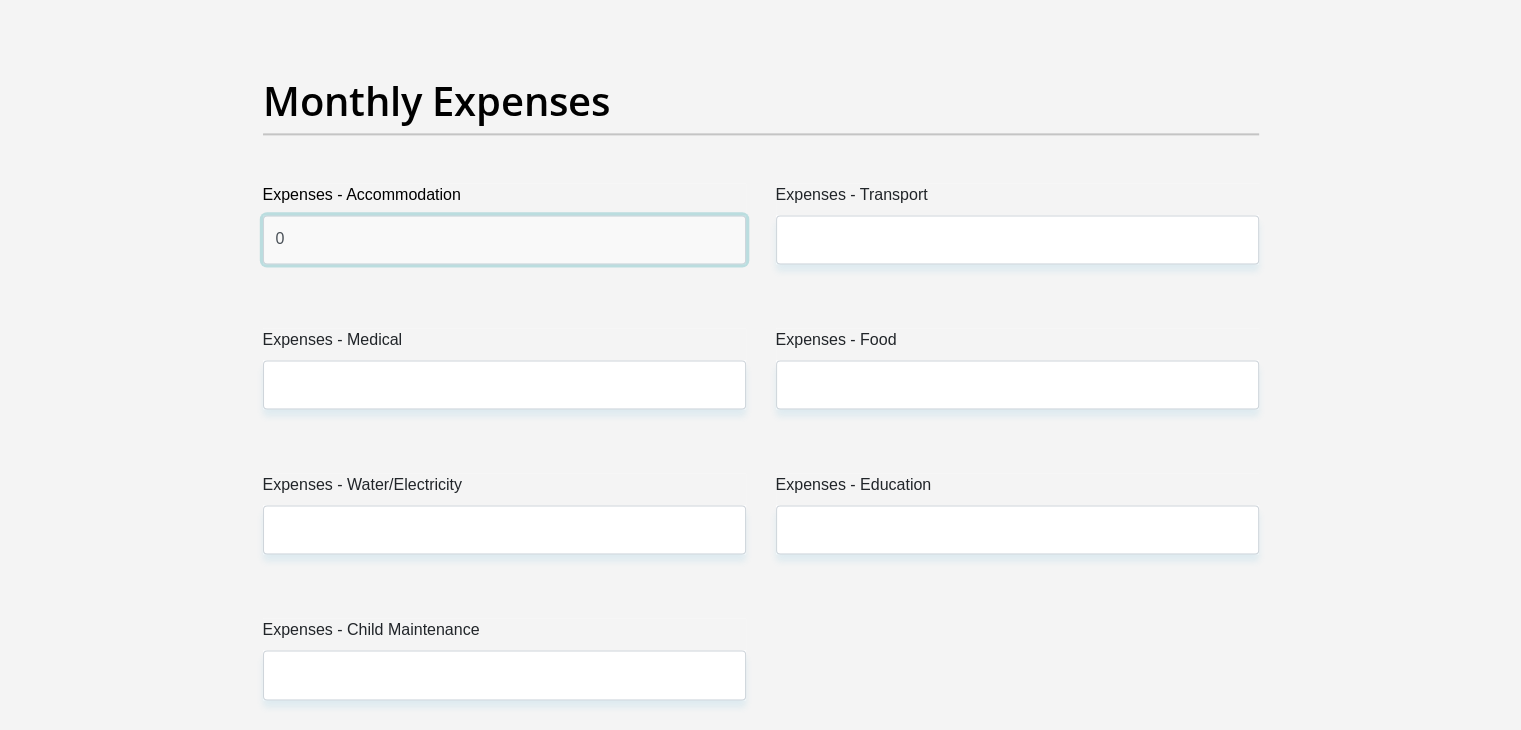 type on "0" 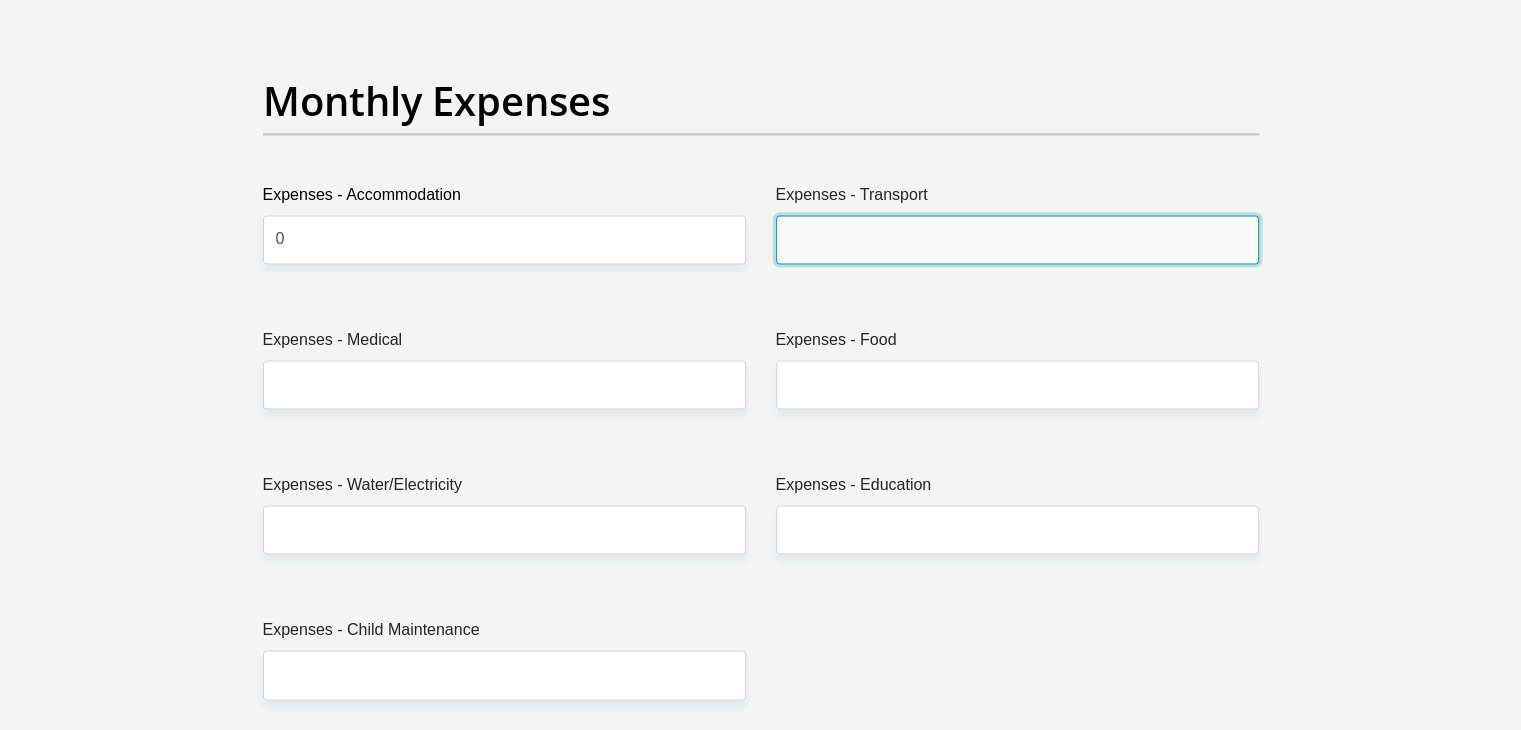 click on "Expenses - Transport" at bounding box center [1017, 239] 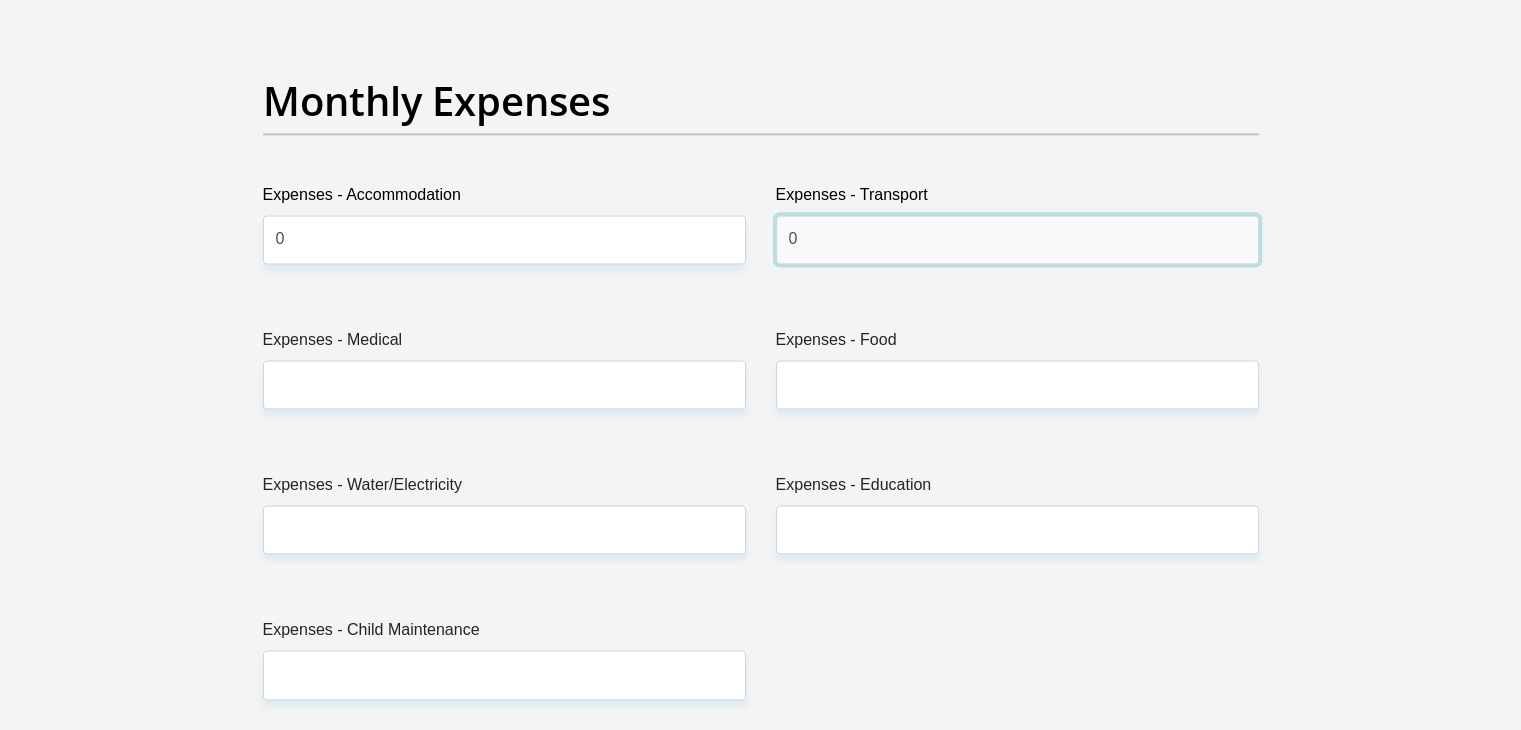 type on "0" 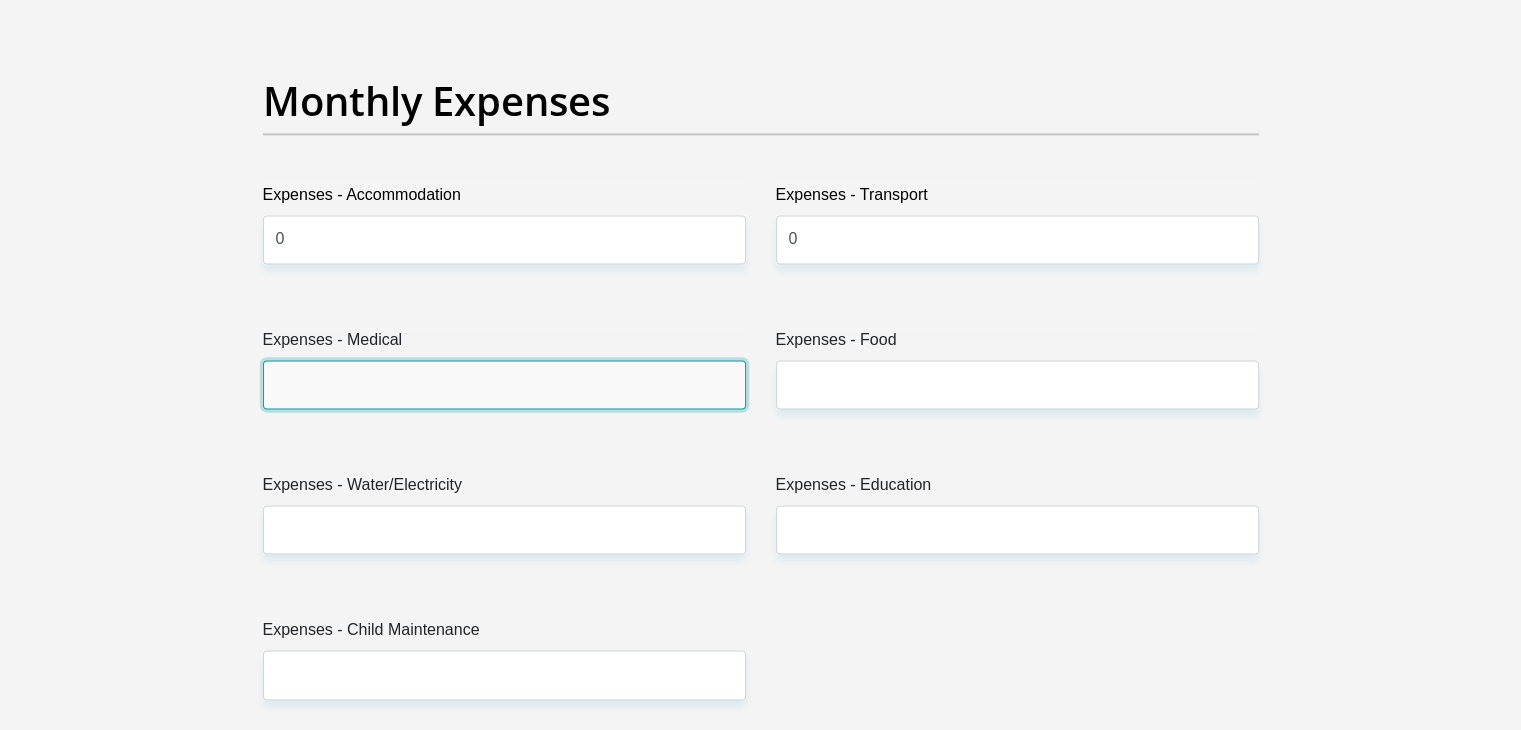 click on "Expenses - Medical" at bounding box center [504, 384] 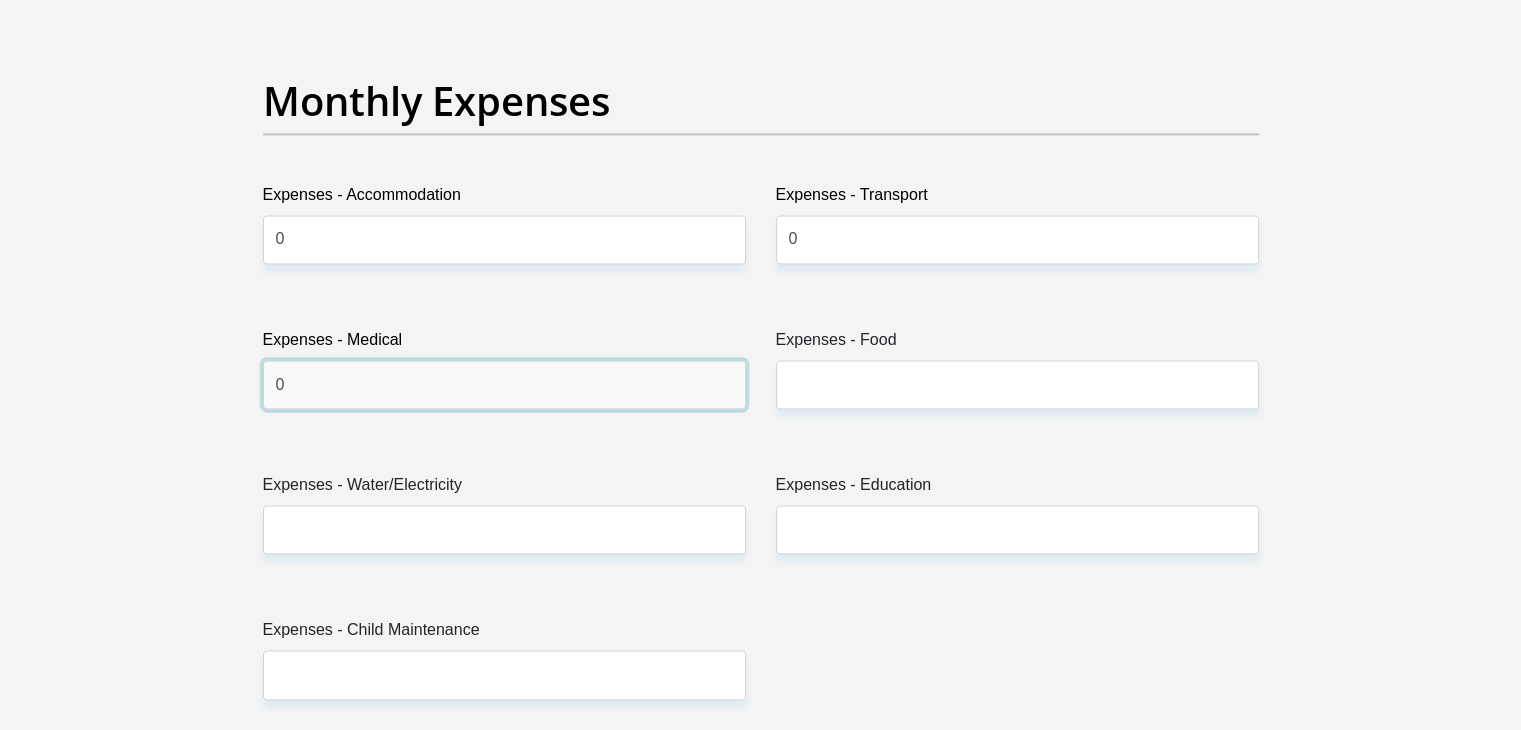 type on "0" 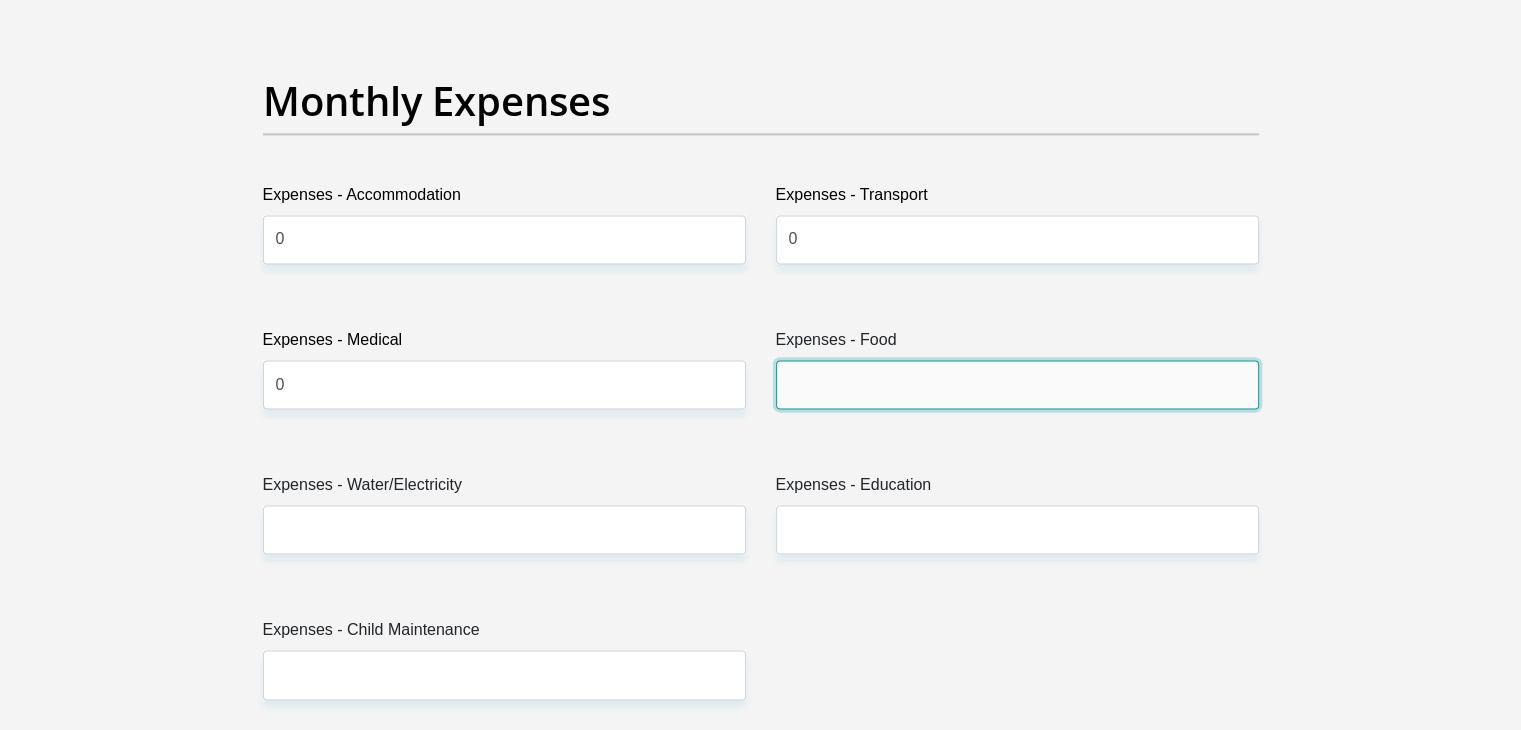 click on "Expenses - Food" at bounding box center (1017, 384) 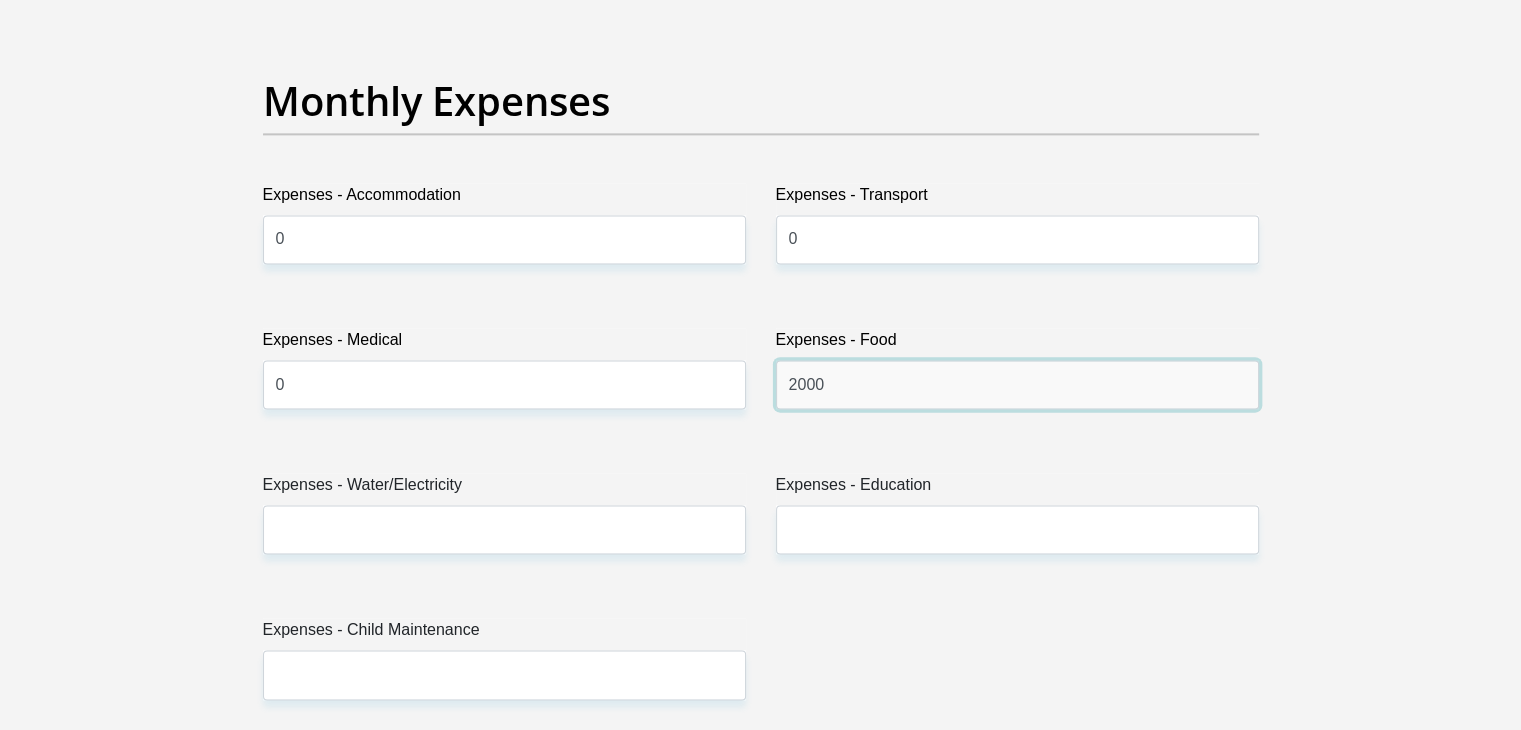 type on "2000" 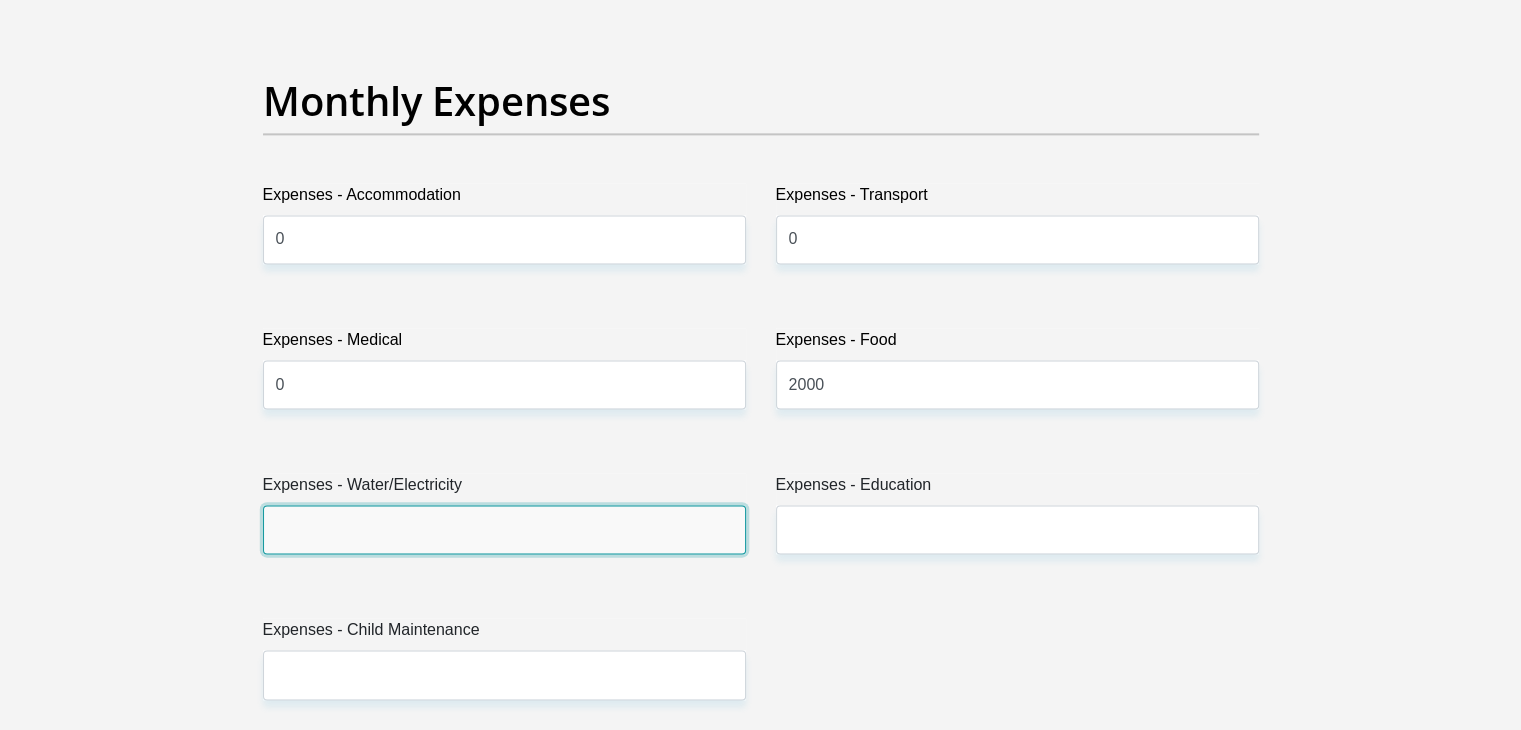 click on "Expenses - Water/Electricity" at bounding box center (504, 529) 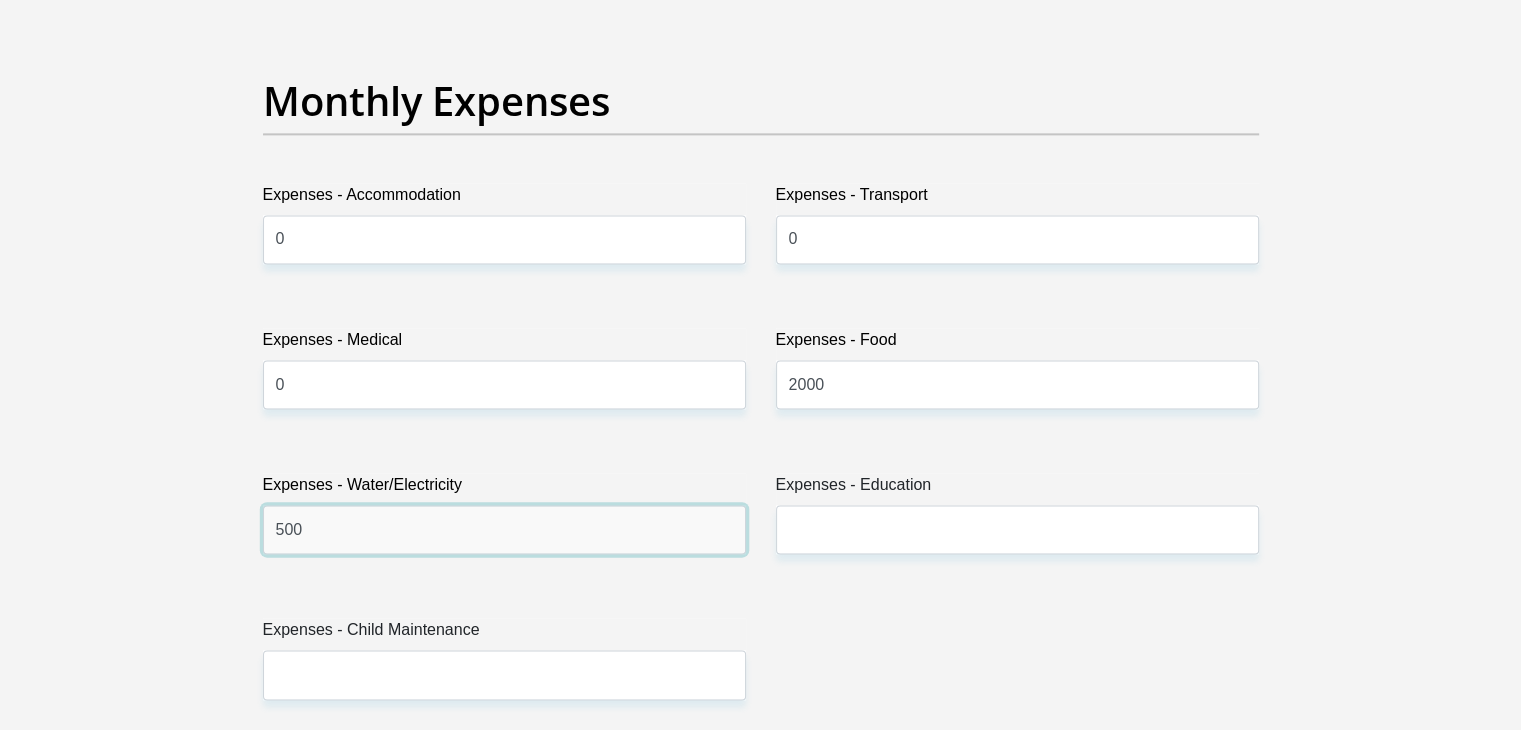 type on "500" 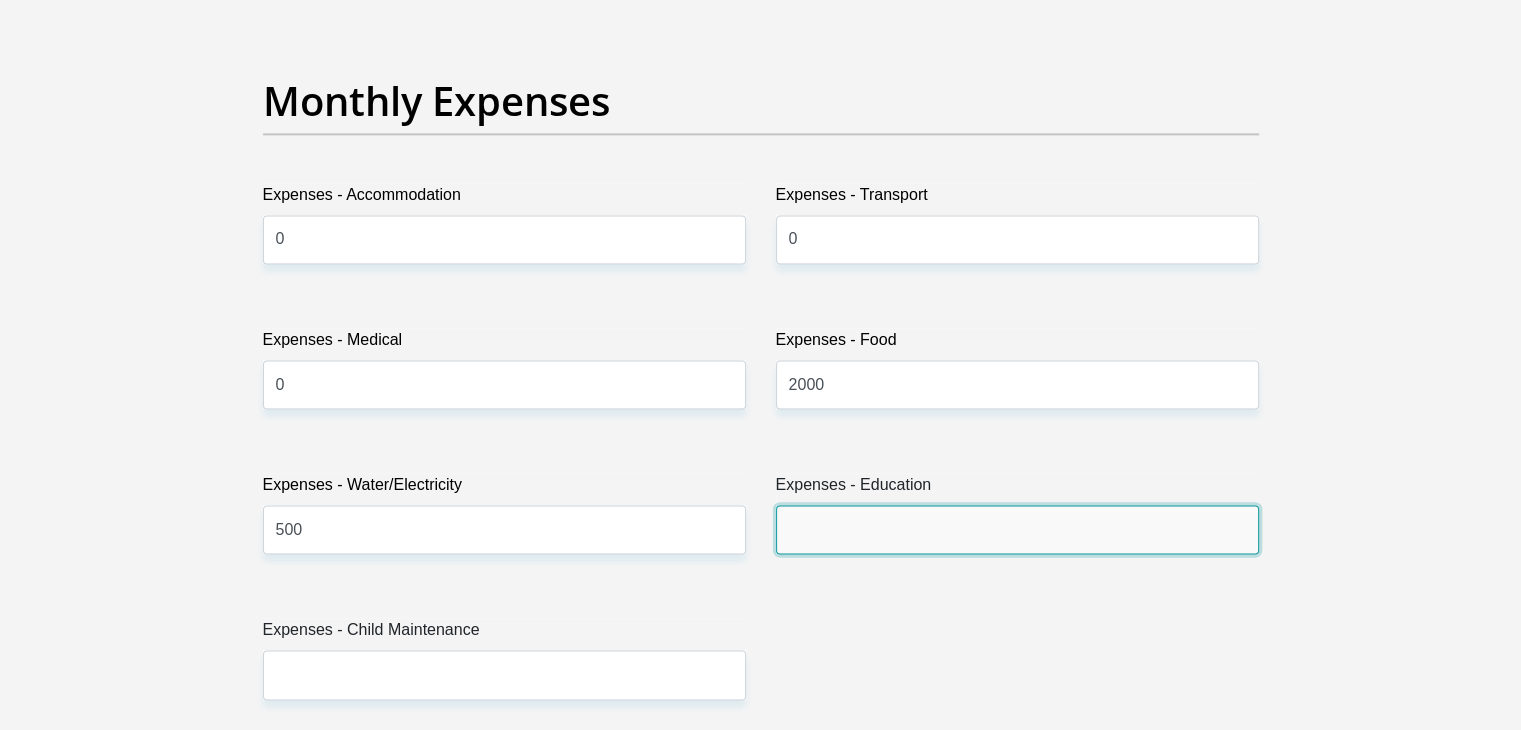 click on "Expenses - Education" at bounding box center [1017, 529] 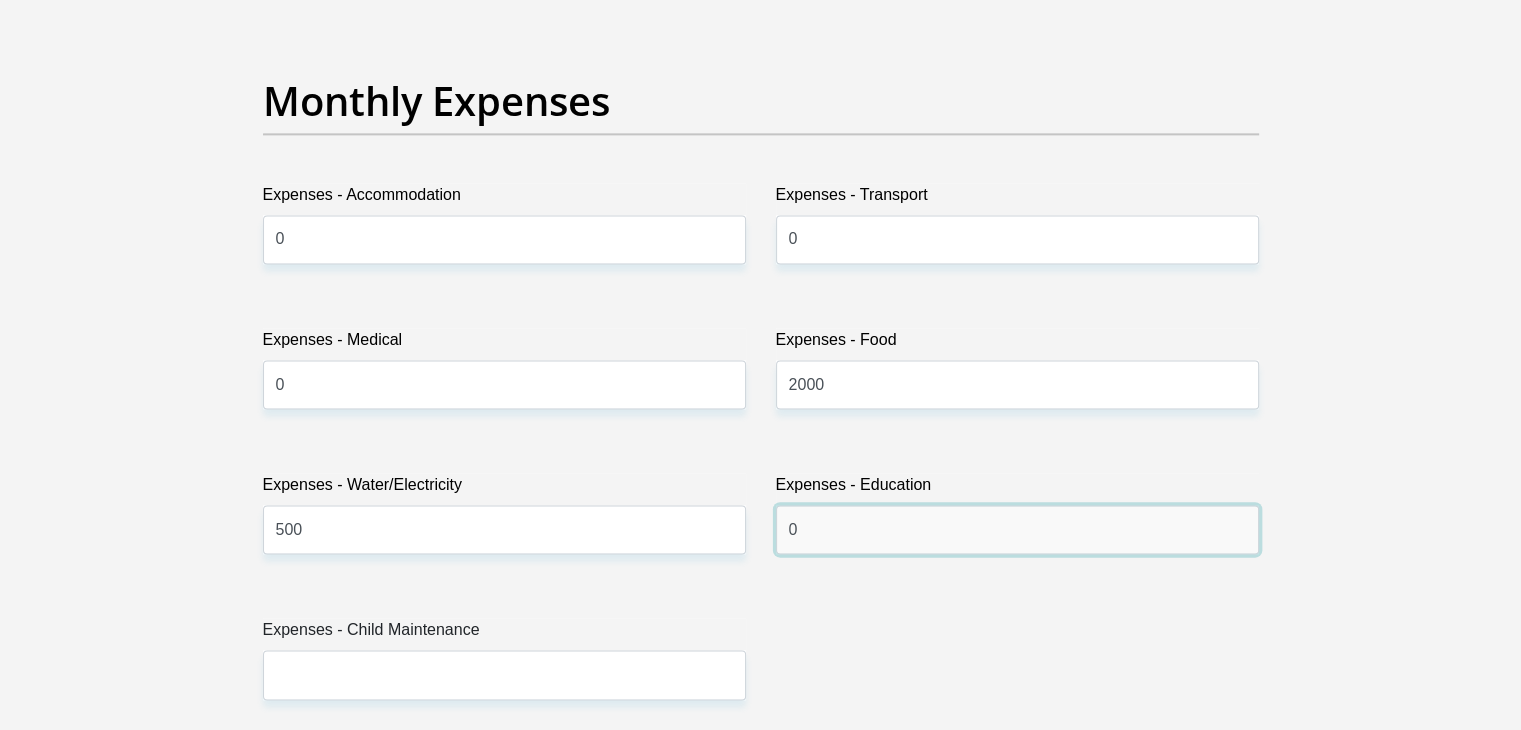 type on "0" 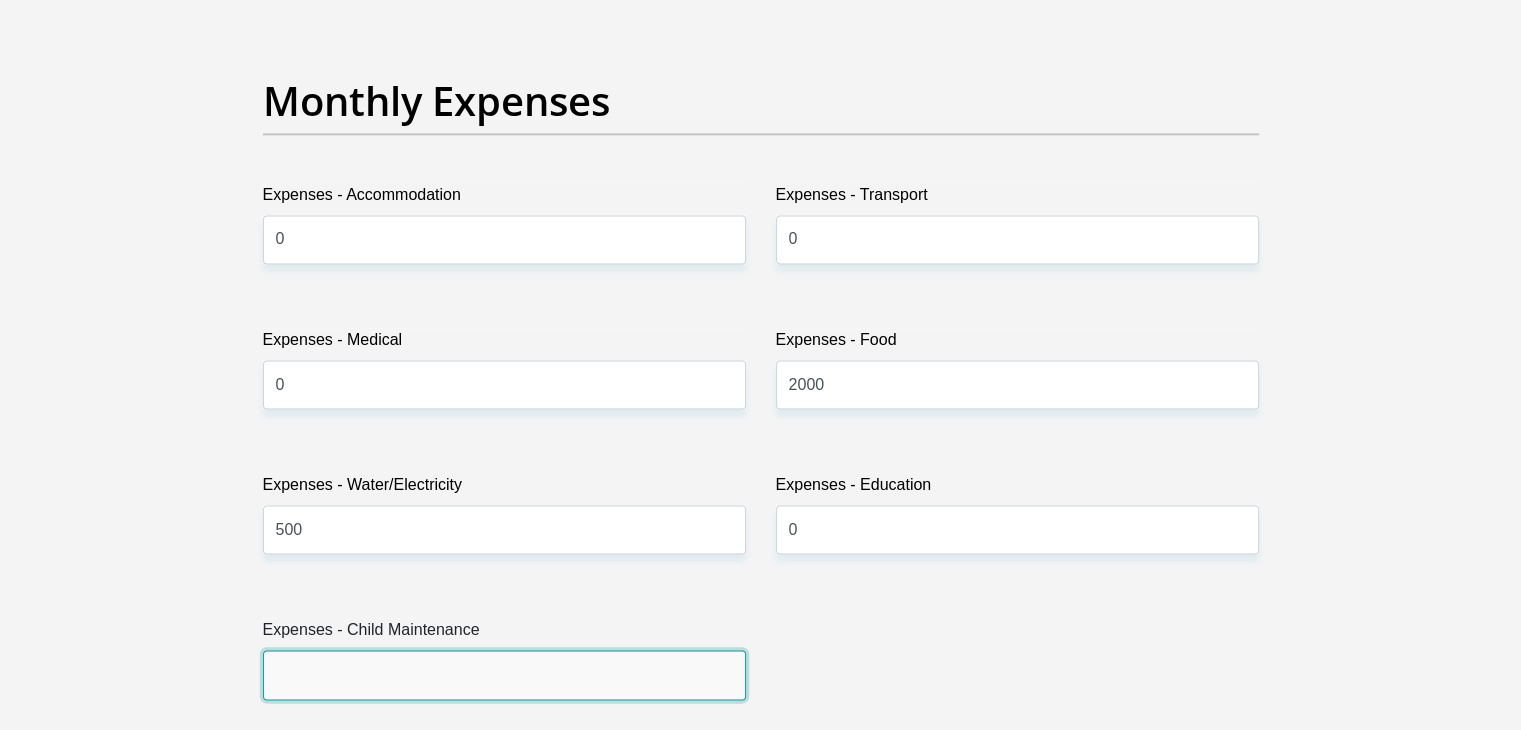 click on "Expenses - Child Maintenance" at bounding box center (504, 674) 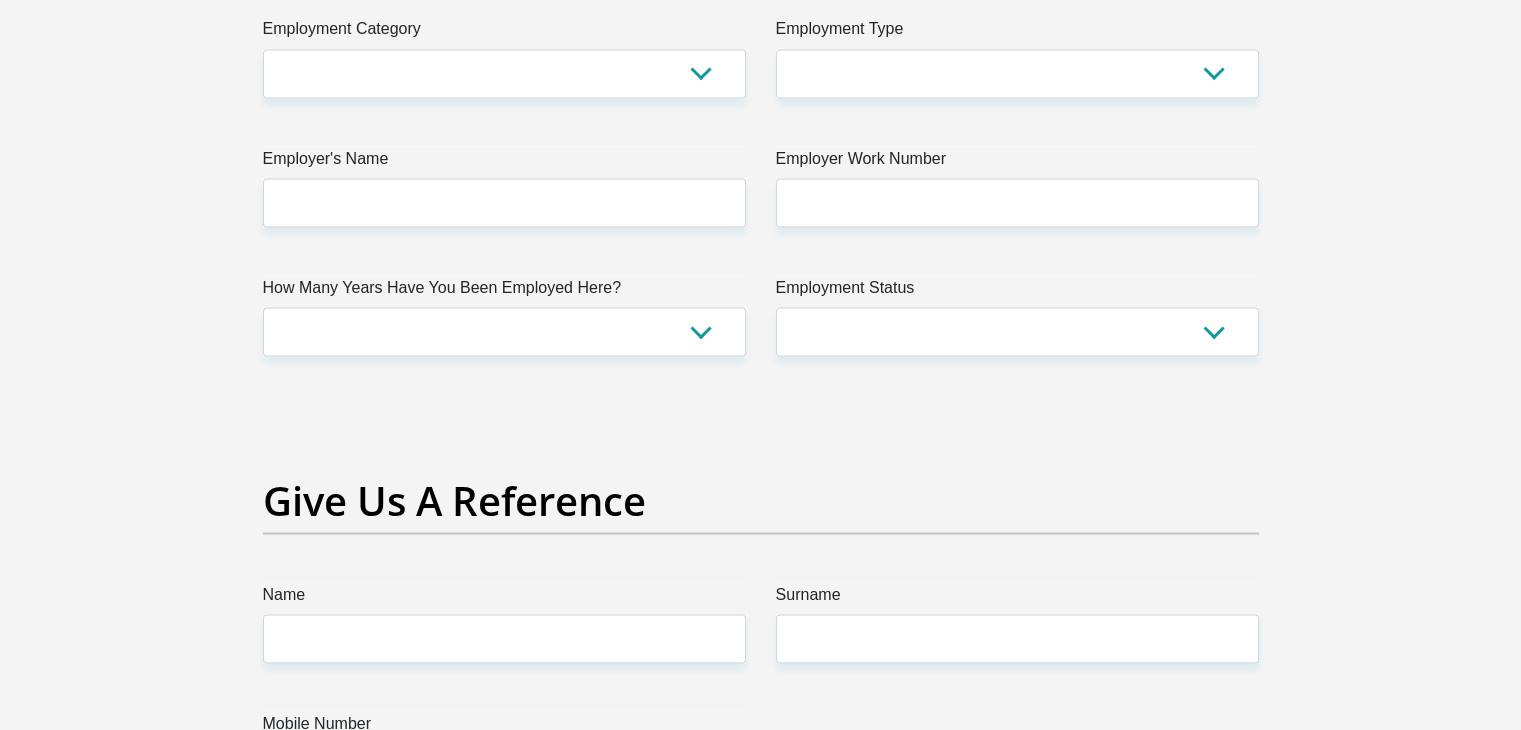 scroll, scrollTop: 3713, scrollLeft: 0, axis: vertical 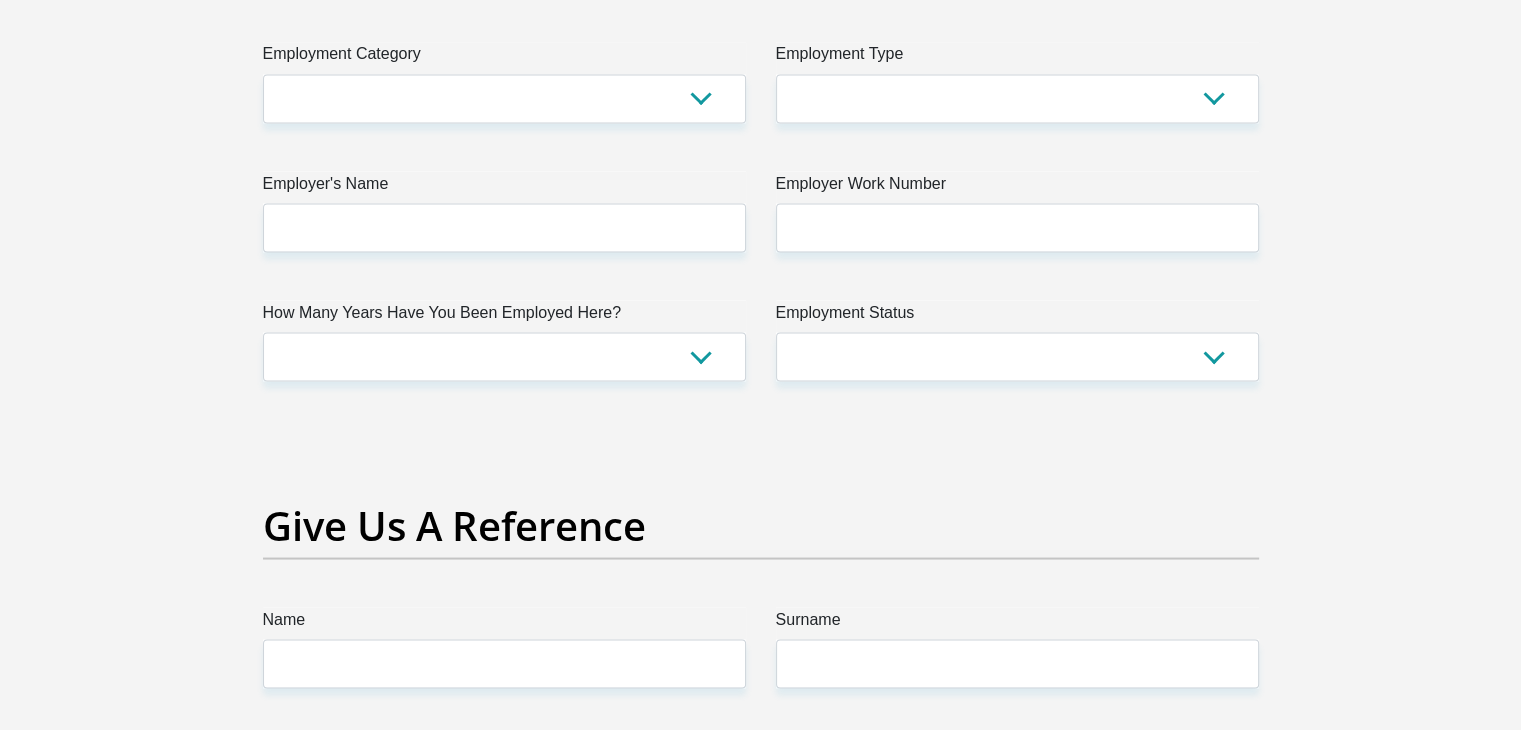 type on "0" 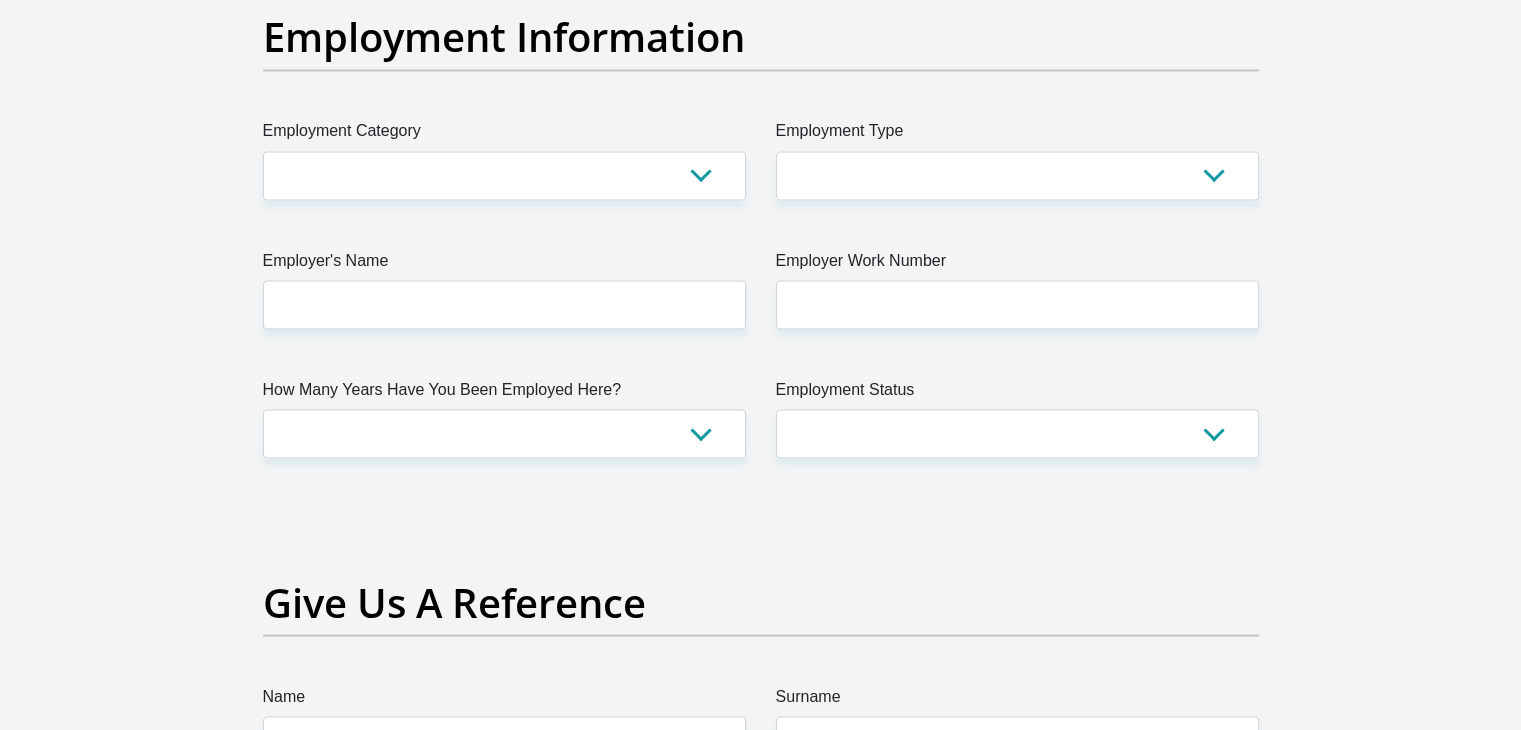 scroll, scrollTop: 3628, scrollLeft: 0, axis: vertical 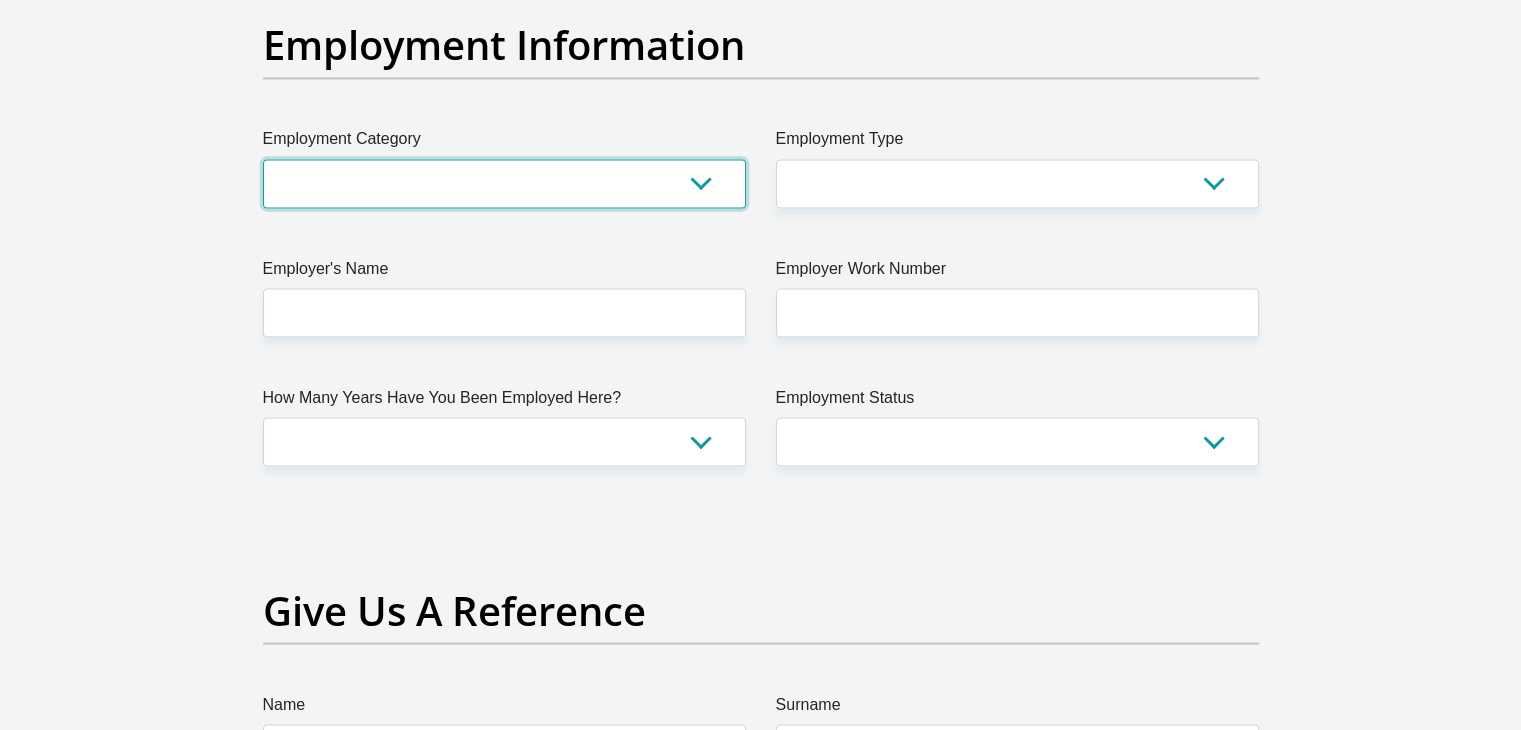 click on "AGRICULTURE
ALCOHOL & TOBACCO
CONSTRUCTION MATERIALS
METALLURGY
EQUIPMENT FOR RENEWABLE ENERGY
SPECIALIZED CONTRACTORS
CAR
GAMING (INCL. INTERNET
OTHER WHOLESALE
UNLICENSED PHARMACEUTICALS
CURRENCY EXCHANGE HOUSES
OTHER FINANCIAL INSTITUTIONS & INSURANCE
REAL ESTATE AGENTS
OIL & GAS
OTHER MATERIALS (E.G. IRON ORE)
PRECIOUS STONES & PRECIOUS METALS
POLITICAL ORGANIZATIONS
RELIGIOUS ORGANIZATIONS(NOT SECTS)
ACTI. HAVING BUSINESS DEAL WITH PUBLIC ADMINISTRATION
LAUNDROMATS" at bounding box center [504, 183] 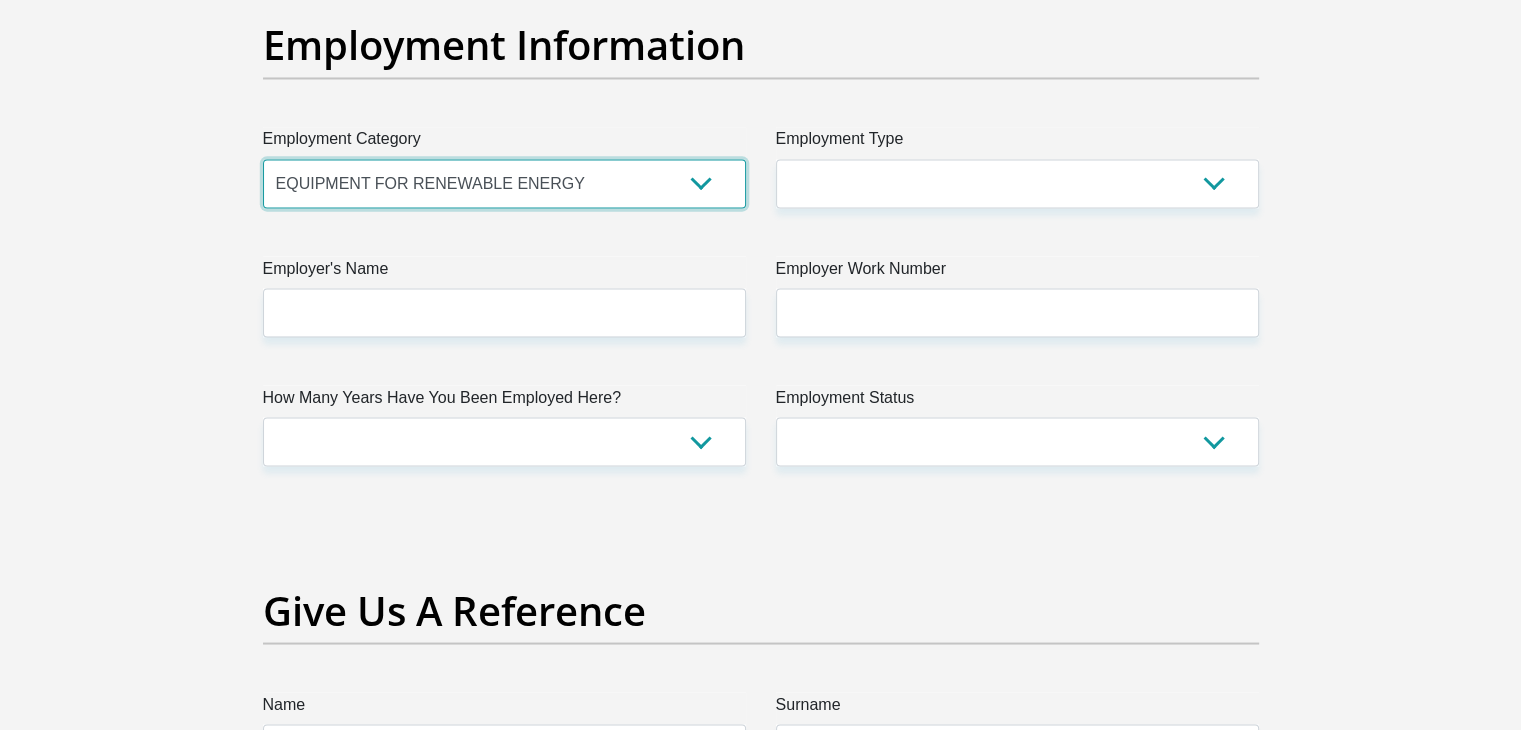 click on "AGRICULTURE
ALCOHOL & TOBACCO
CONSTRUCTION MATERIALS
METALLURGY
EQUIPMENT FOR RENEWABLE ENERGY
SPECIALIZED CONTRACTORS
CAR
GAMING (INCL. INTERNET
OTHER WHOLESALE
UNLICENSED PHARMACEUTICALS
CURRENCY EXCHANGE HOUSES
OTHER FINANCIAL INSTITUTIONS & INSURANCE
REAL ESTATE AGENTS
OIL & GAS
OTHER MATERIALS (E.G. IRON ORE)
PRECIOUS STONES & PRECIOUS METALS
POLITICAL ORGANIZATIONS
RELIGIOUS ORGANIZATIONS(NOT SECTS)
ACTI. HAVING BUSINESS DEAL WITH PUBLIC ADMINISTRATION
LAUNDROMATS" at bounding box center [504, 183] 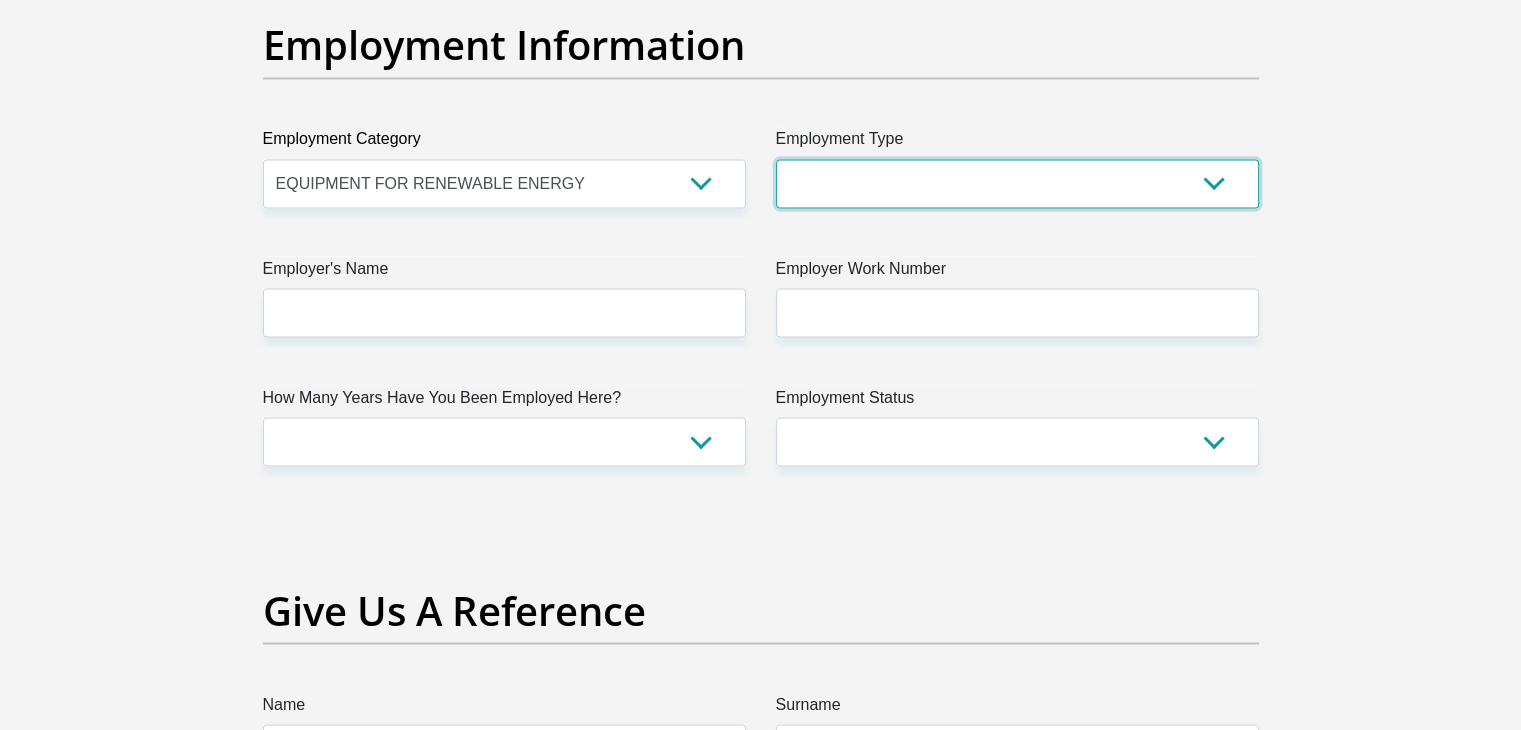 click on "College/Lecturer
Craft Seller
Creative
Driver
Executive
Farmer
Forces - Non Commissioned
Forces - Officer
Hawker
Housewife
Labourer
Licenced Professional
Manager
Miner
Non Licenced Professional
Office Staff/Clerk
Outside Worker
Pensioner
Permanent Teacher
Production/Manufacturing
Sales
Self-Employed
Semi-Professional Worker
Service Industry  Social Worker  Student" at bounding box center [1017, 183] 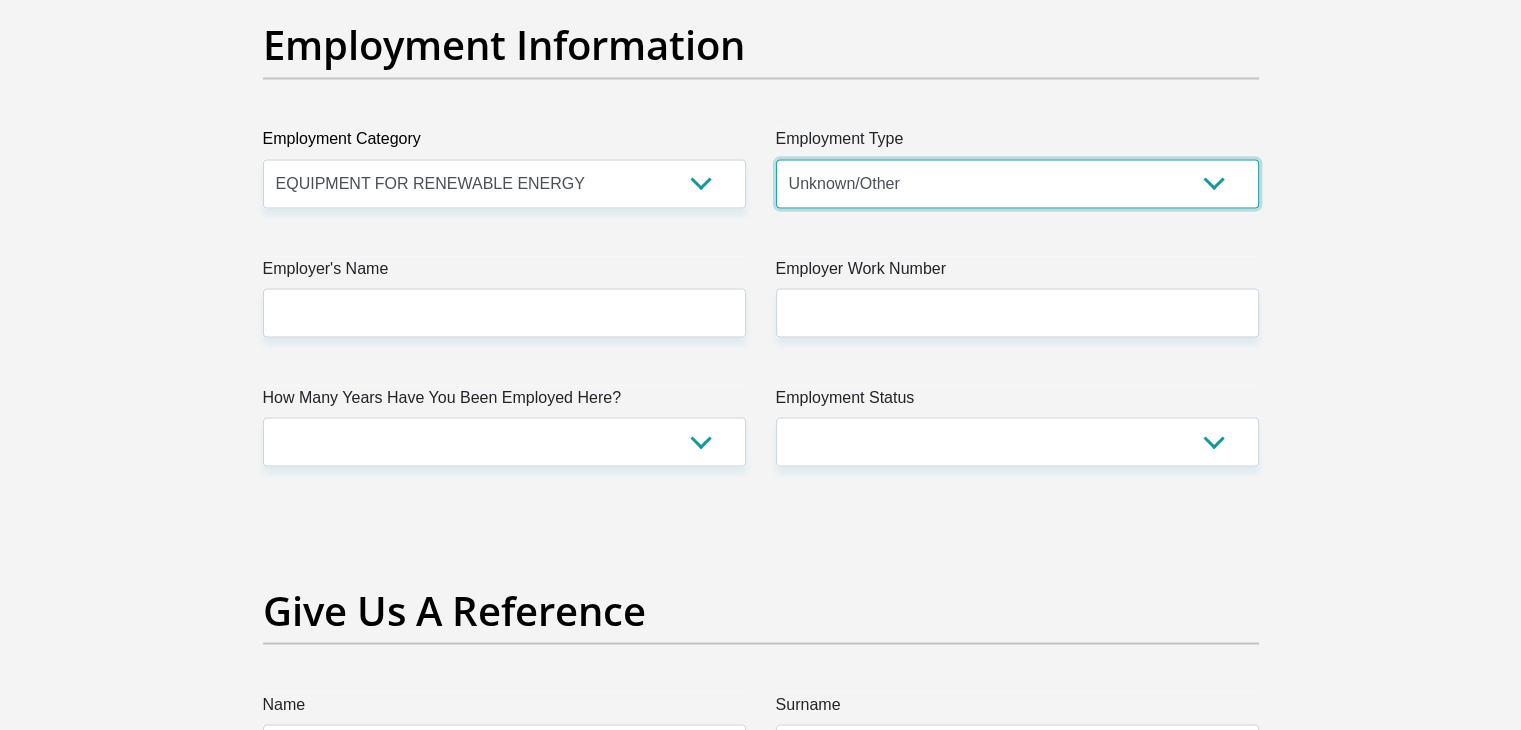 click on "College/Lecturer
Craft Seller
Creative
Driver
Executive
Farmer
Forces - Non Commissioned
Forces - Officer
Hawker
Housewife
Labourer
Licenced Professional
Manager
Miner
Non Licenced Professional
Office Staff/Clerk
Outside Worker
Pensioner
Permanent Teacher
Production/Manufacturing
Sales
Self-Employed
Semi-Professional Worker
Service Industry  Social Worker  Student" at bounding box center (1017, 183) 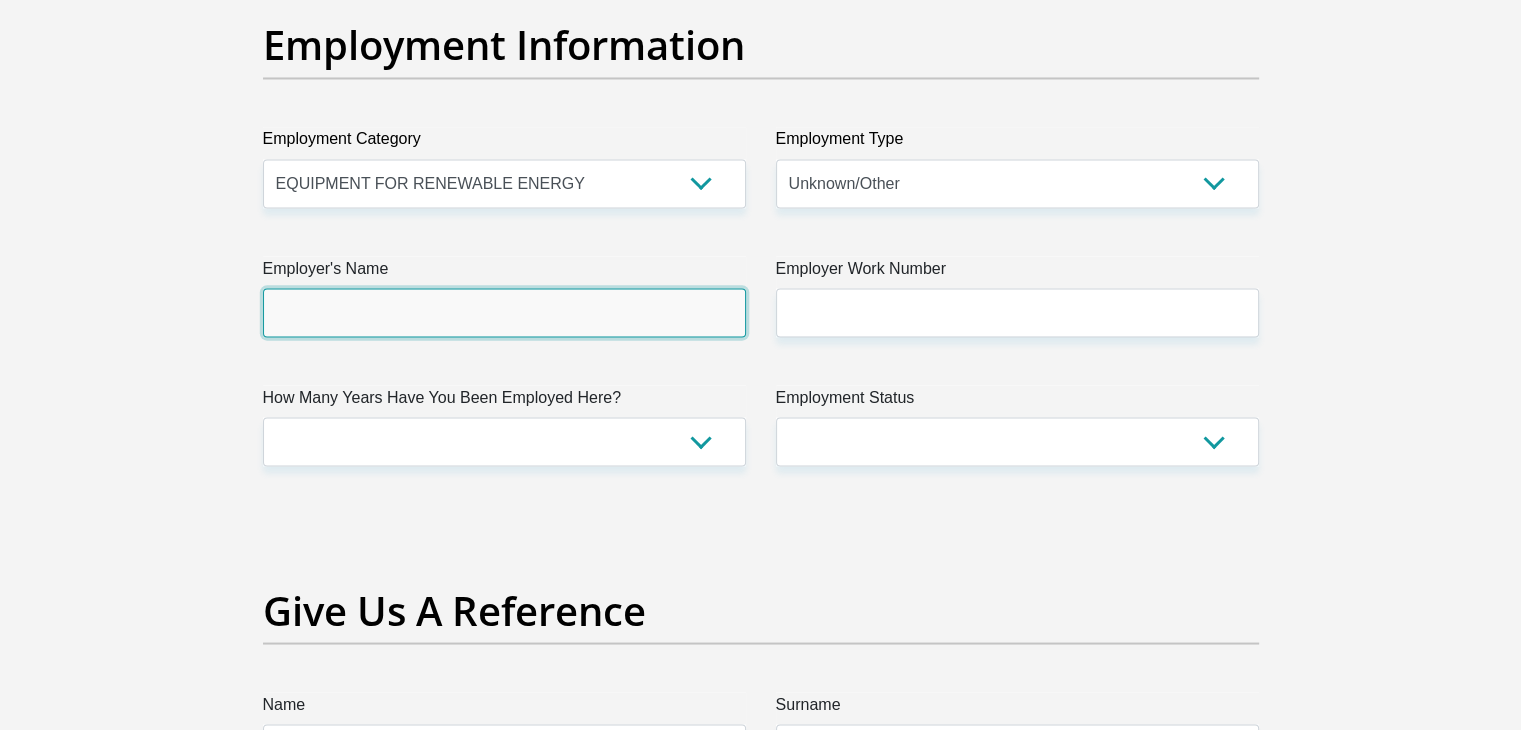 click on "Employer's Name" at bounding box center [504, 312] 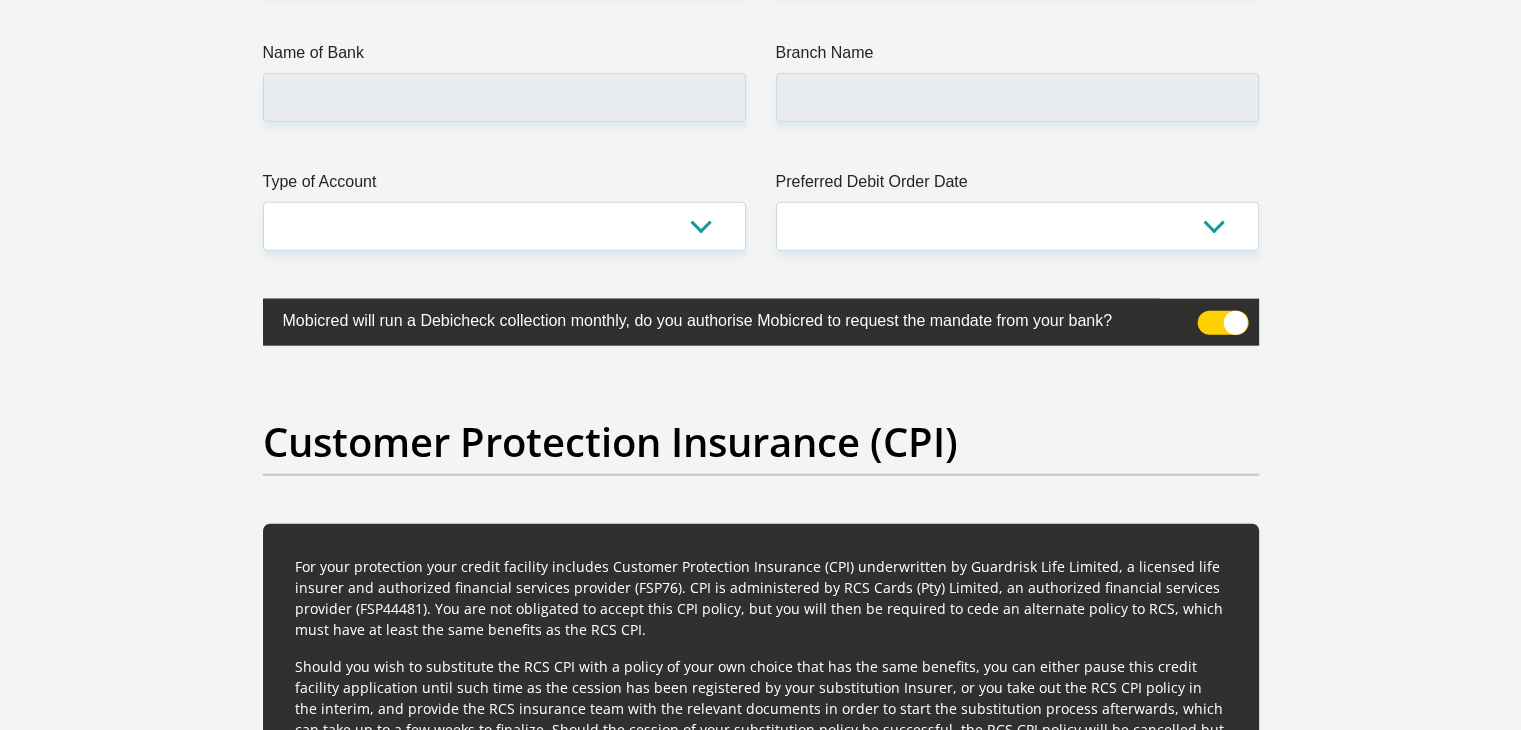 scroll, scrollTop: 4905, scrollLeft: 0, axis: vertical 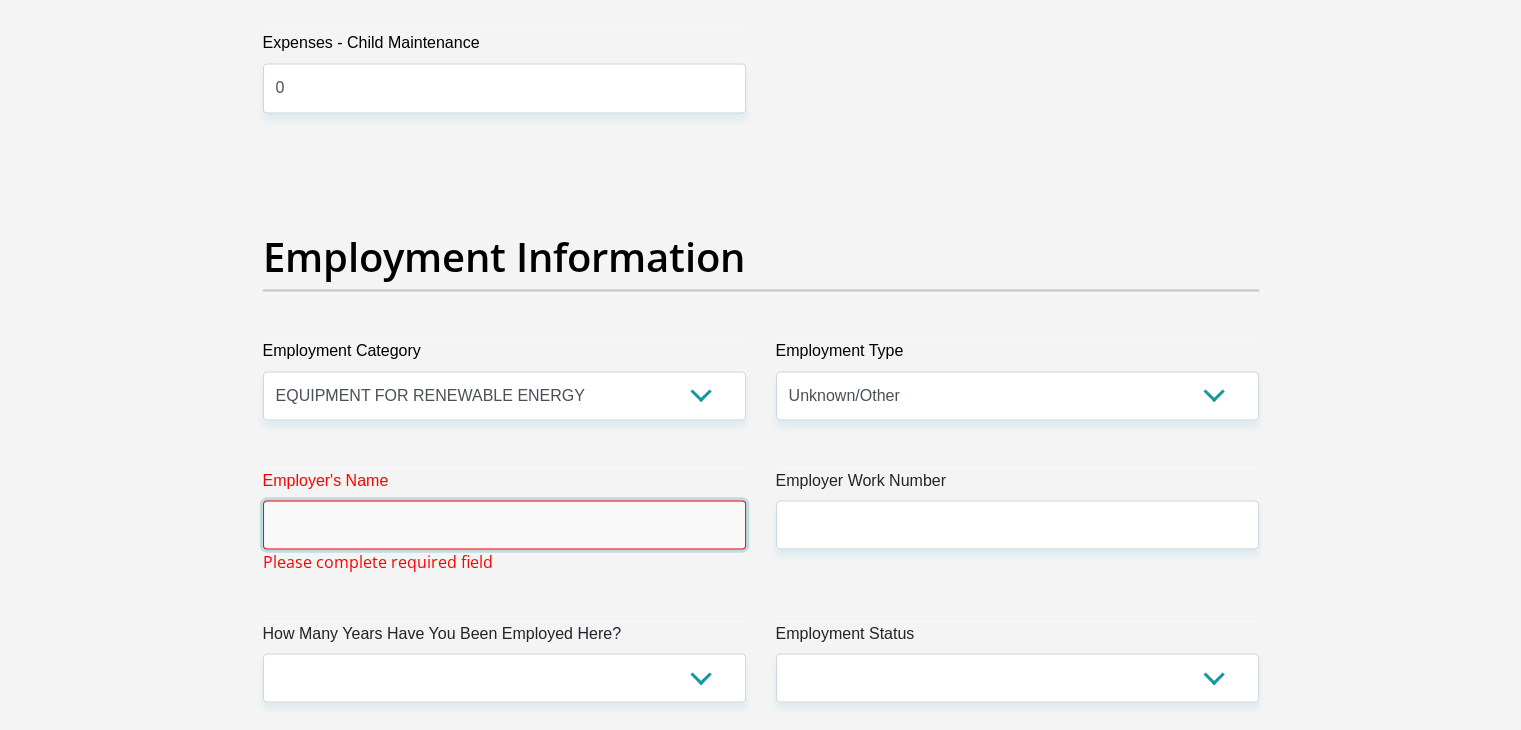 type on "e" 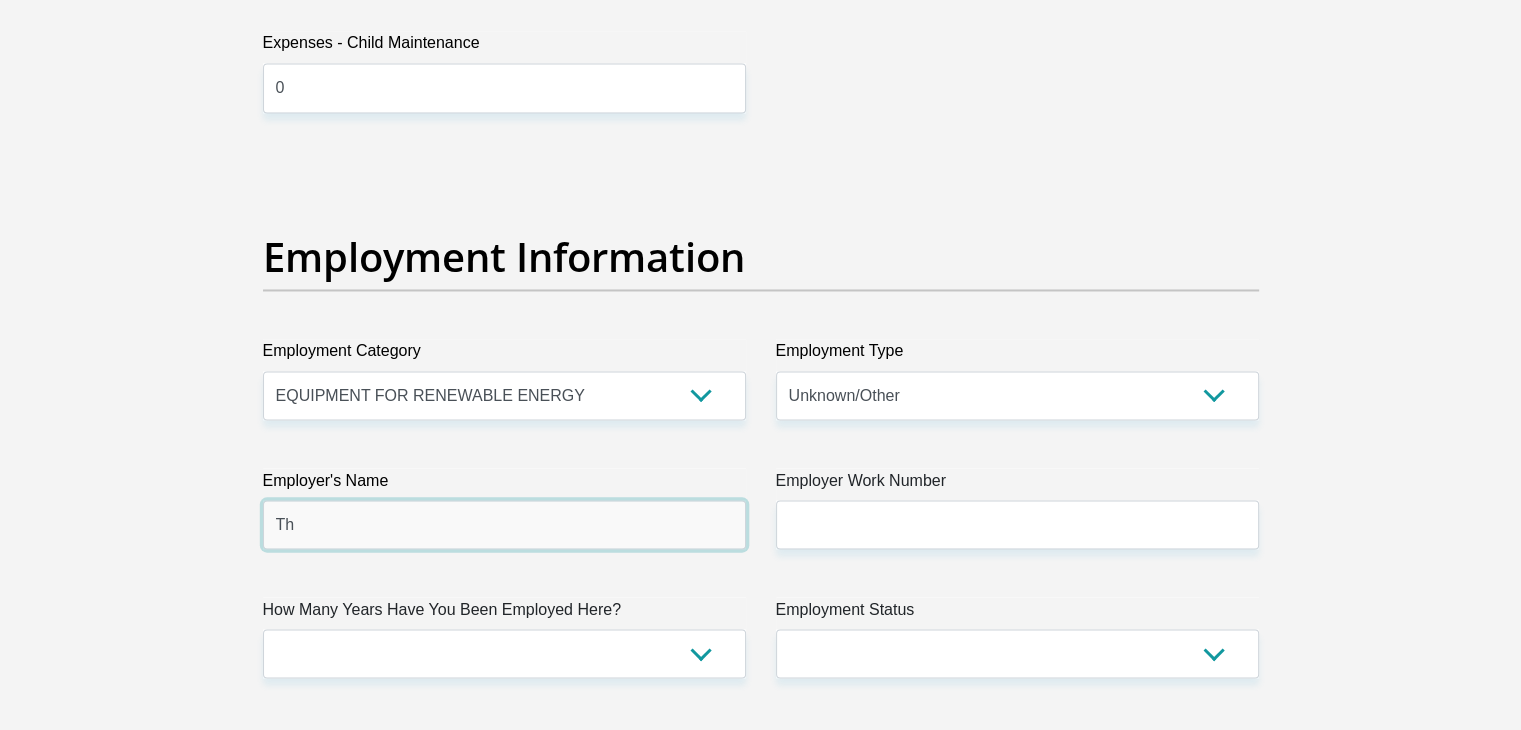 type on "T" 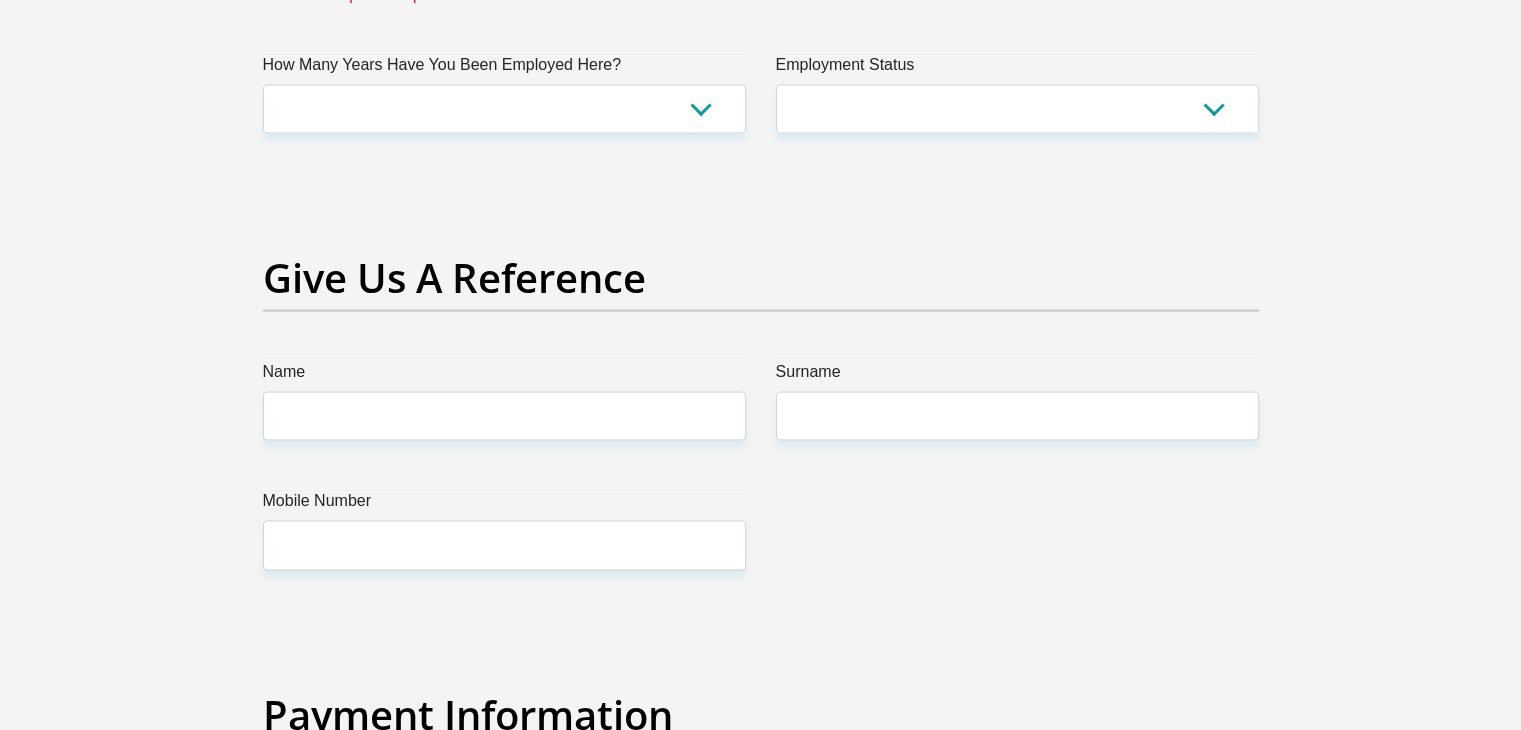 scroll, scrollTop: 4054, scrollLeft: 0, axis: vertical 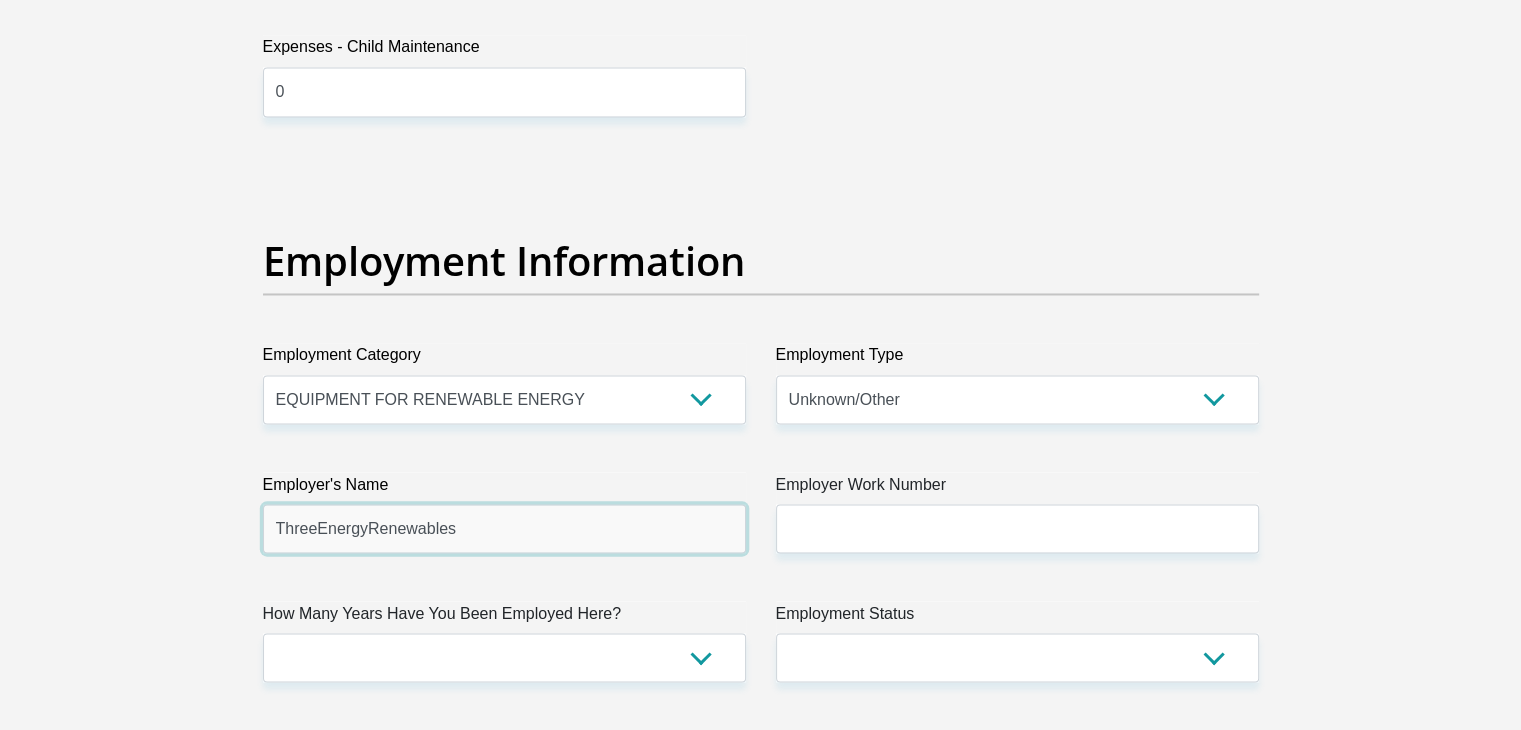 type on "ThreeEnergyRenewables" 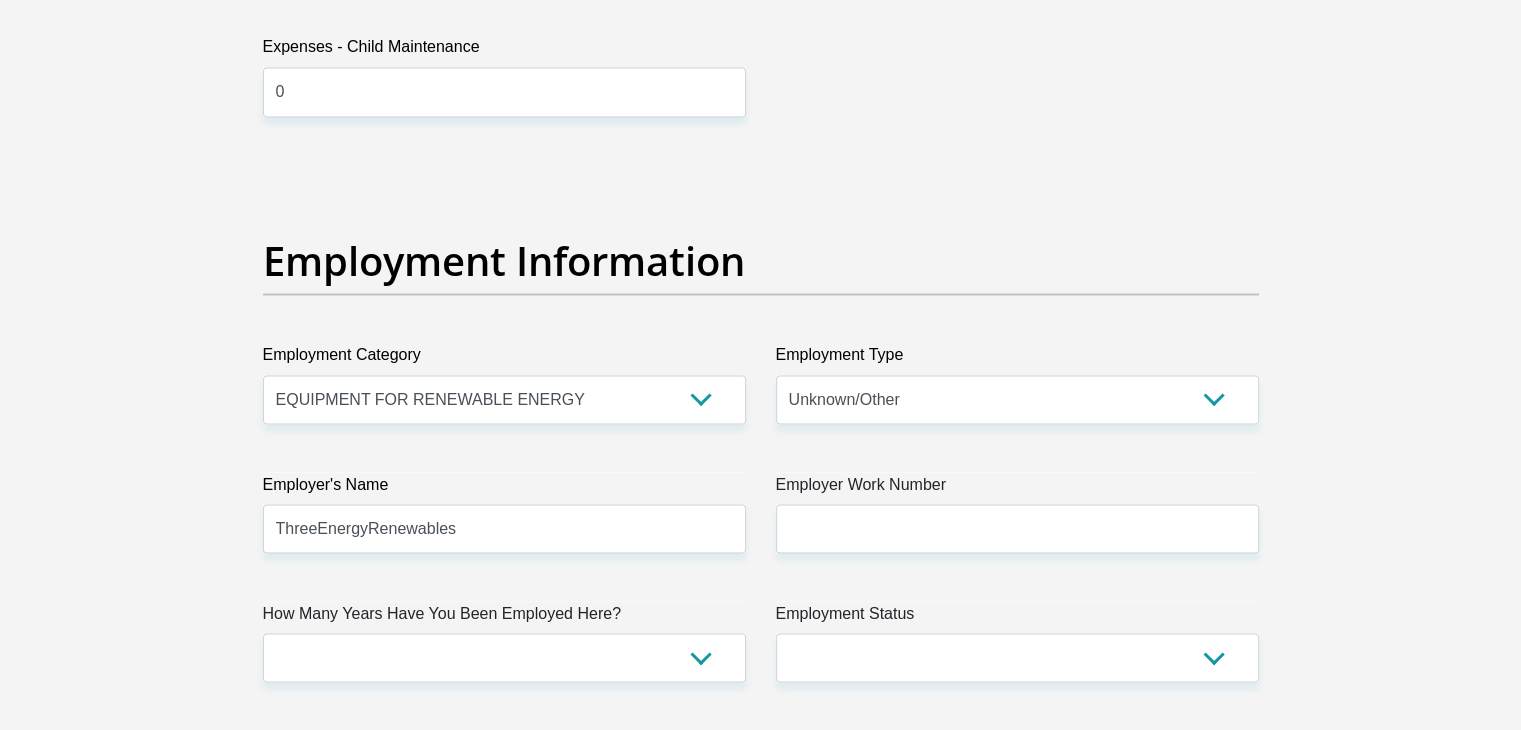 click on "Title
Mr
Ms
Mrs
Dr
[PERSON_NAME]
First Name
ThembaReuben
Surname
[PERSON_NAME]
ID Number
0102275331084
Please input valid ID number
Race
Black
Coloured
Indian
White
Other
Contact Number
0796983984
Please input valid contact number
Nationality
[GEOGRAPHIC_DATA]
[GEOGRAPHIC_DATA]
[GEOGRAPHIC_DATA]  [GEOGRAPHIC_DATA]" at bounding box center (761, 155) 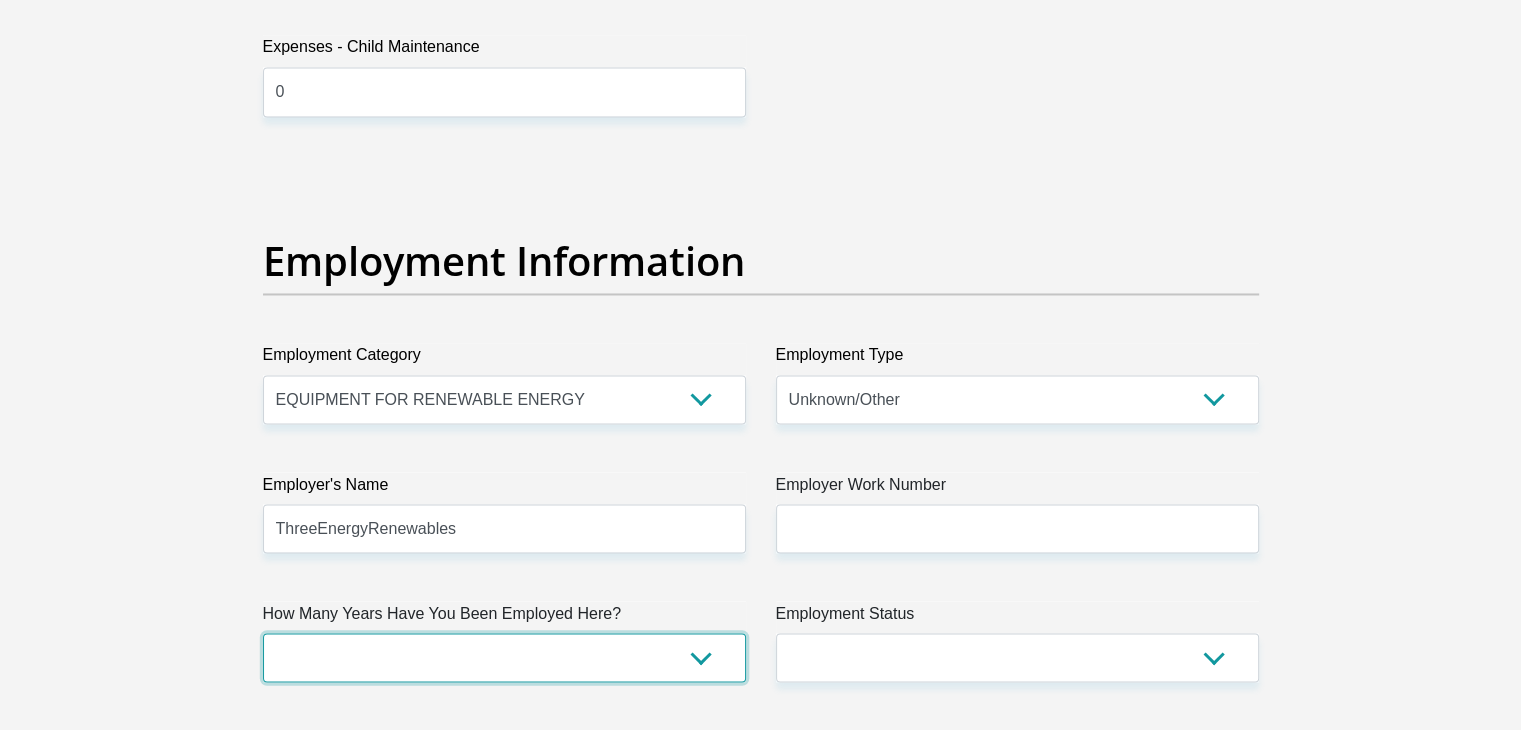 click on "less than 1 year
1-3 years
3-5 years
5+ years" at bounding box center [504, 657] 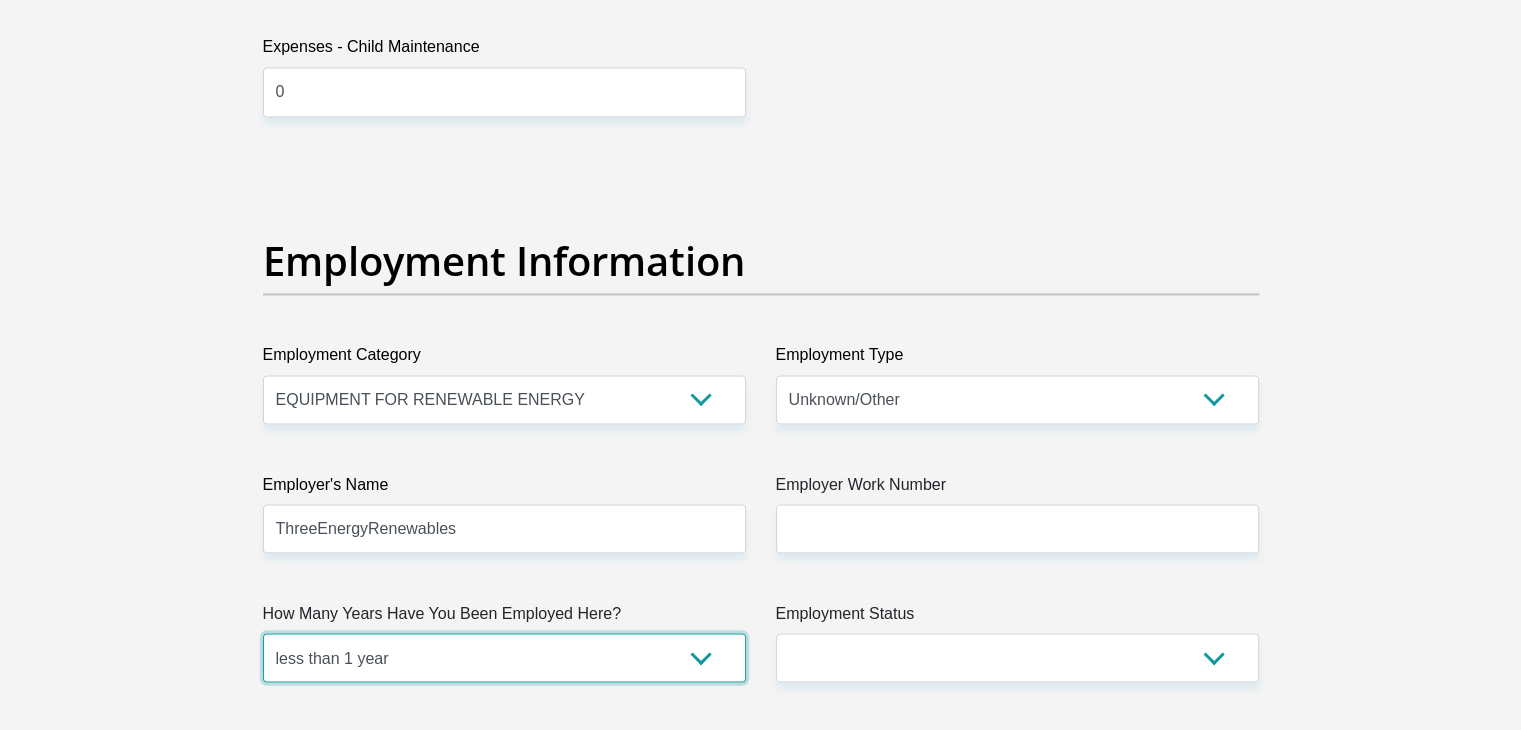 click on "less than 1 year
1-3 years
3-5 years
5+ years" at bounding box center [504, 657] 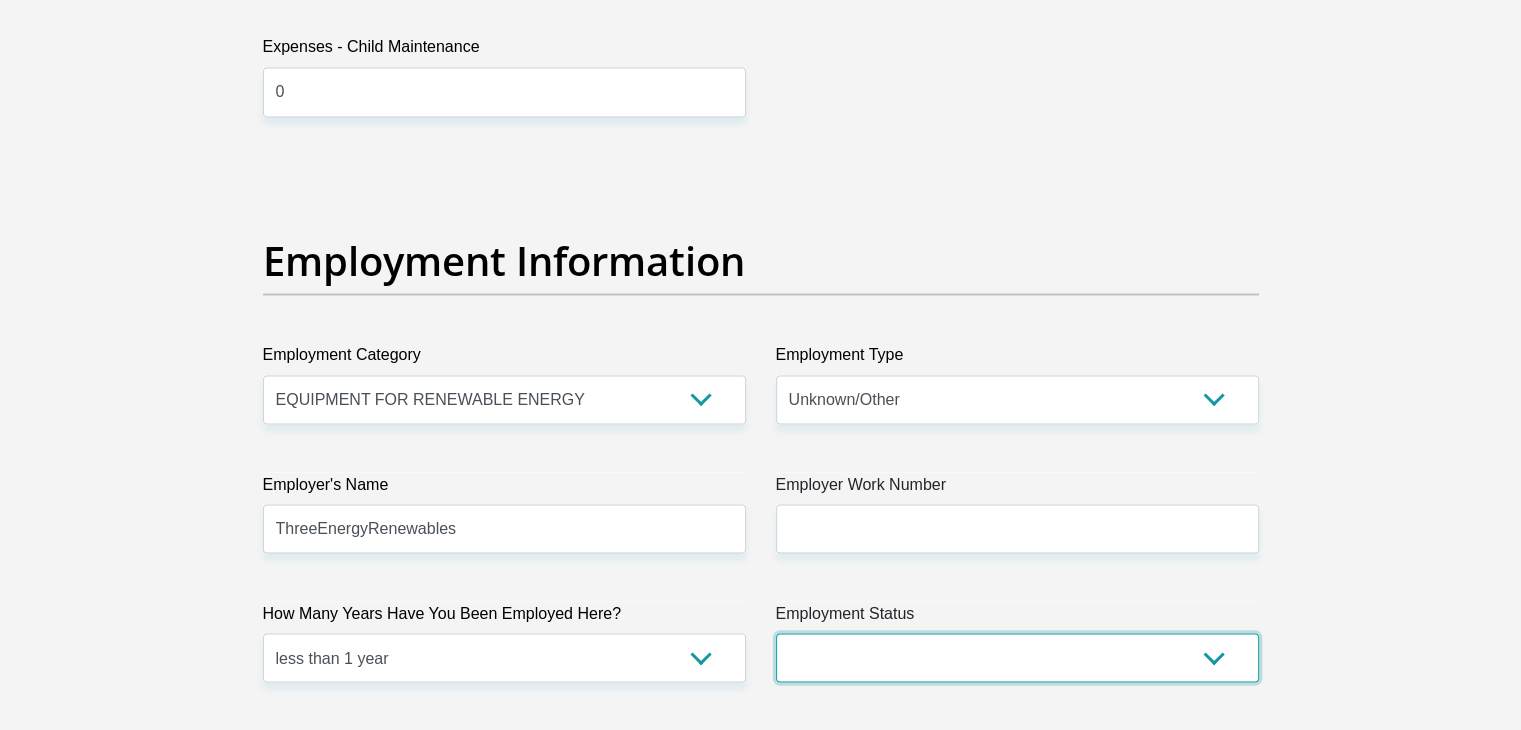 click on "Permanent/Full-time
Part-time/Casual
[DEMOGRAPHIC_DATA] Worker
Self-Employed
Housewife
Retired
Student
Medically Boarded
Disability
Unemployed" at bounding box center [1017, 657] 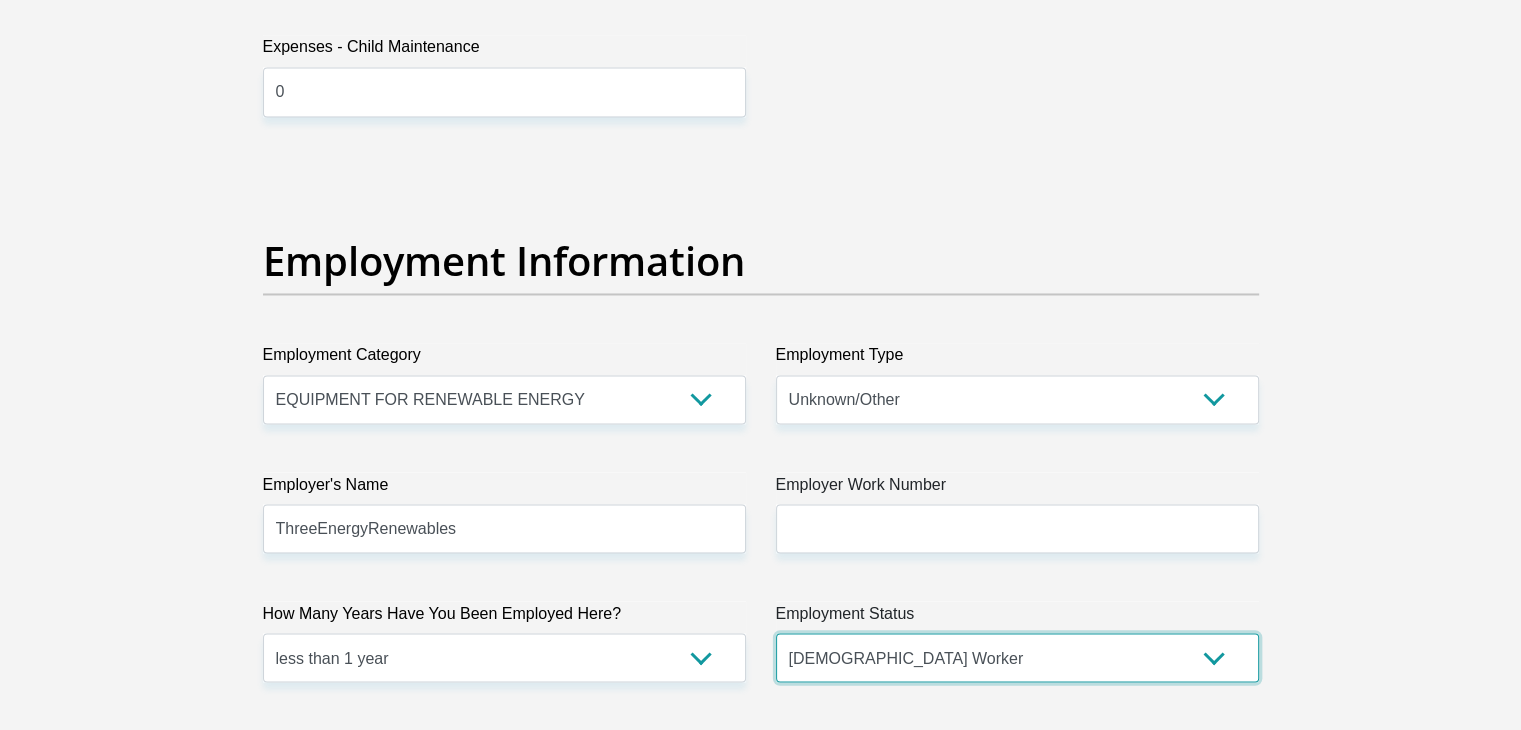 click on "Permanent/Full-time
Part-time/Casual
[DEMOGRAPHIC_DATA] Worker
Self-Employed
Housewife
Retired
Student
Medically Boarded
Disability
Unemployed" at bounding box center [1017, 657] 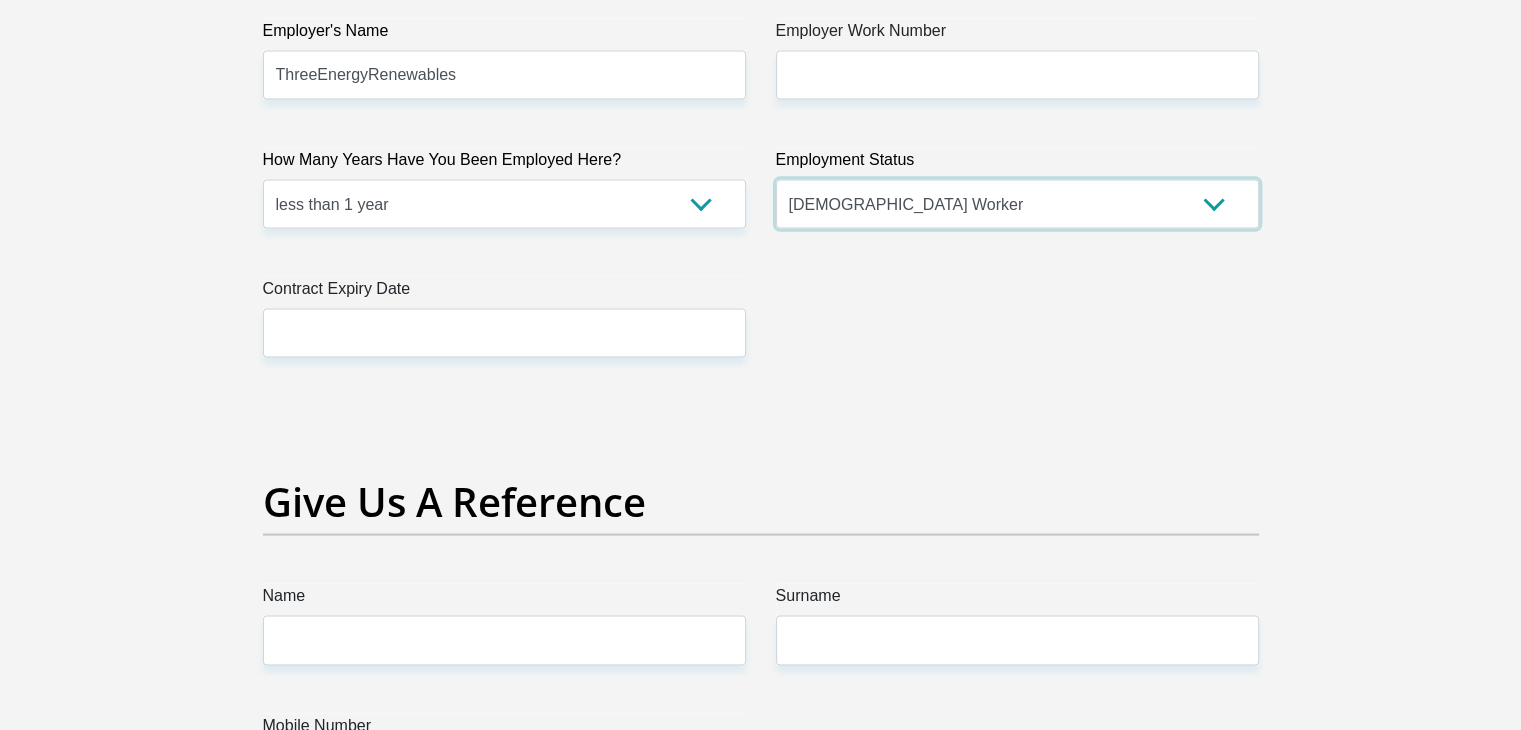 scroll, scrollTop: 3941, scrollLeft: 0, axis: vertical 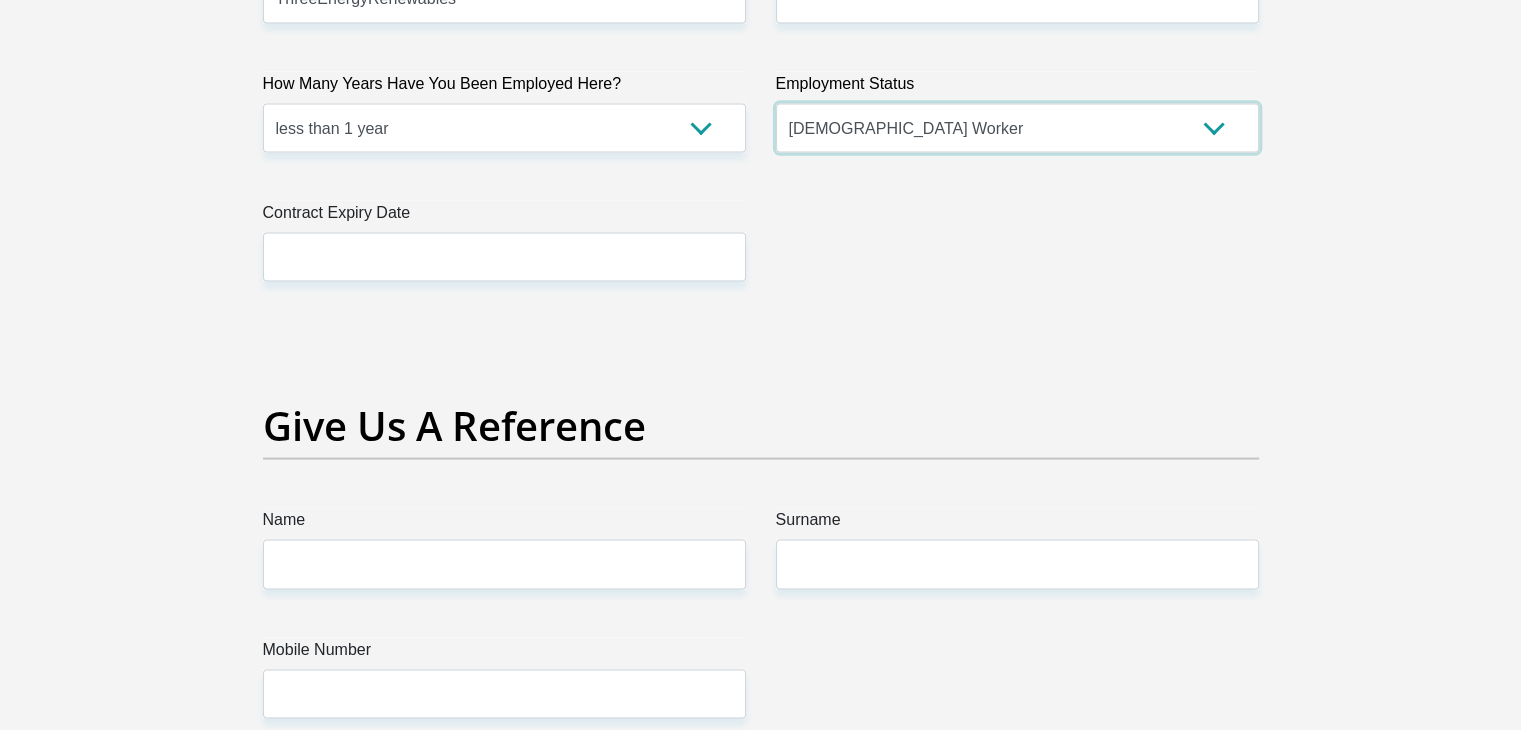 click on "Permanent/Full-time
Part-time/Casual
[DEMOGRAPHIC_DATA] Worker
Self-Employed
Housewife
Retired
Student
Medically Boarded
Disability
Unemployed" at bounding box center (1017, 128) 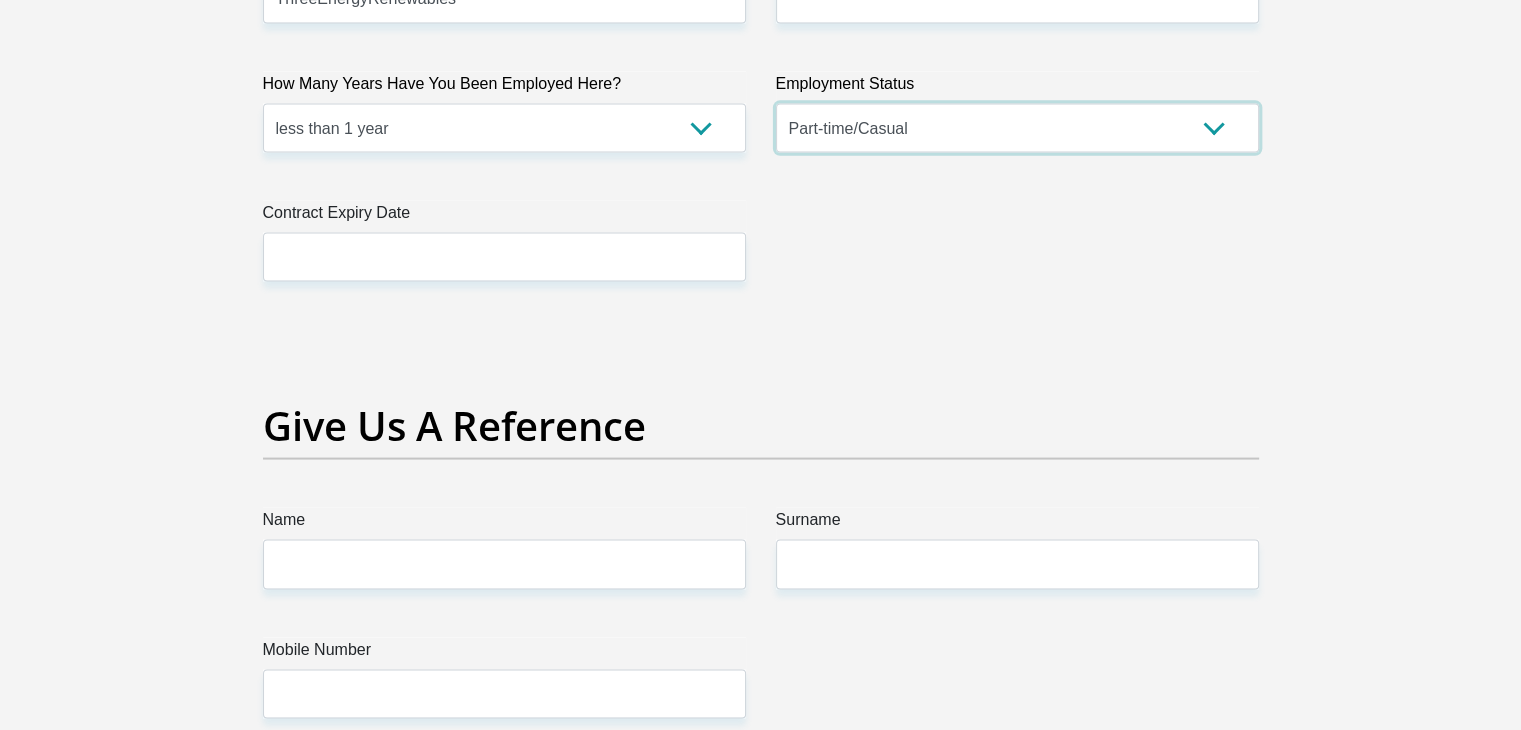 click on "Permanent/Full-time
Part-time/Casual
[DEMOGRAPHIC_DATA] Worker
Self-Employed
Housewife
Retired
Student
Medically Boarded
Disability
Unemployed" at bounding box center (1017, 128) 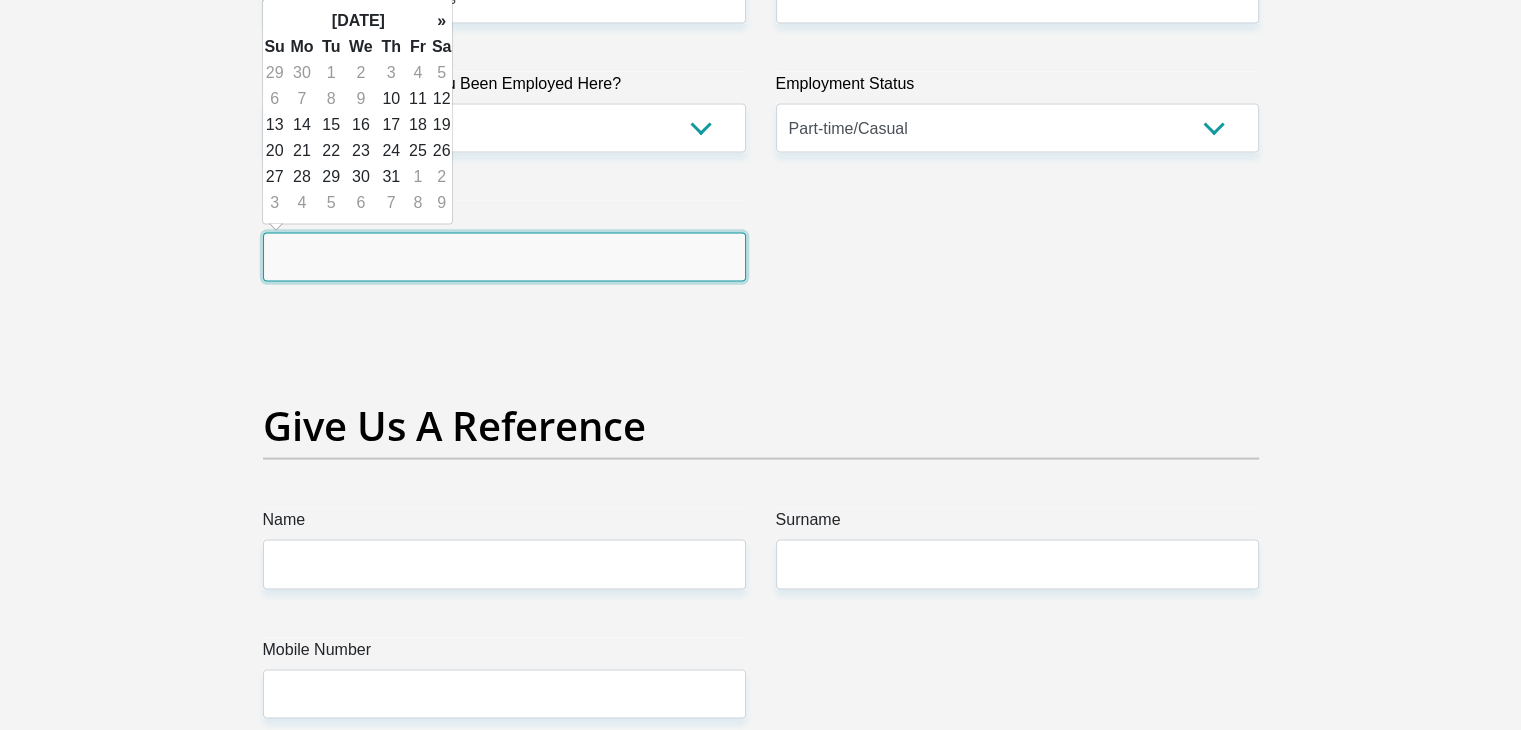 click at bounding box center (504, 257) 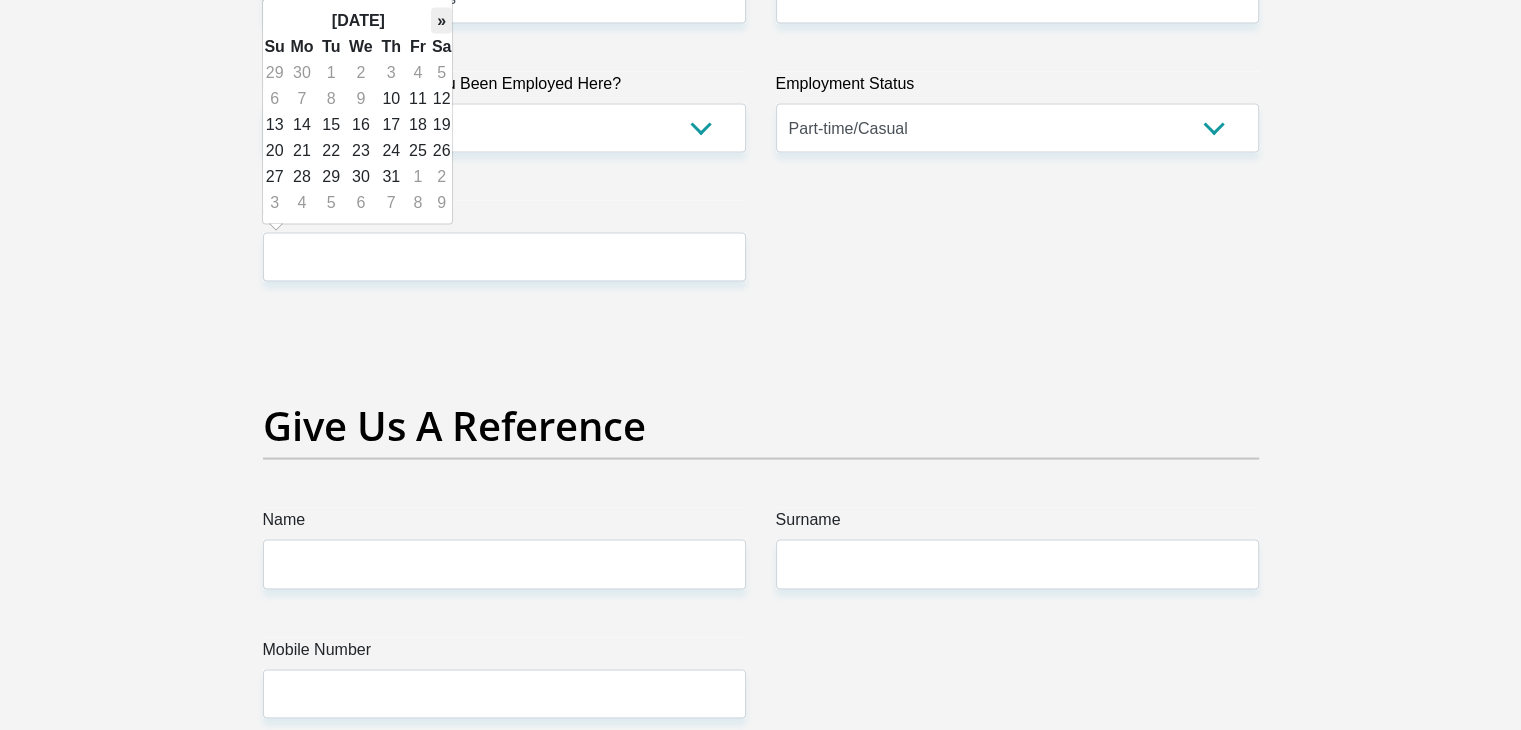 click on "»" at bounding box center (442, 21) 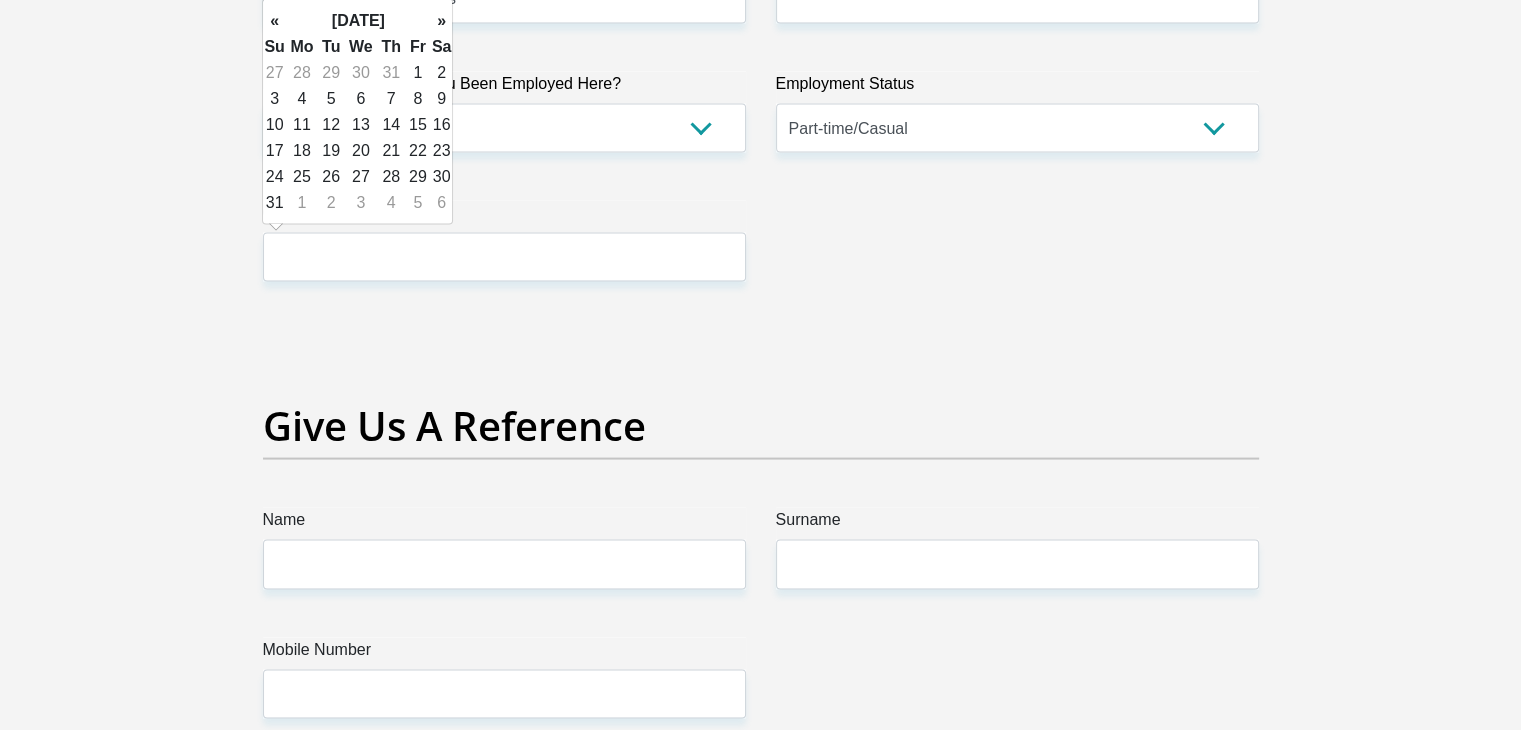 click on "»" at bounding box center [442, 21] 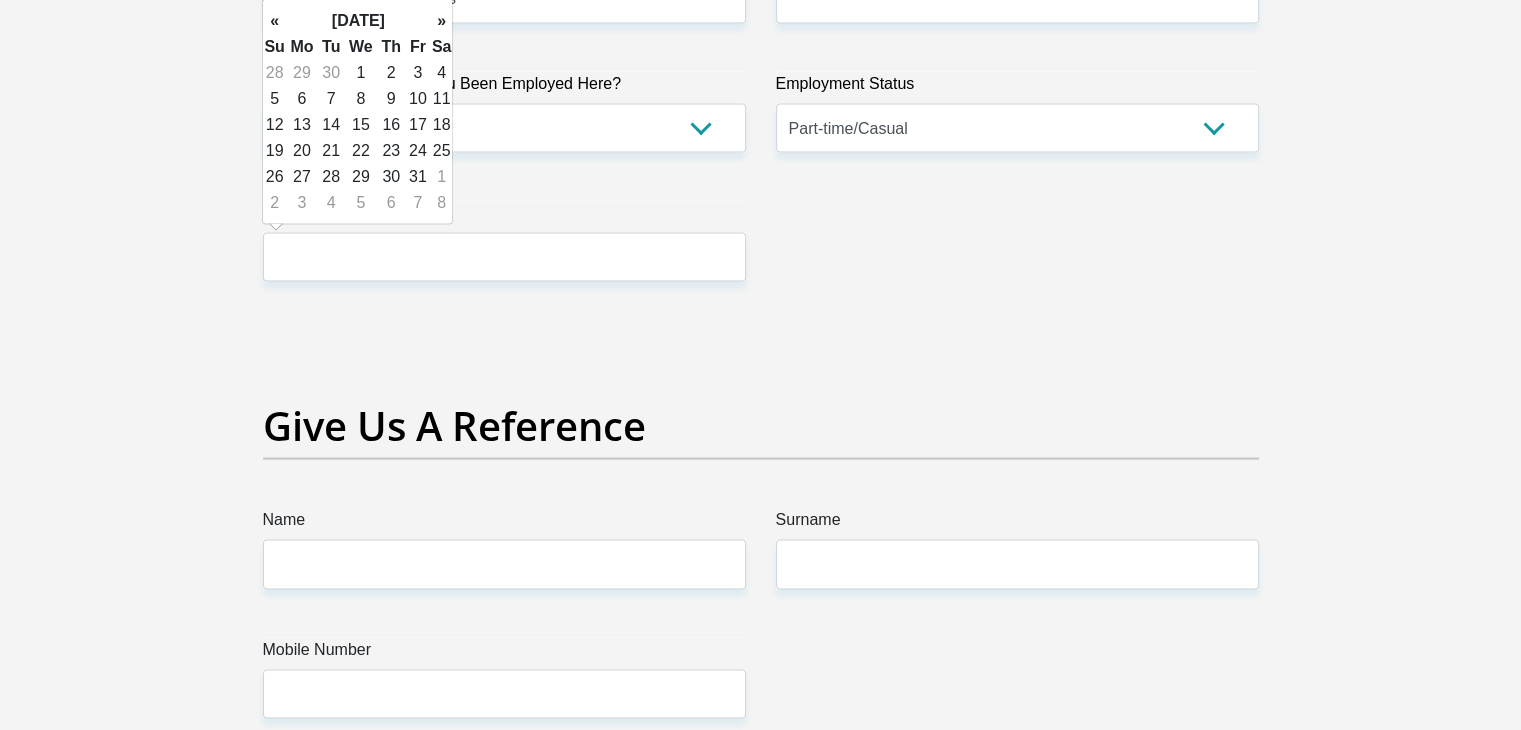 click on "»" at bounding box center [442, 21] 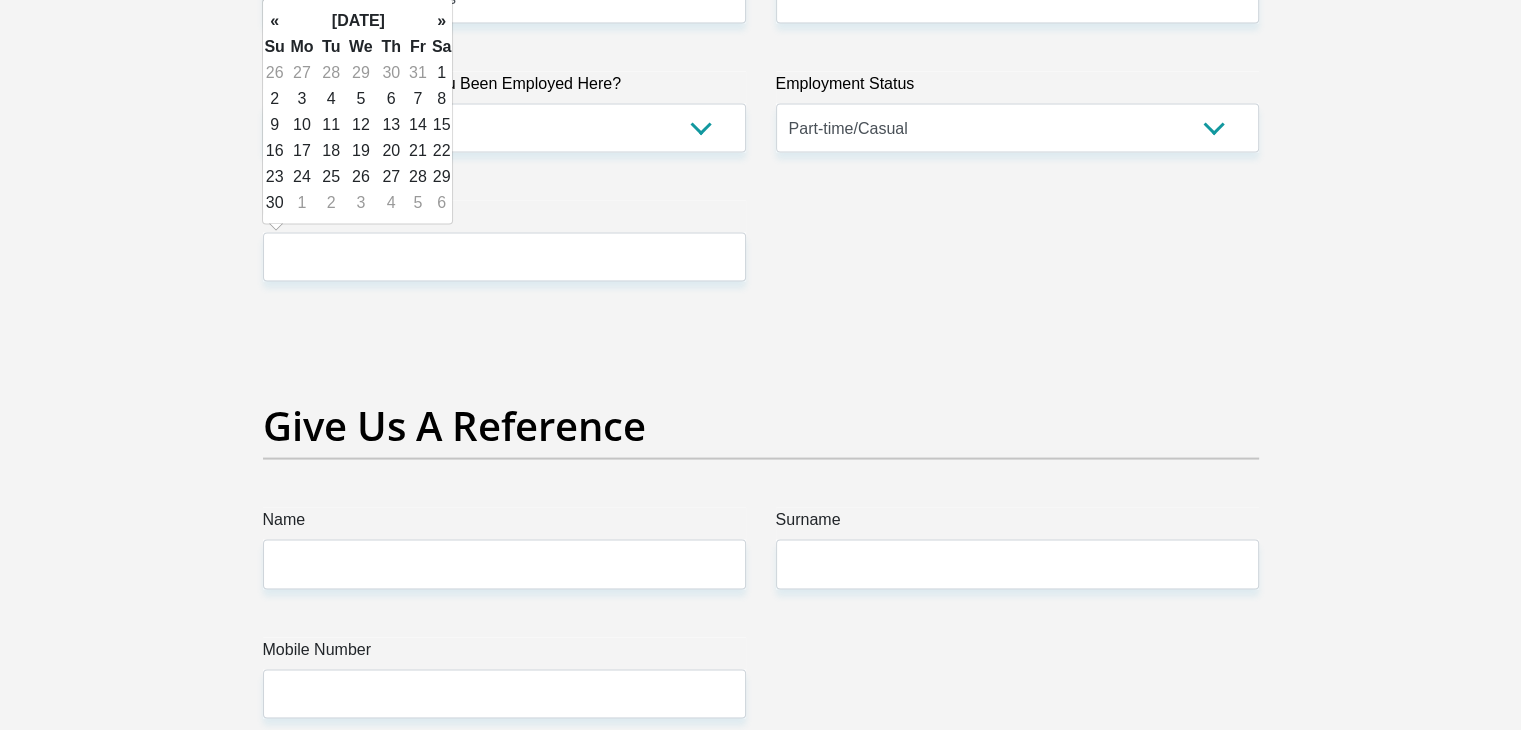 click on "»" at bounding box center (442, 21) 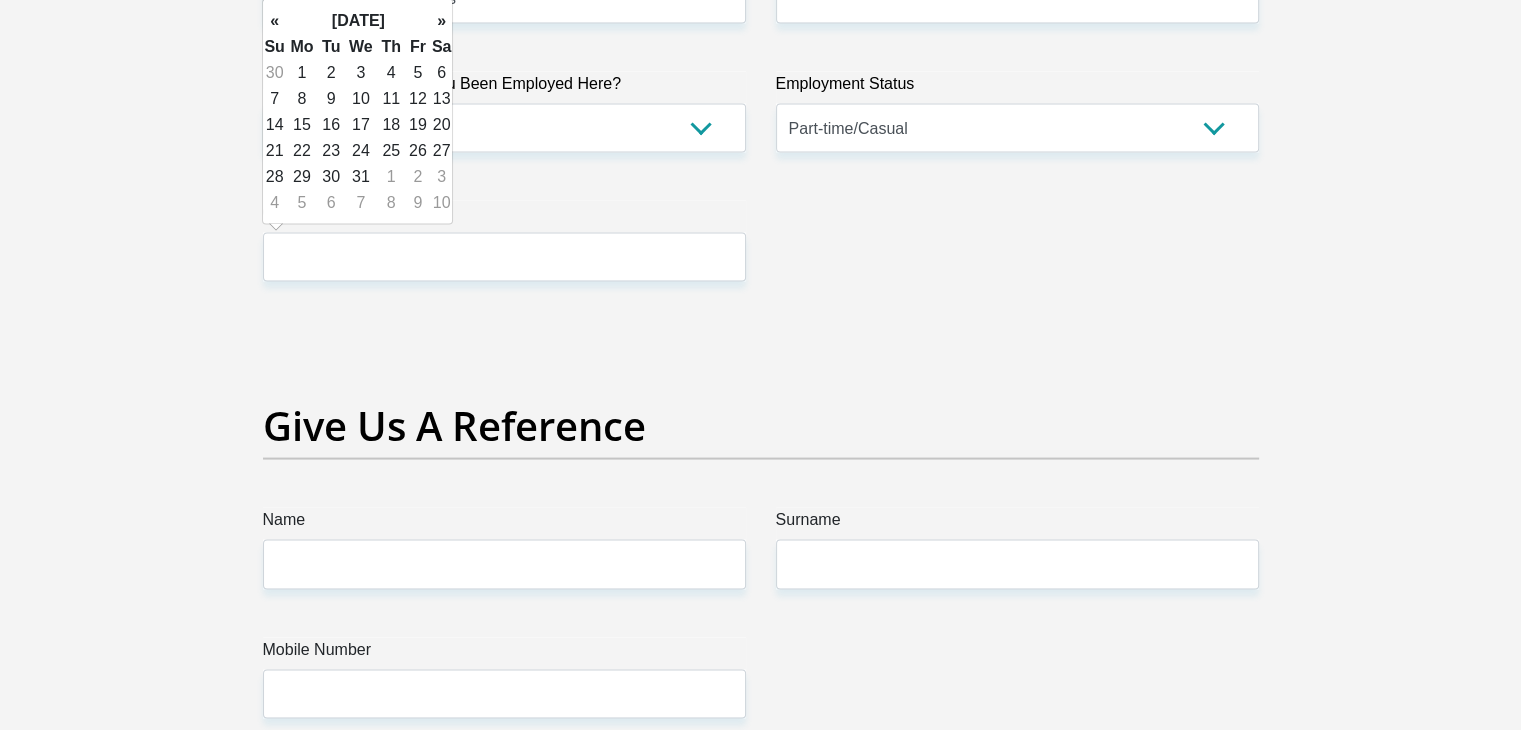 click on "»" at bounding box center [442, 21] 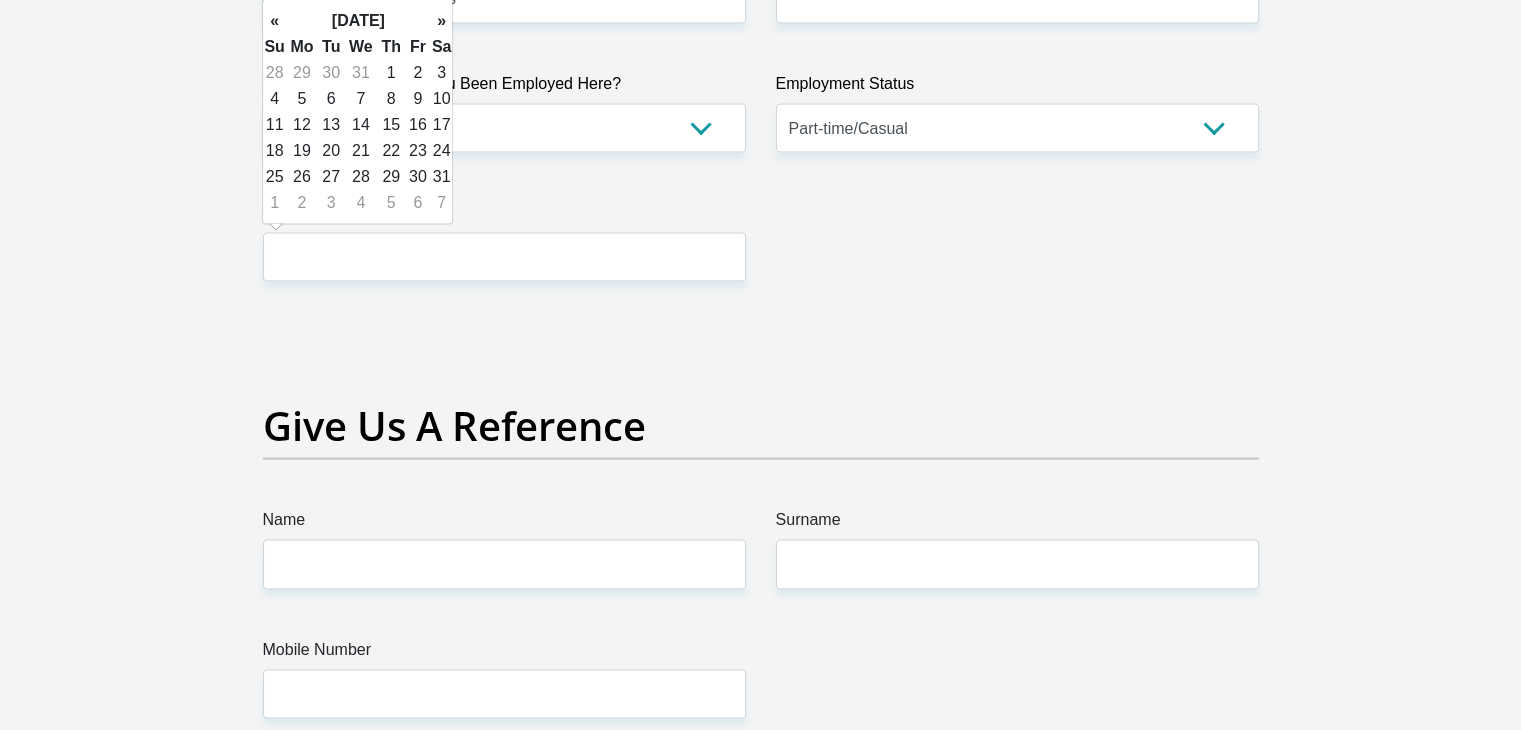 click on "»" at bounding box center (442, 21) 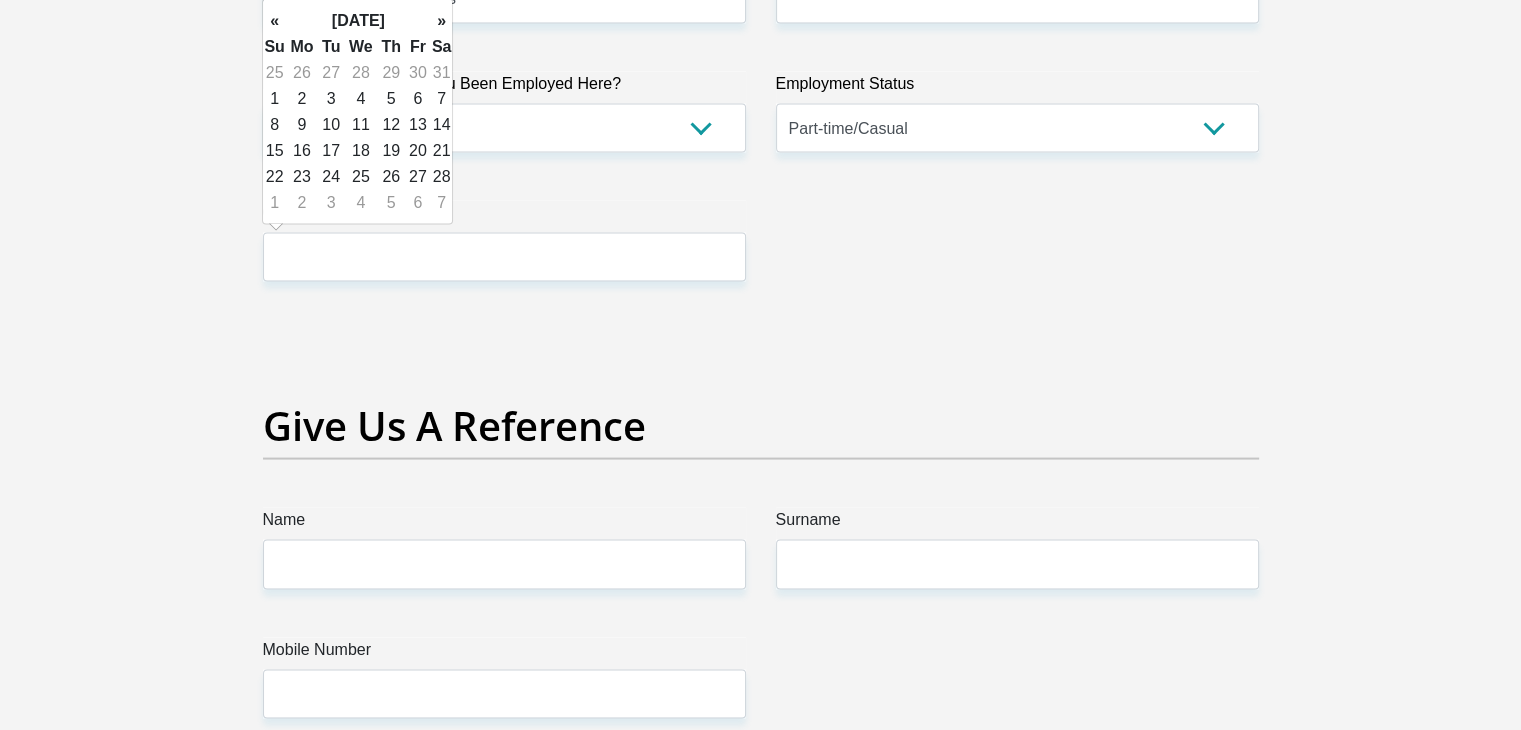 click on "»" at bounding box center (442, 21) 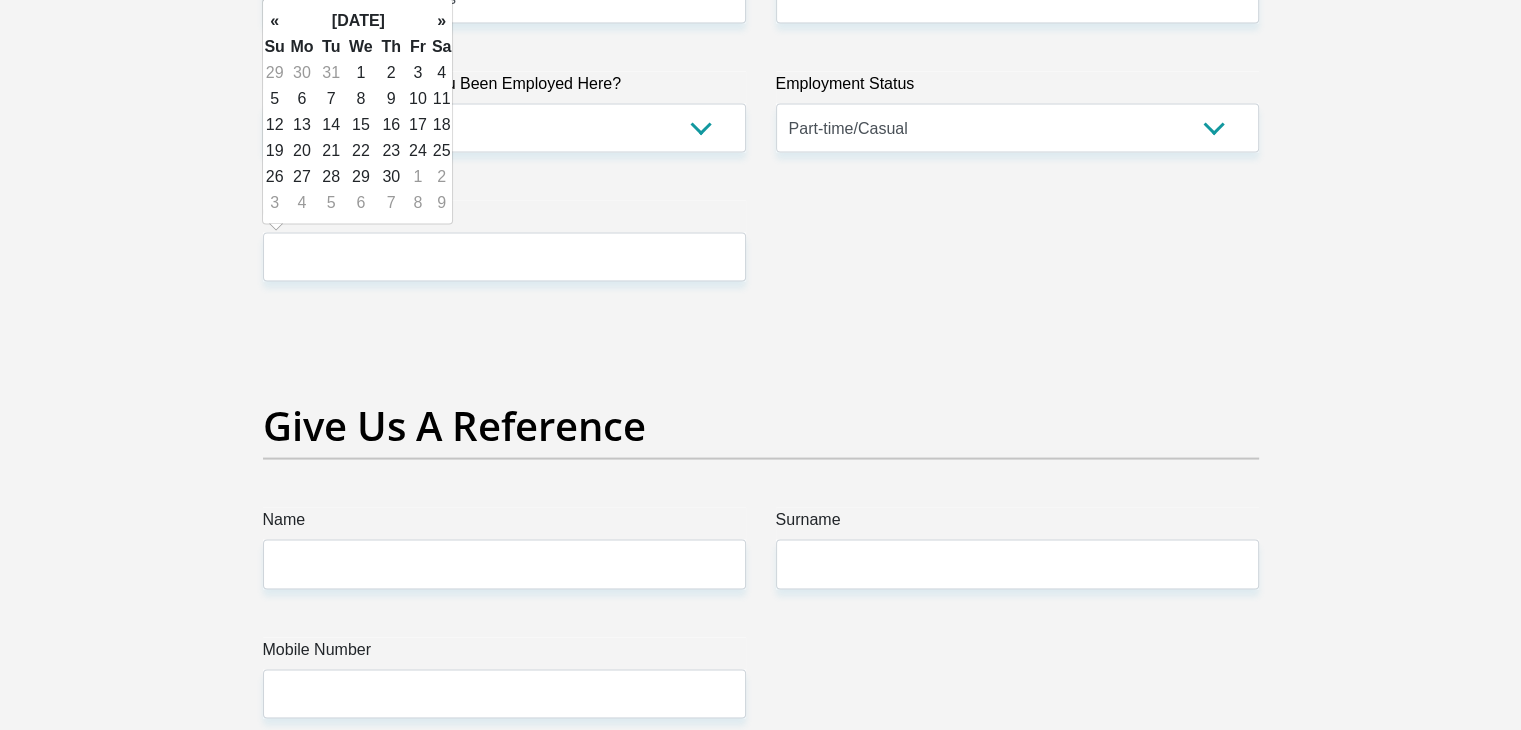 click on "»" at bounding box center [442, 21] 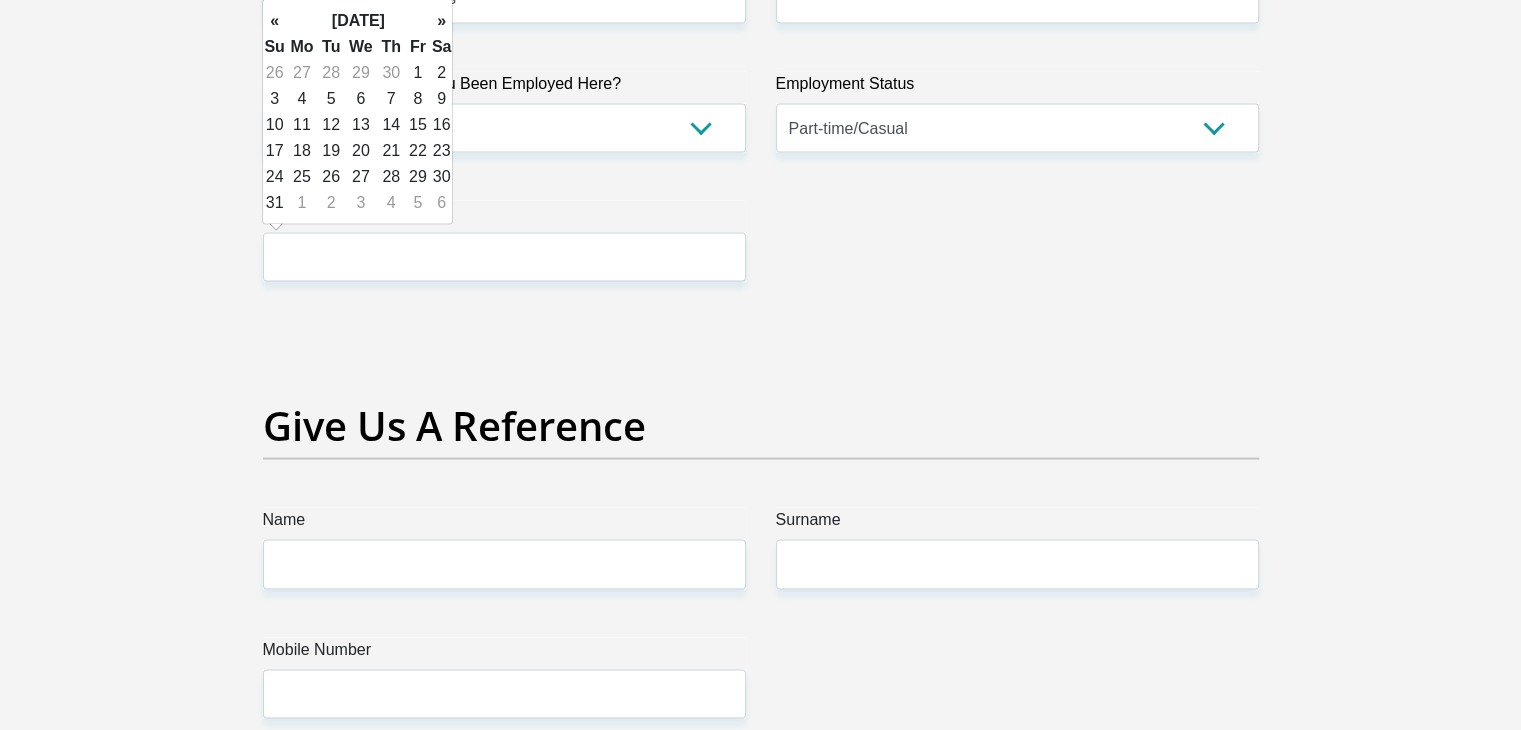click on "»" at bounding box center [442, 21] 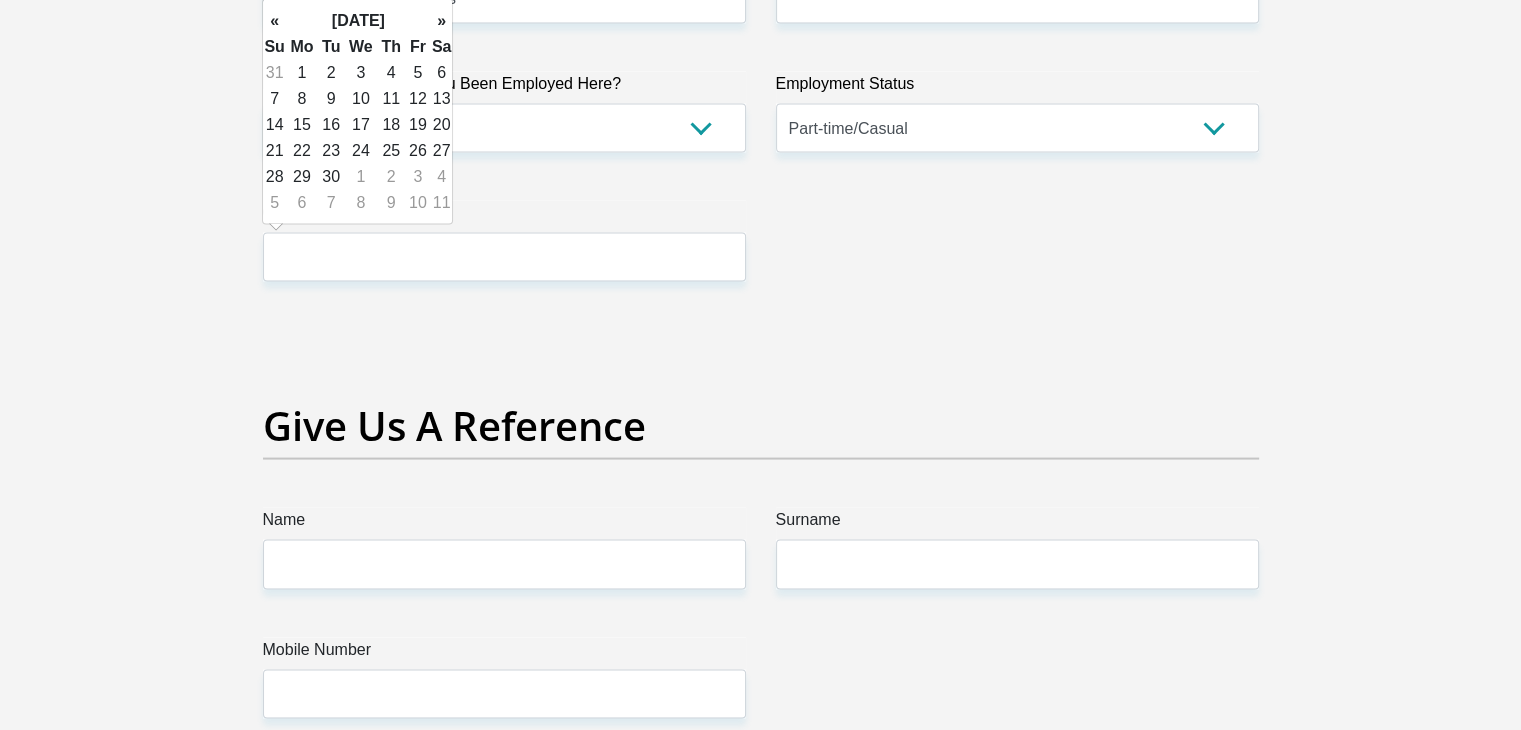 click on "»" at bounding box center (442, 21) 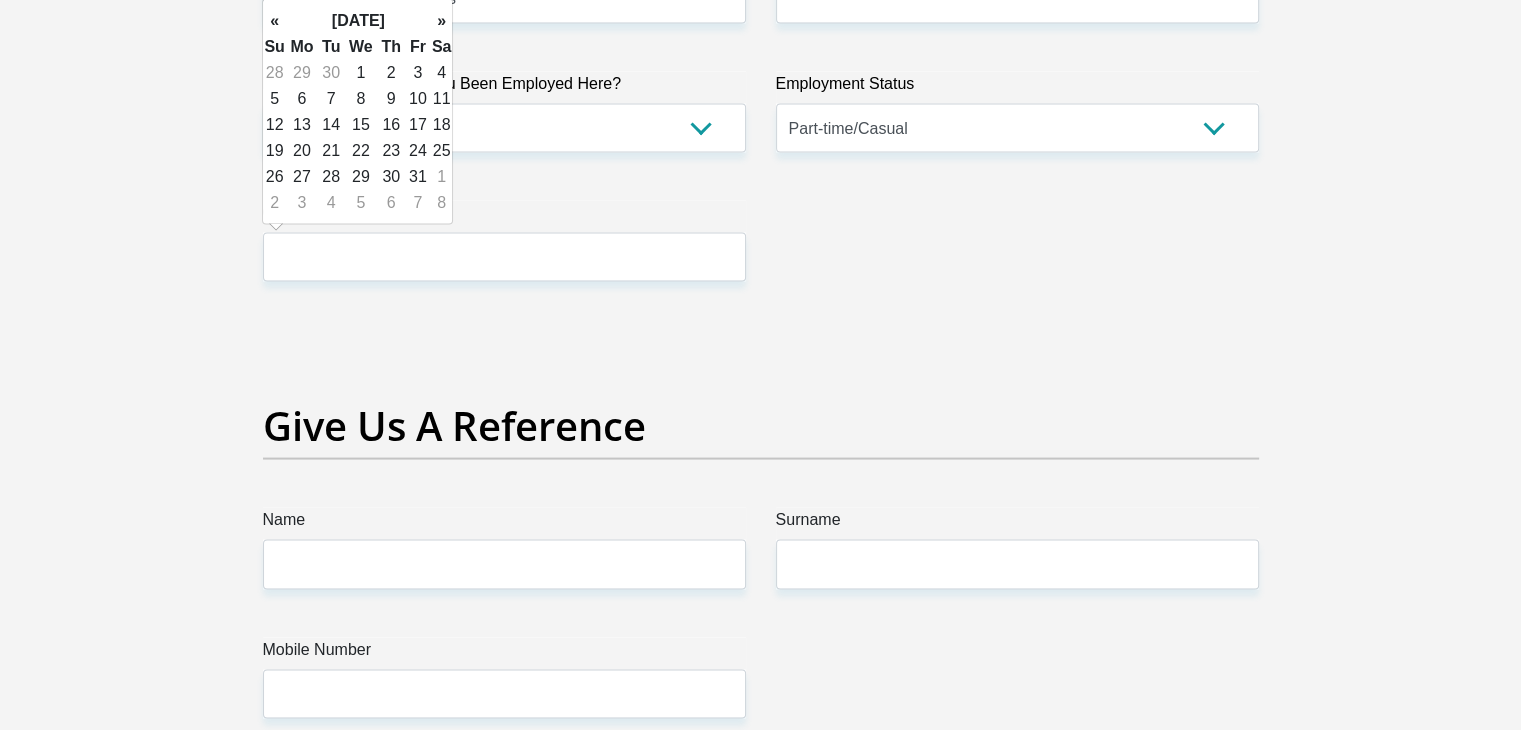 click on "»" at bounding box center [442, 21] 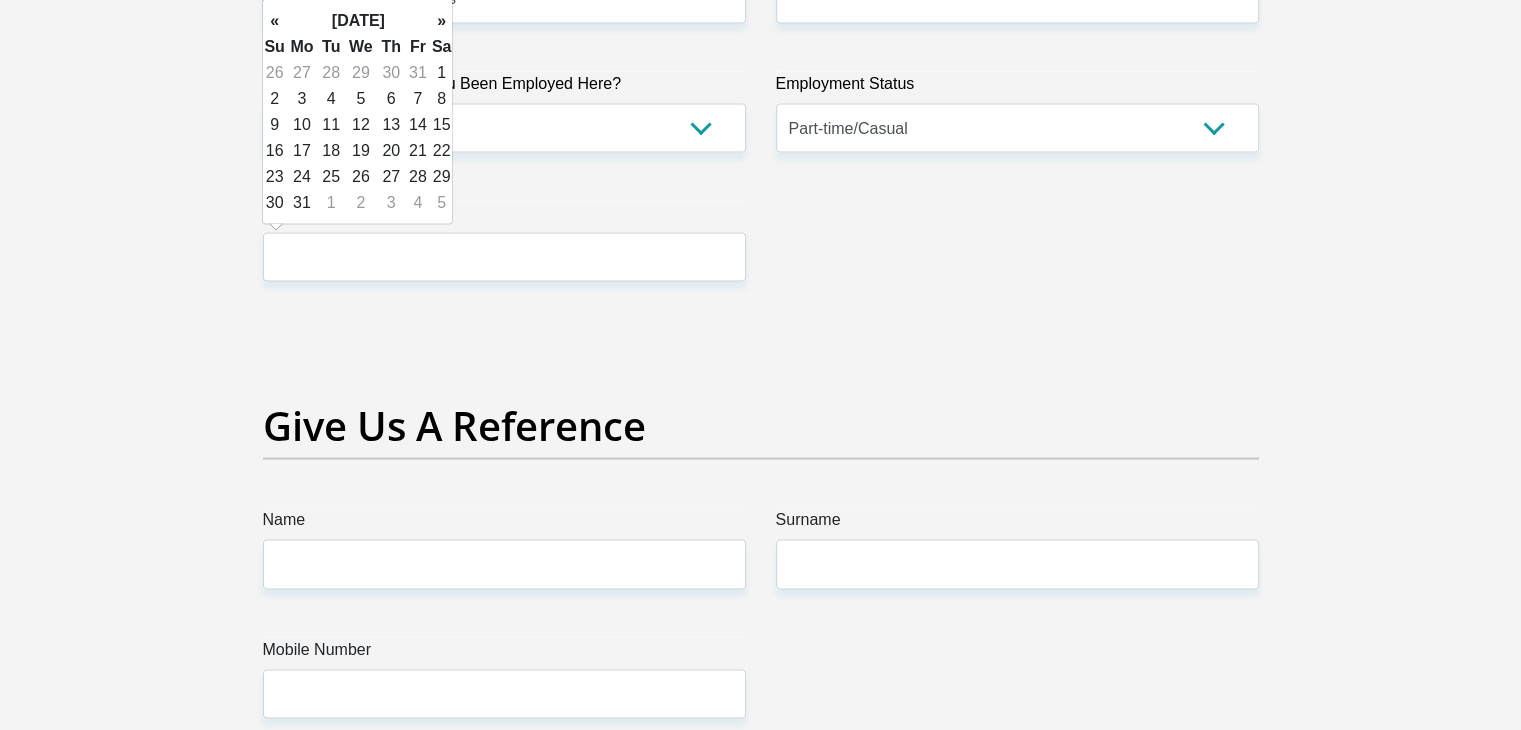 click on "»" at bounding box center [442, 21] 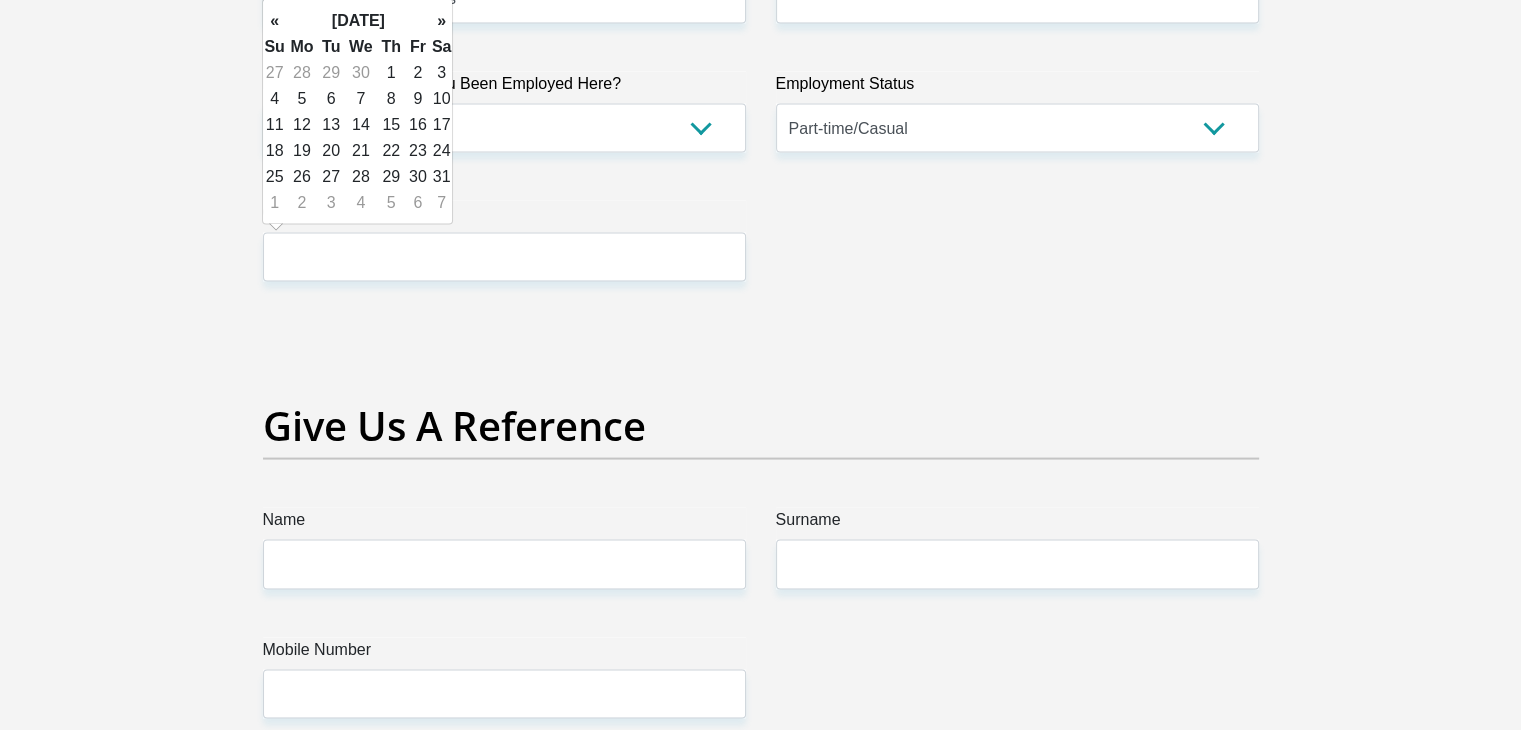 click on "»" at bounding box center (442, 21) 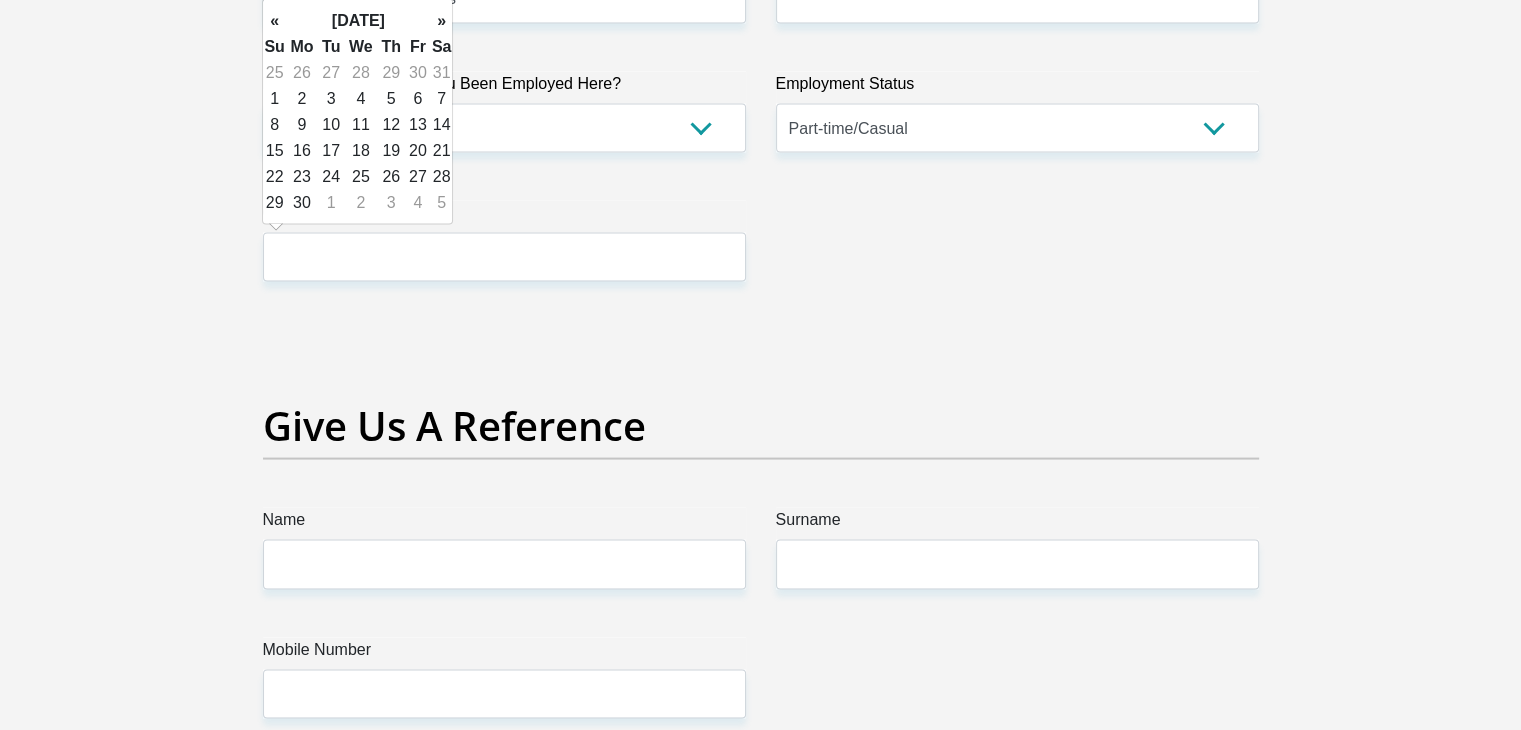 click on "»" at bounding box center [442, 21] 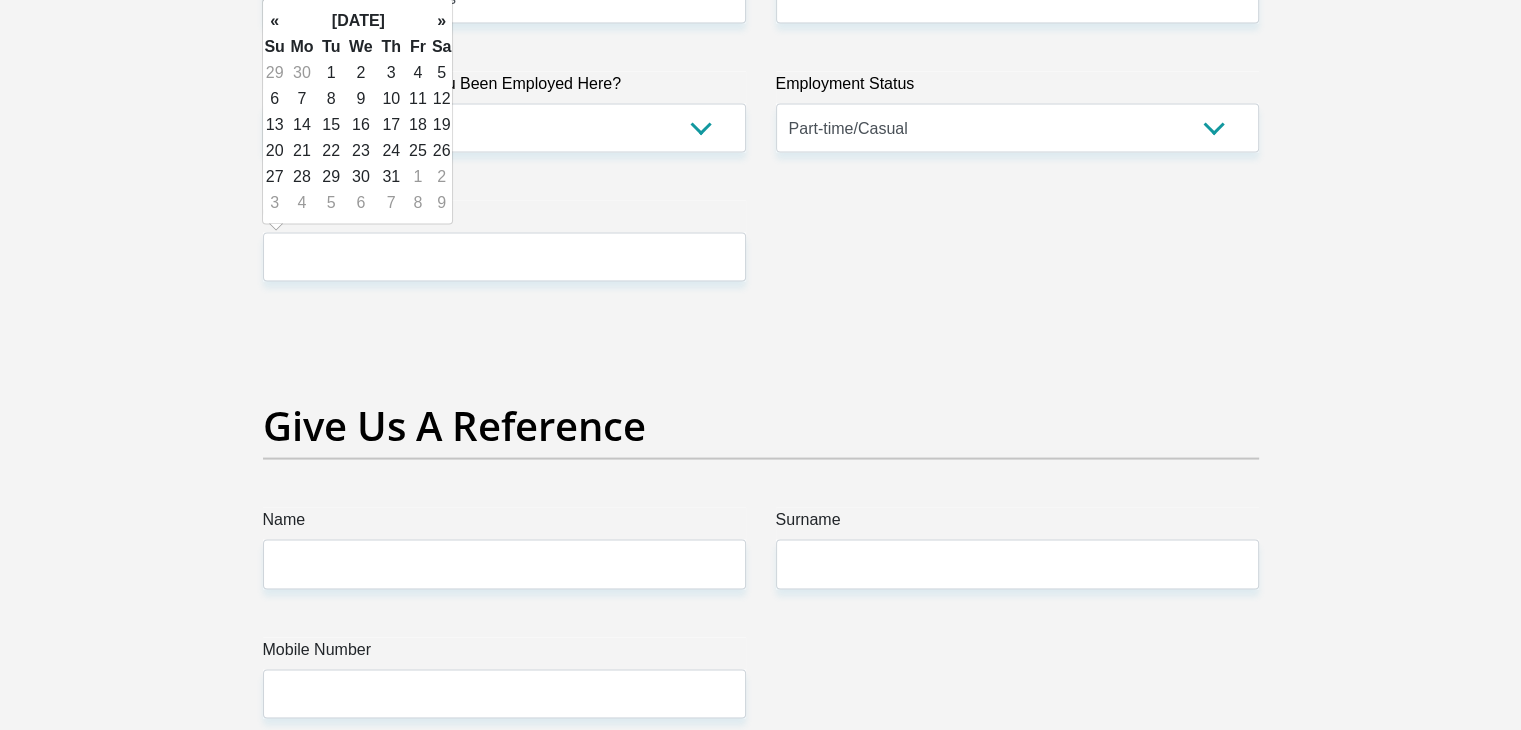 click on "»" at bounding box center (442, 21) 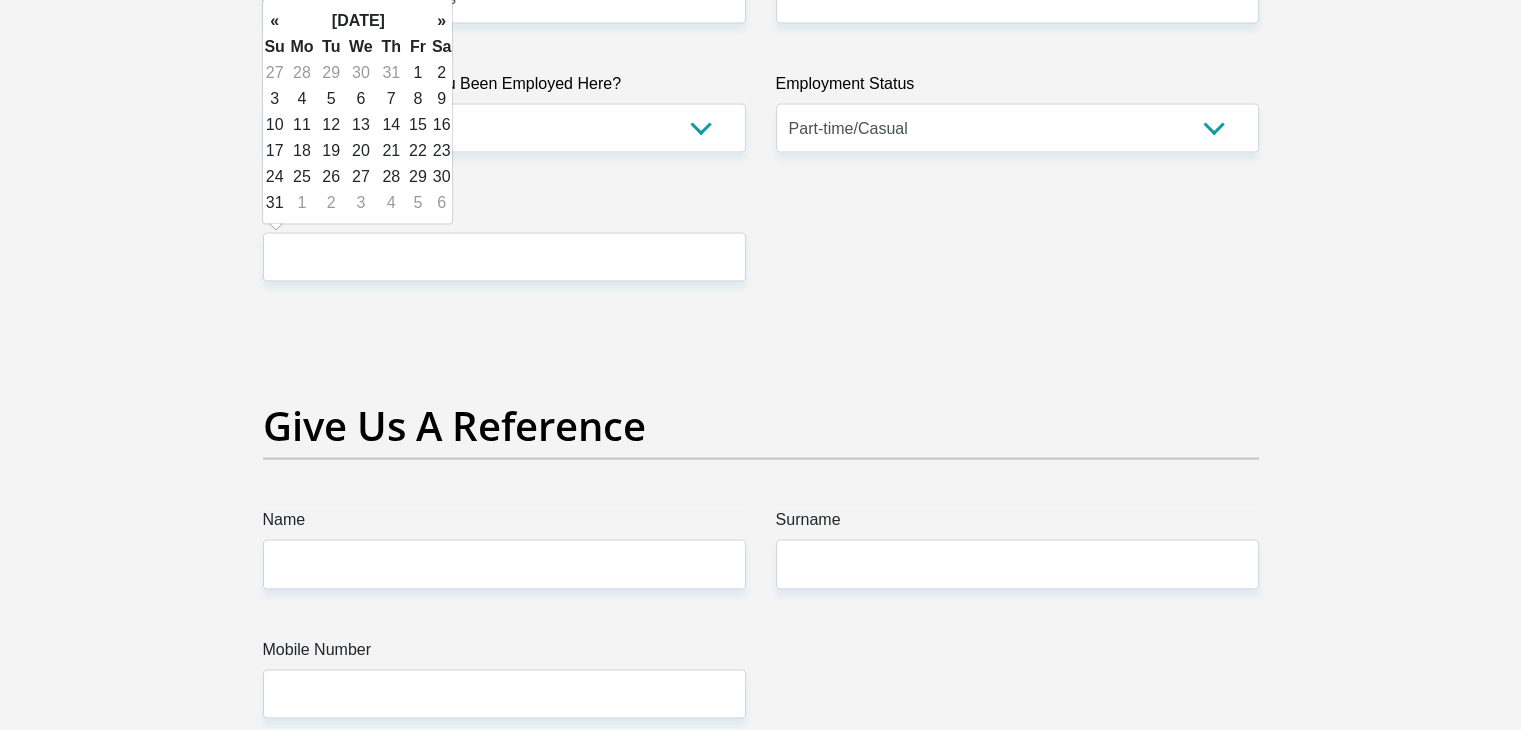 click on "»" at bounding box center (442, 21) 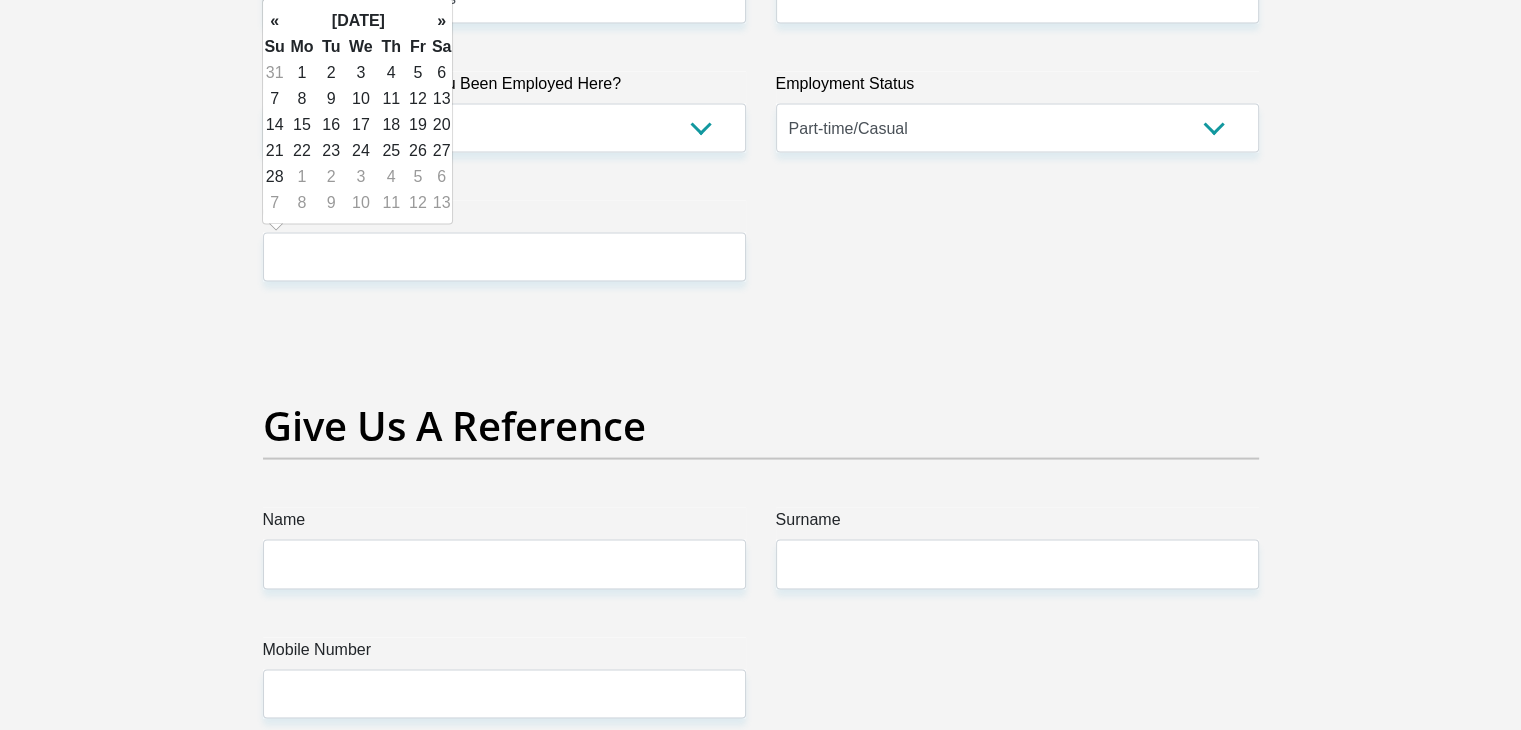 click on "»" at bounding box center [442, 21] 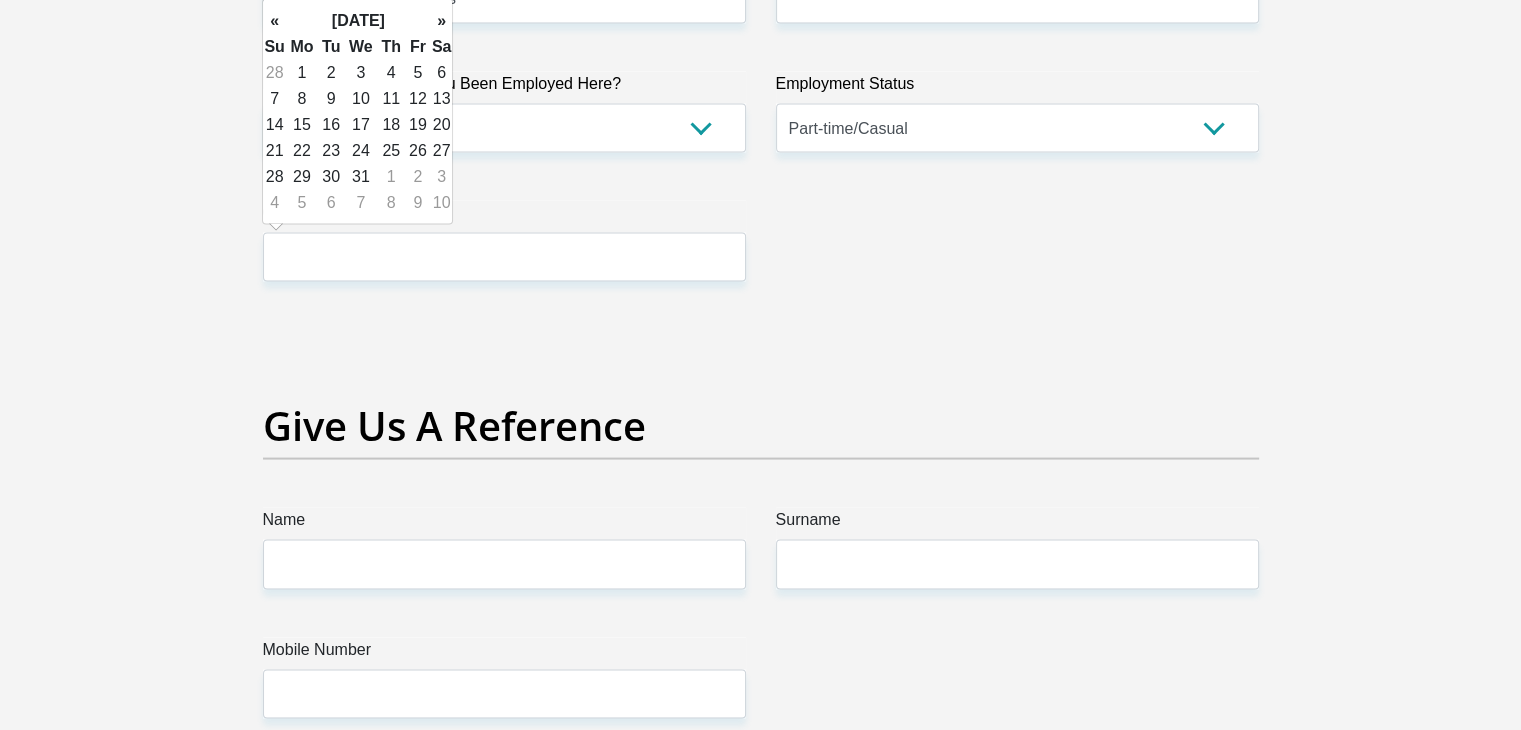 click on "»" at bounding box center [442, 21] 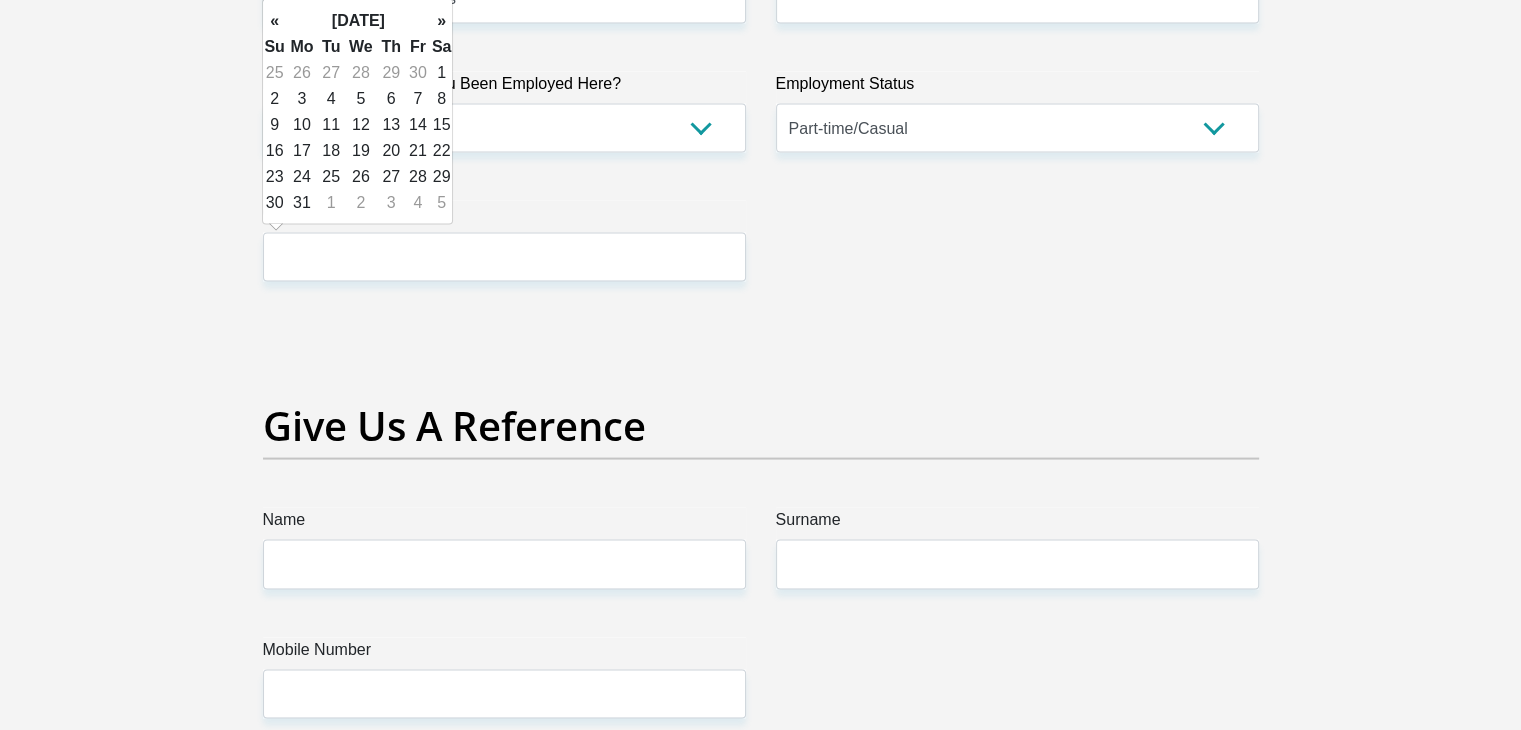 click on "»" at bounding box center [442, 21] 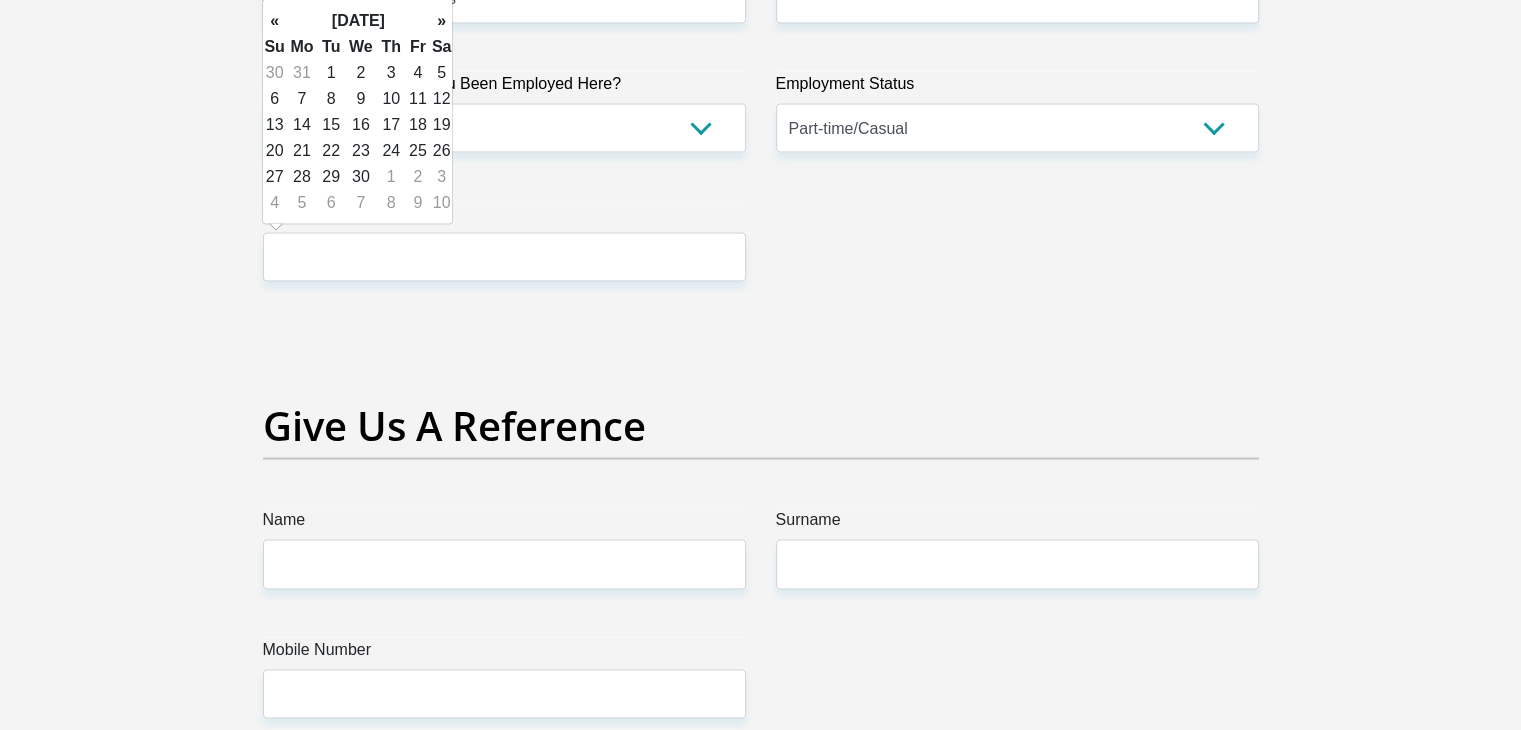 click on "»" at bounding box center (442, 21) 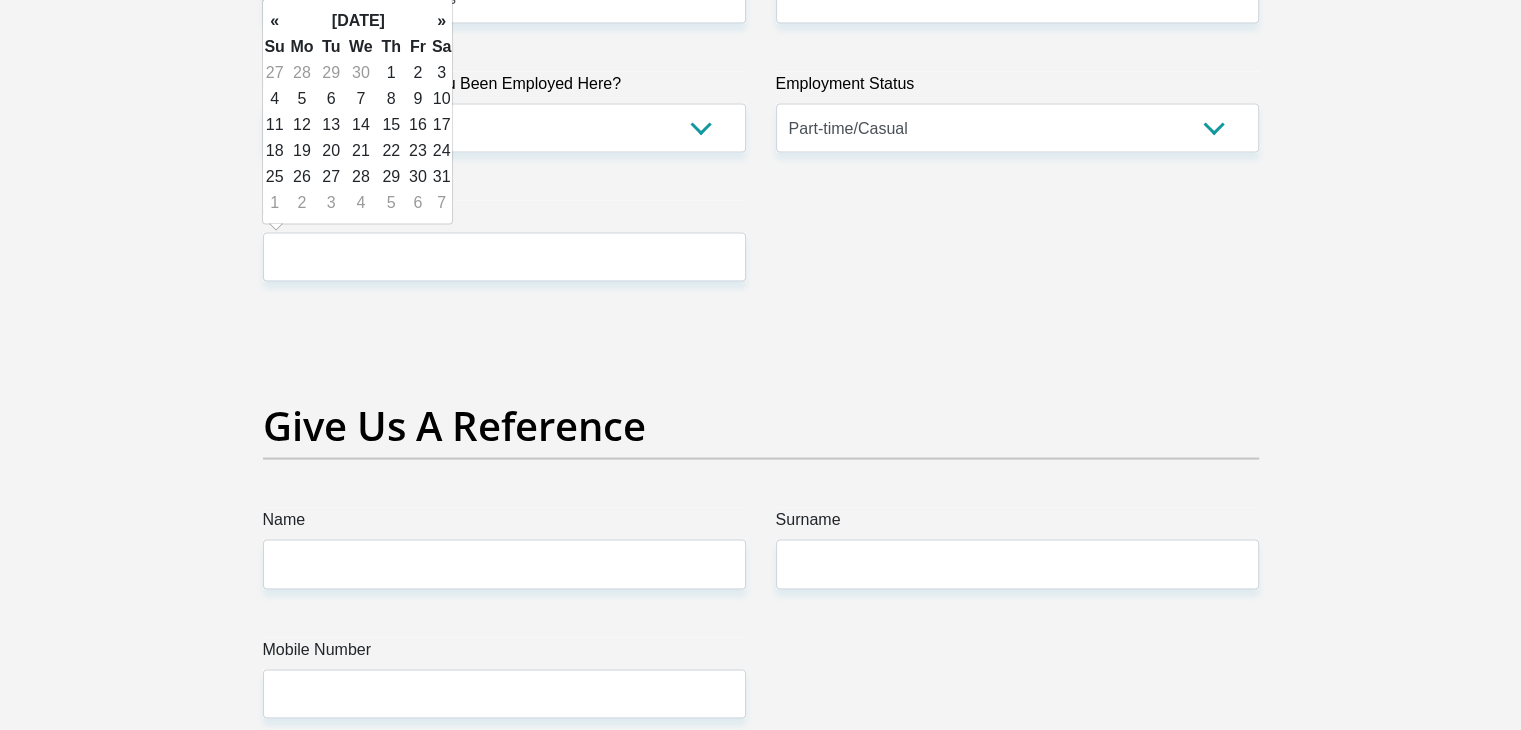 click on "»" at bounding box center (442, 21) 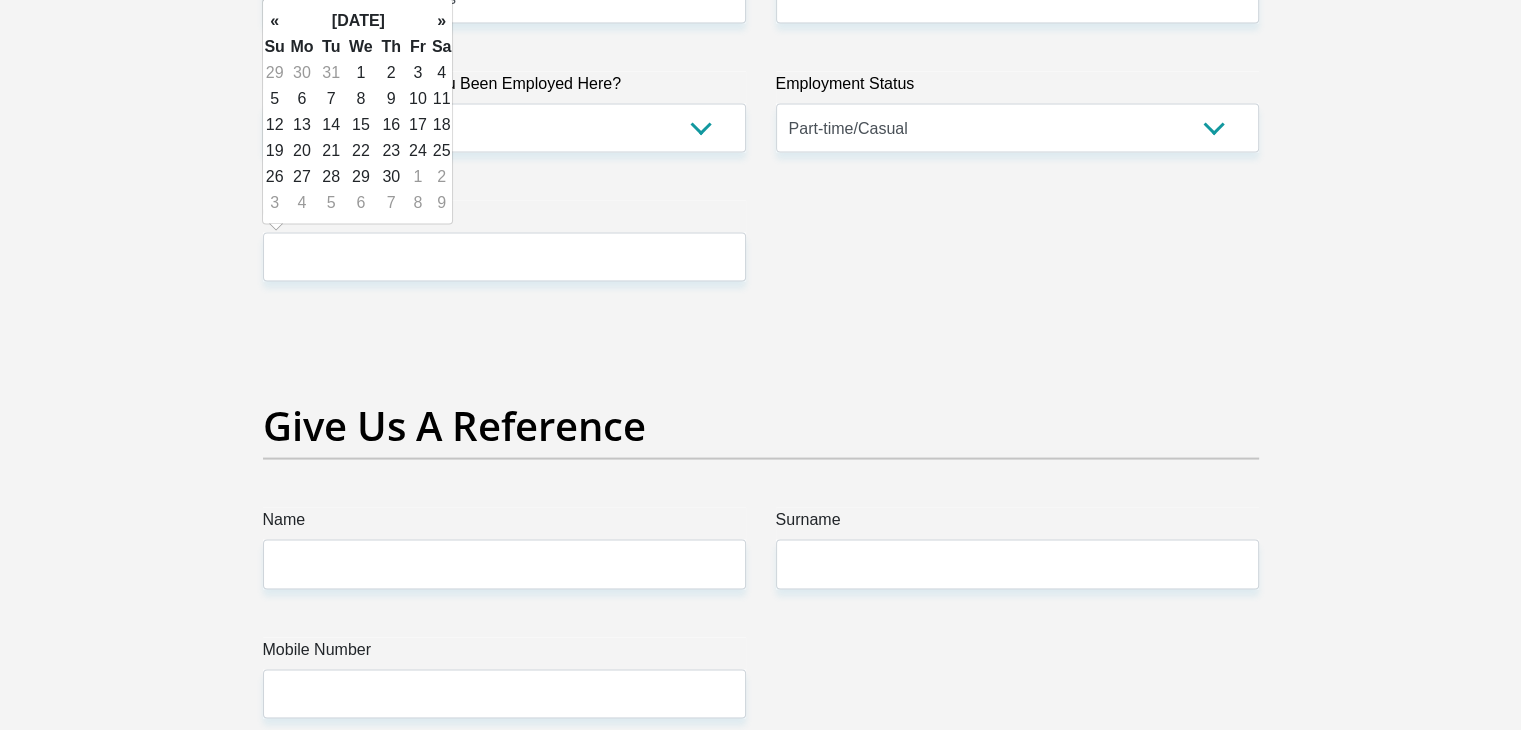 click on "»" at bounding box center [442, 21] 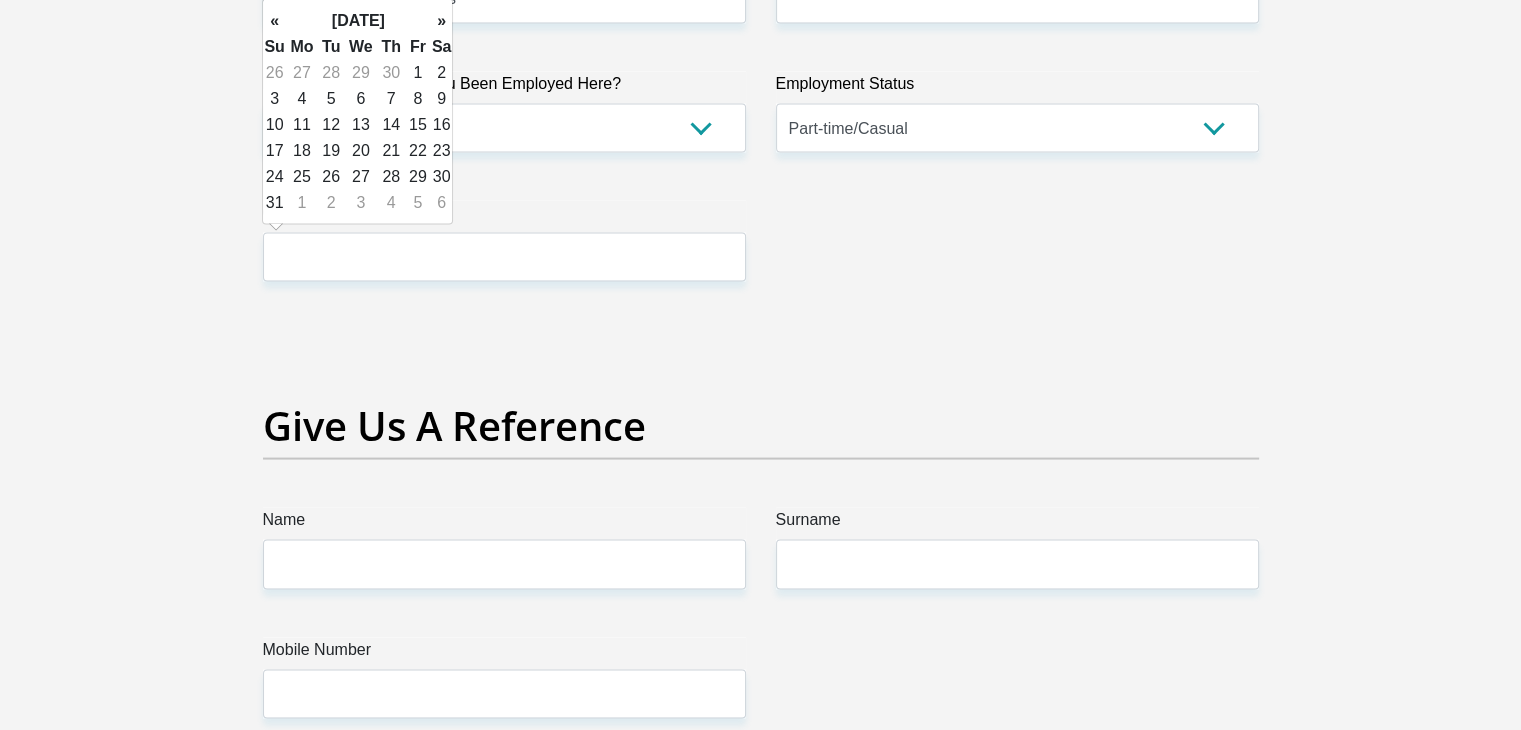 click on "»" at bounding box center [442, 21] 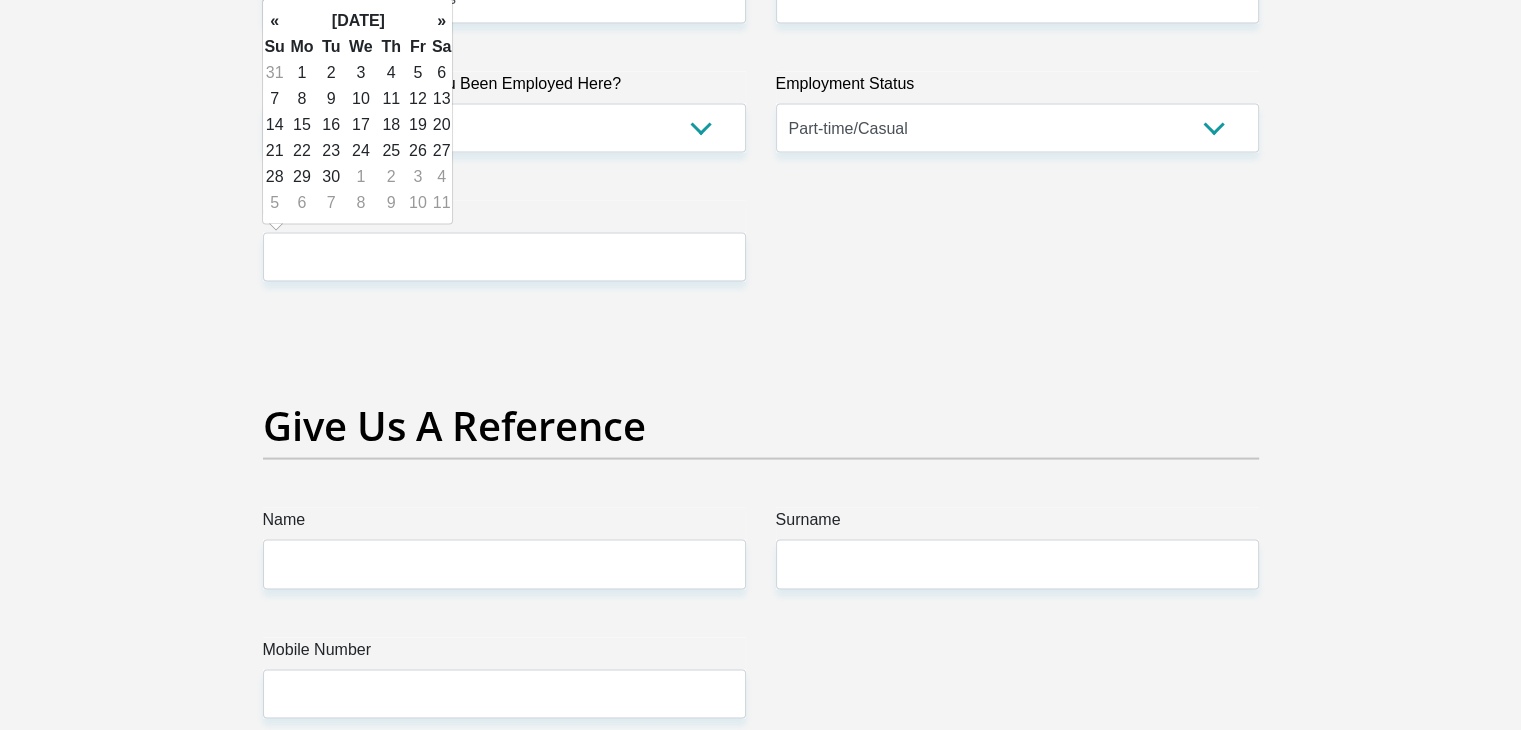 click on "»" at bounding box center [442, 21] 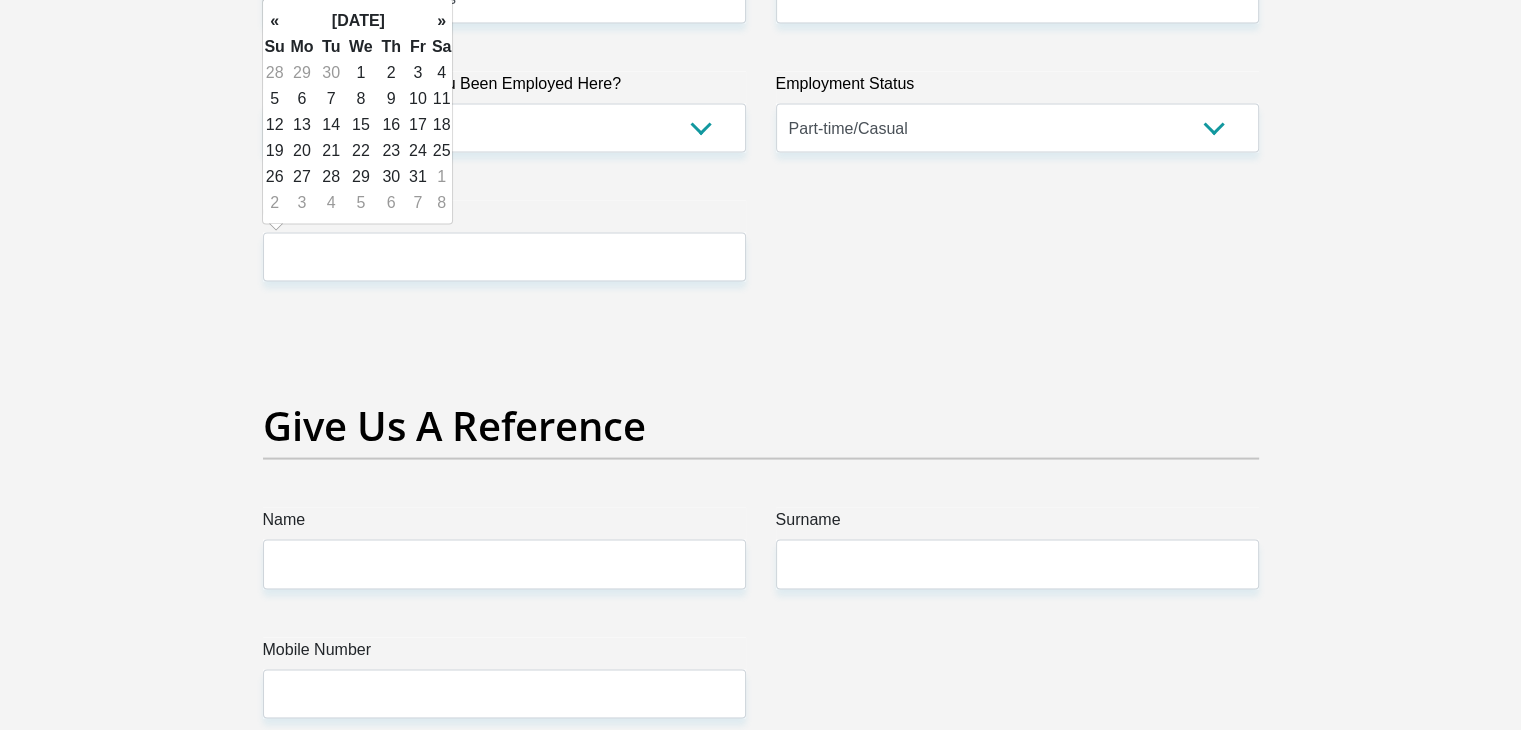 click on "»" at bounding box center (442, 21) 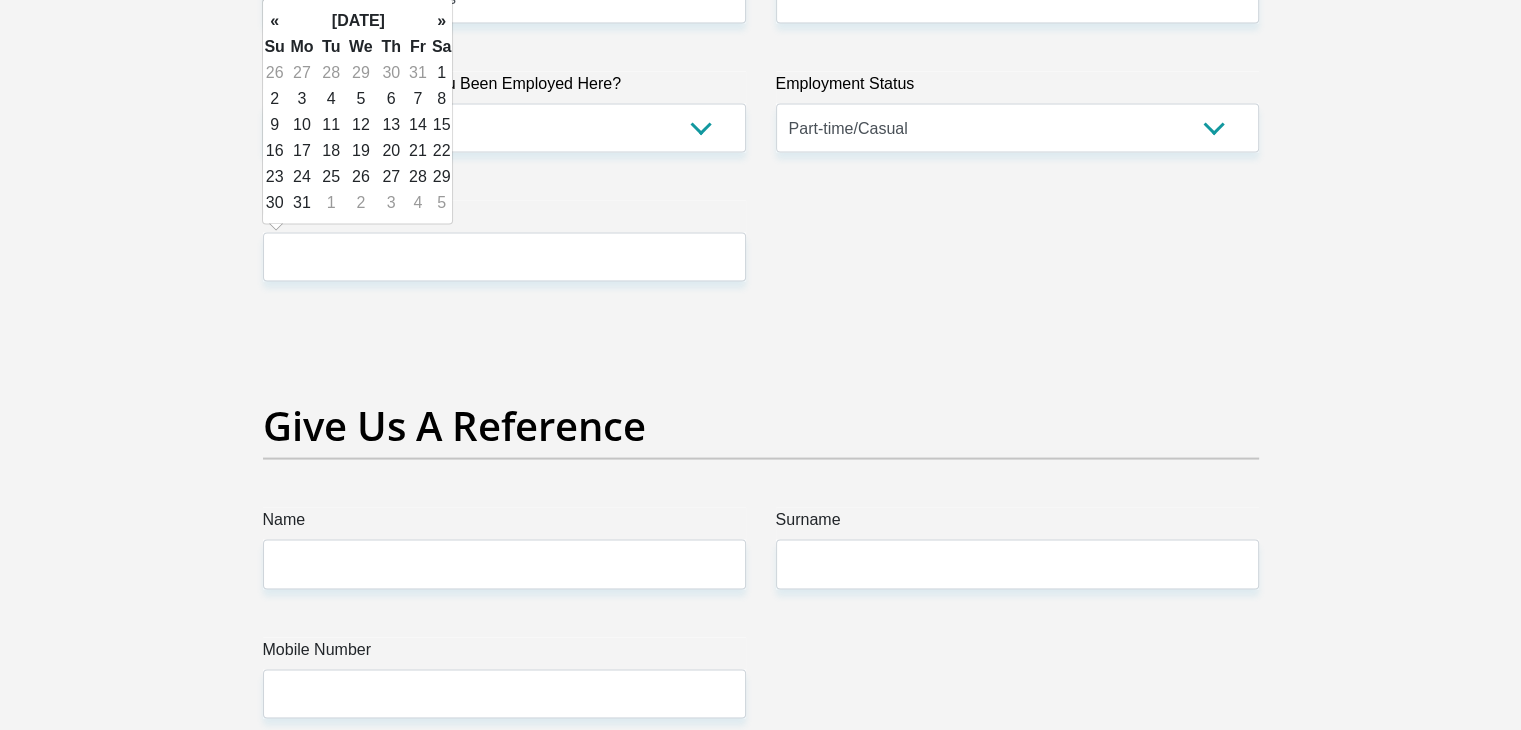 click on "»" at bounding box center (442, 21) 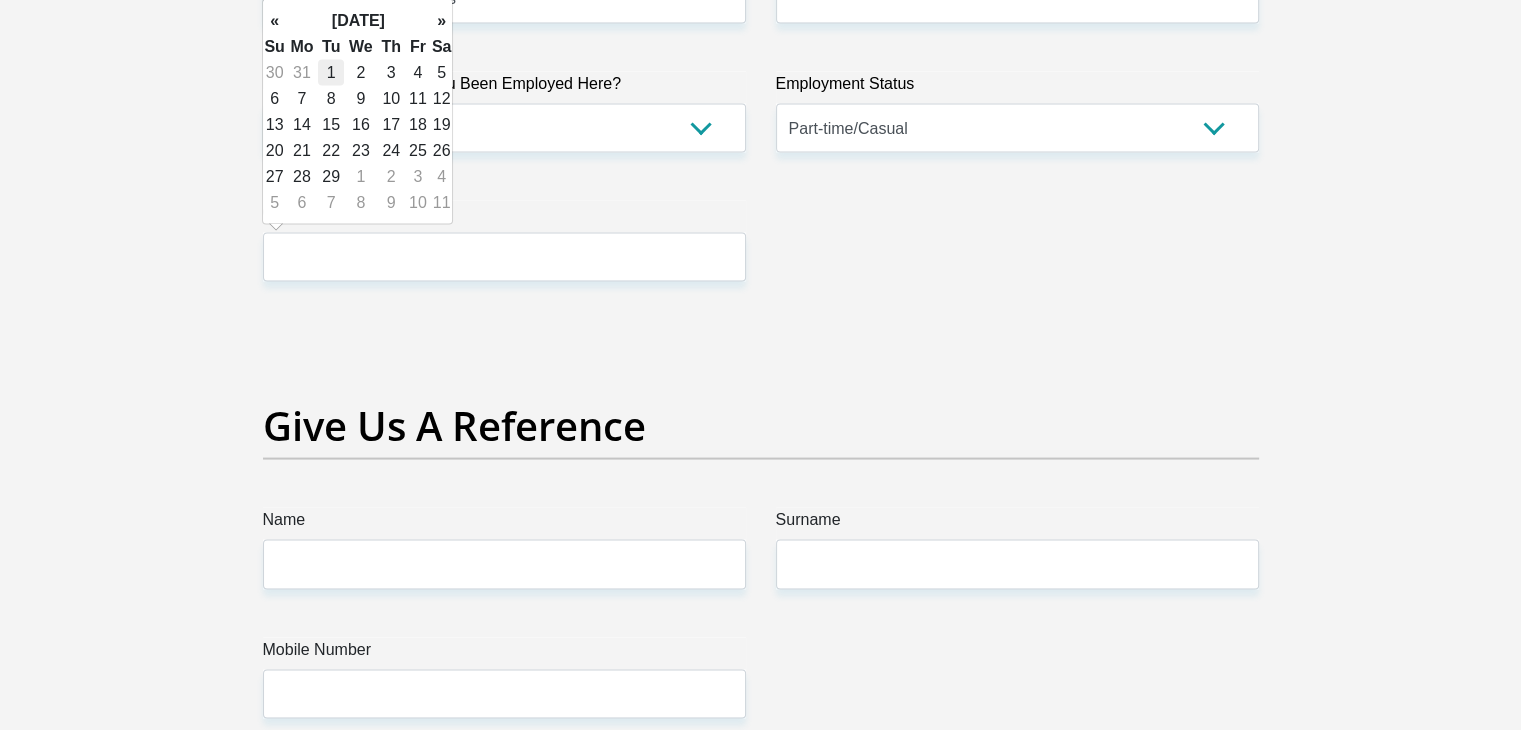click on "1" at bounding box center [331, 73] 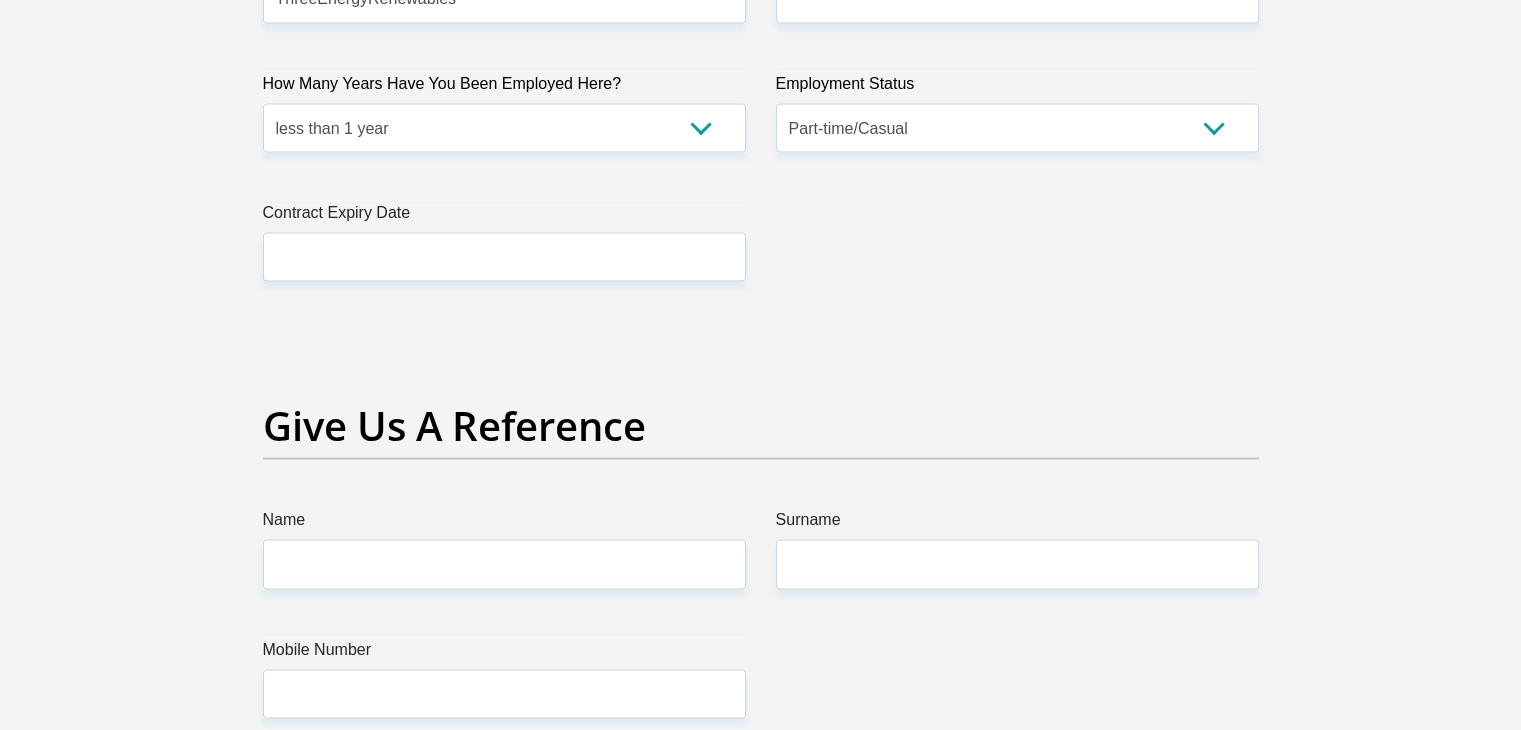 type on "[DATE]" 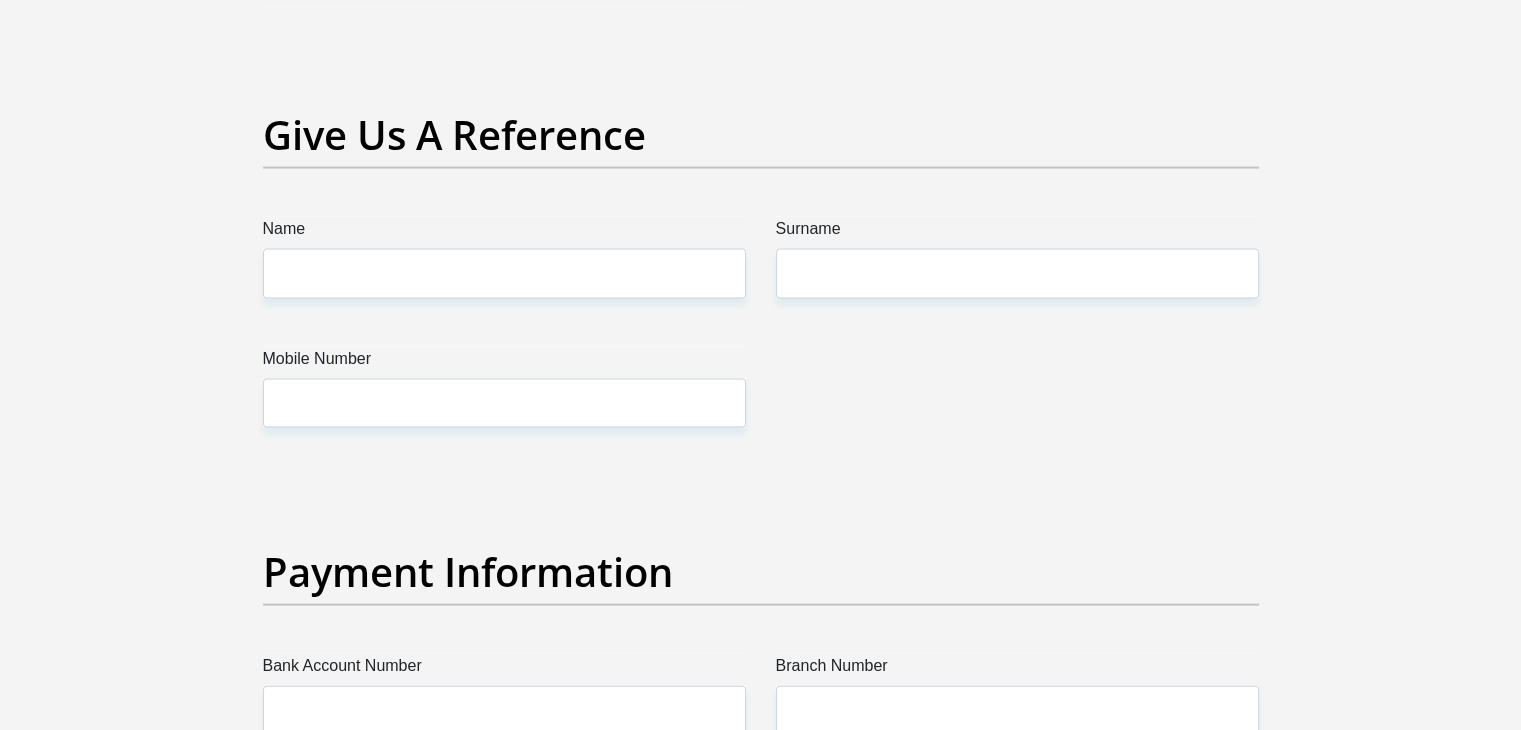 scroll, scrollTop: 4224, scrollLeft: 0, axis: vertical 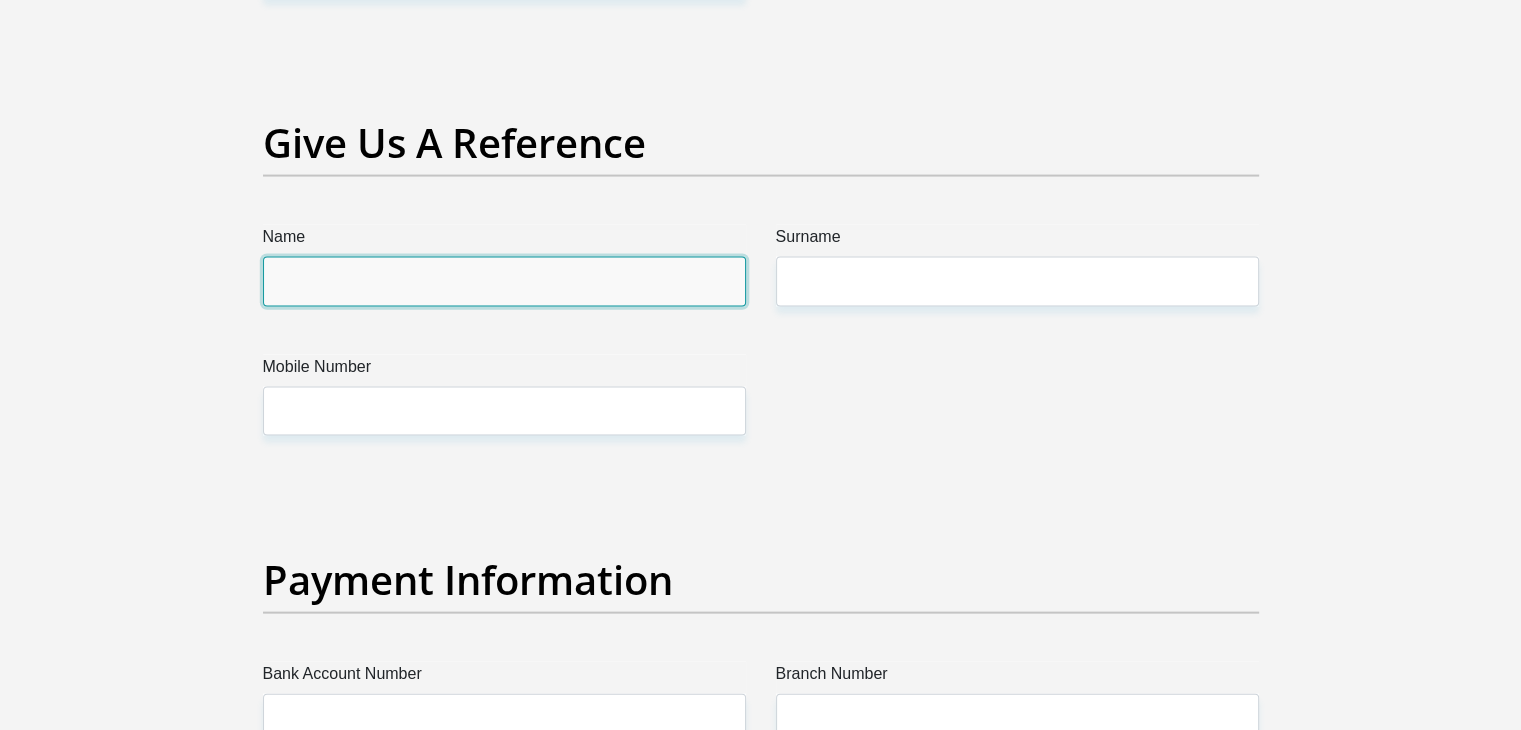click on "Name" at bounding box center (504, 281) 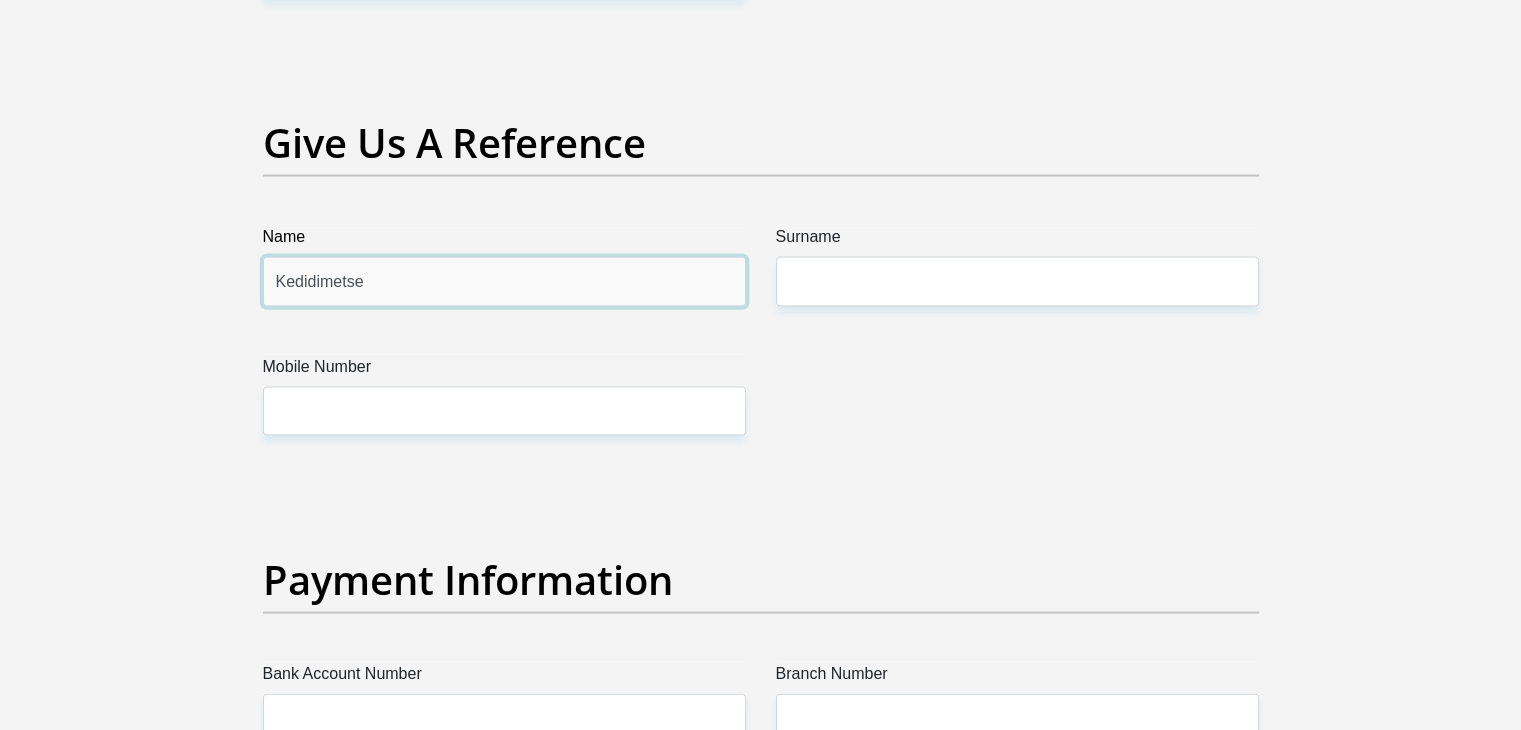 type on "Kedidimetse" 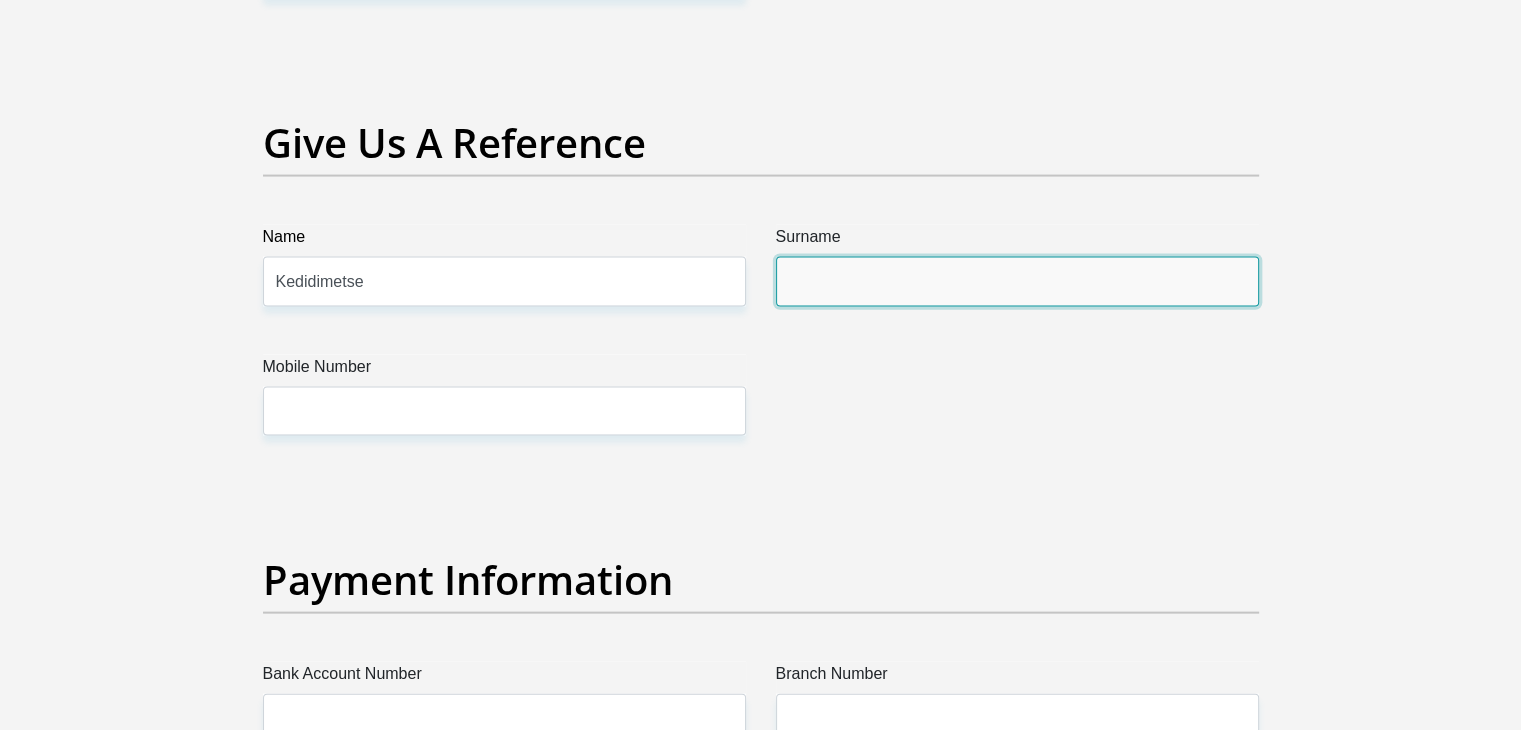 click on "Surname" at bounding box center (1017, 281) 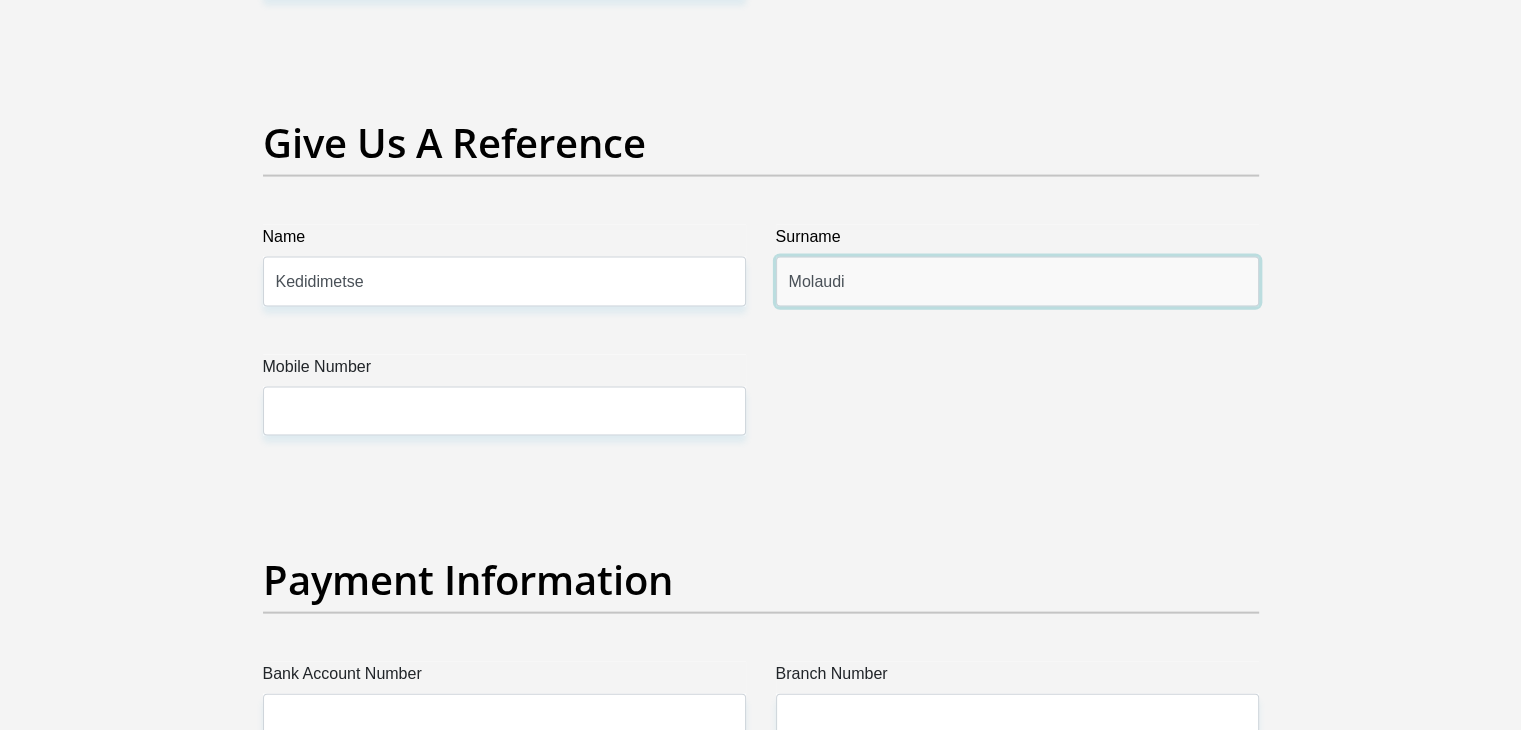type on "Molaudi" 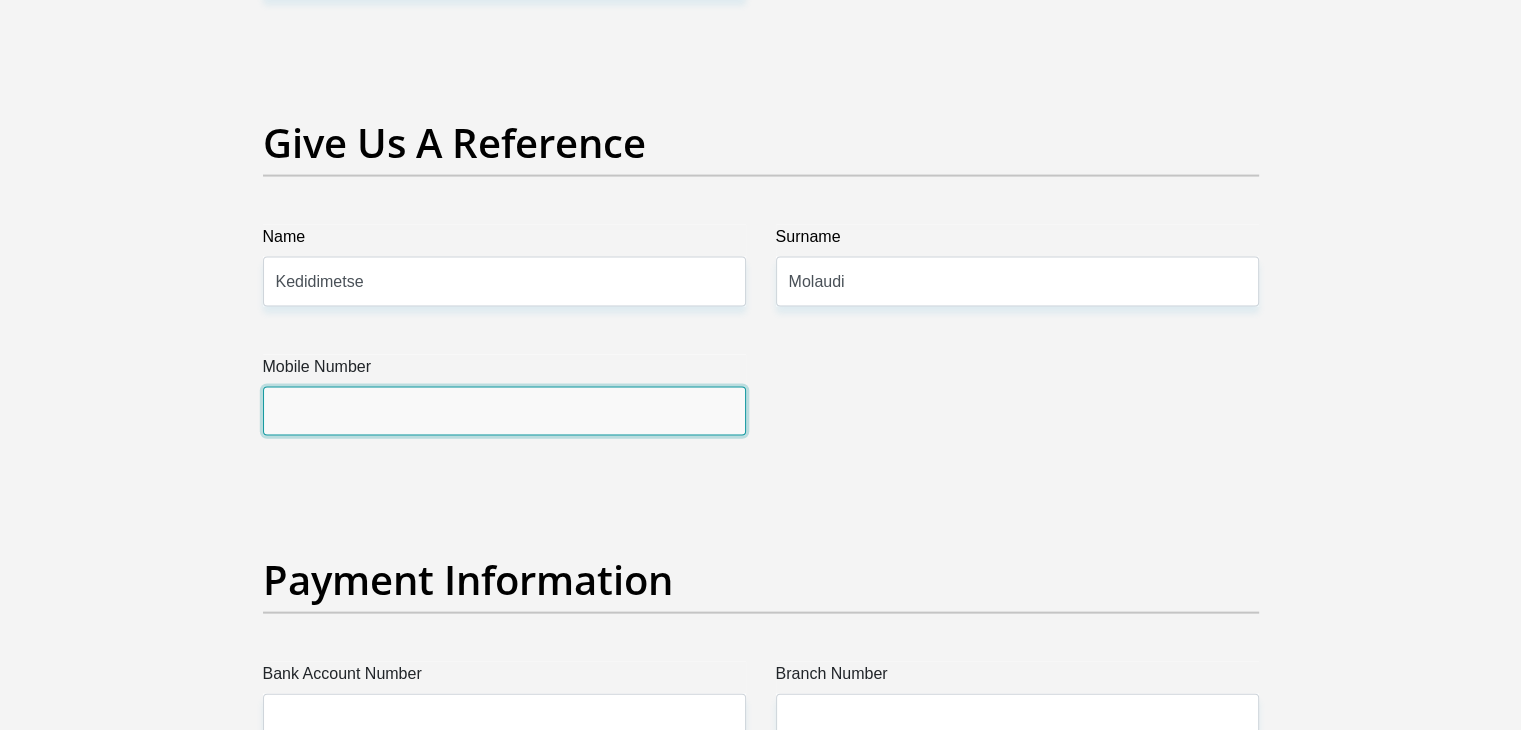 click on "Mobile Number" at bounding box center (504, 411) 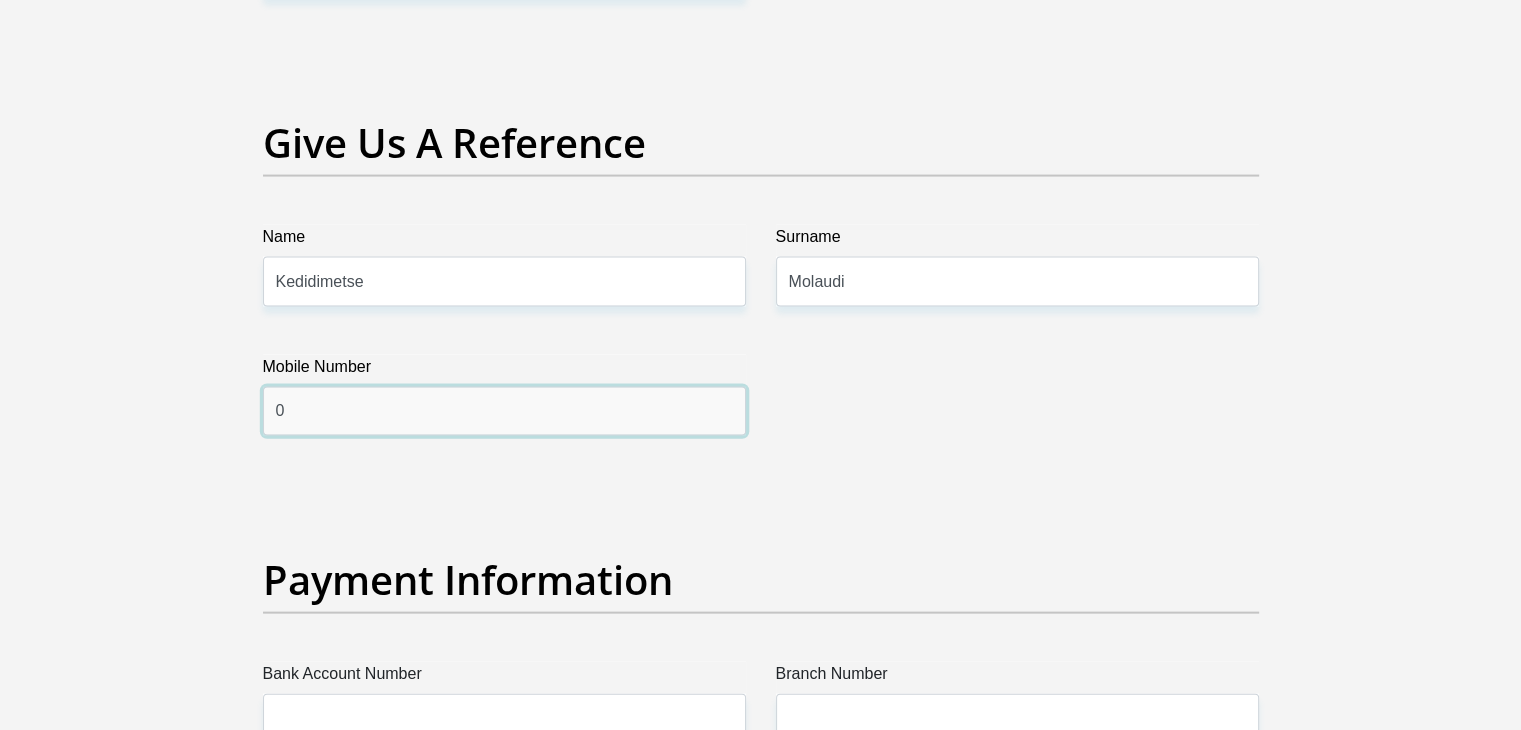 type on "0738942844" 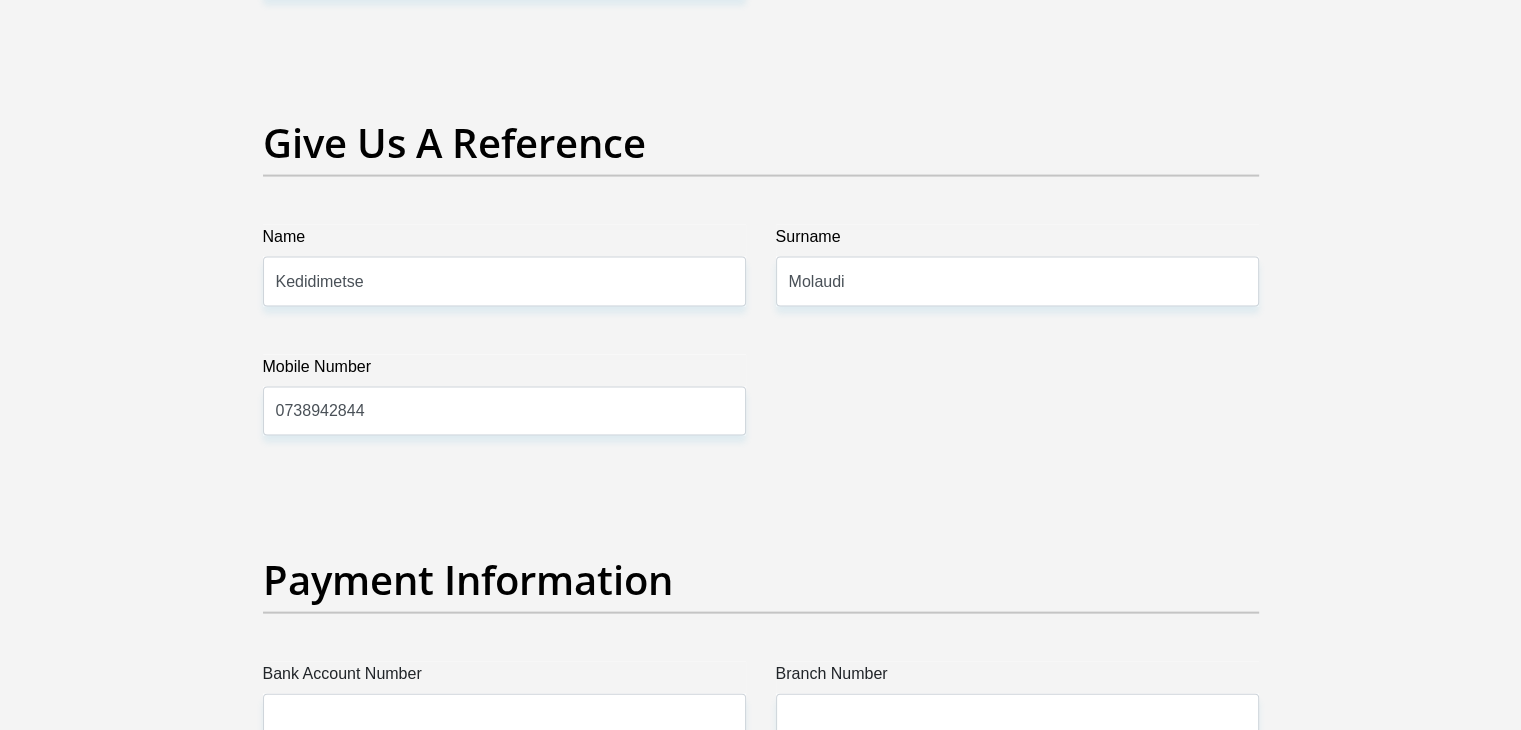 click on "Title
Mr
Ms
Mrs
Dr
[PERSON_NAME]
First Name
ThembaReuben
Surname
[PERSON_NAME]
ID Number
0102275331084
Please input valid ID number
Race
Black
Coloured
Indian
White
Other
Contact Number
0796983984
Please input valid contact number
Nationality
[GEOGRAPHIC_DATA]
[GEOGRAPHIC_DATA]
[GEOGRAPHIC_DATA]  [GEOGRAPHIC_DATA]" at bounding box center [761, -592] 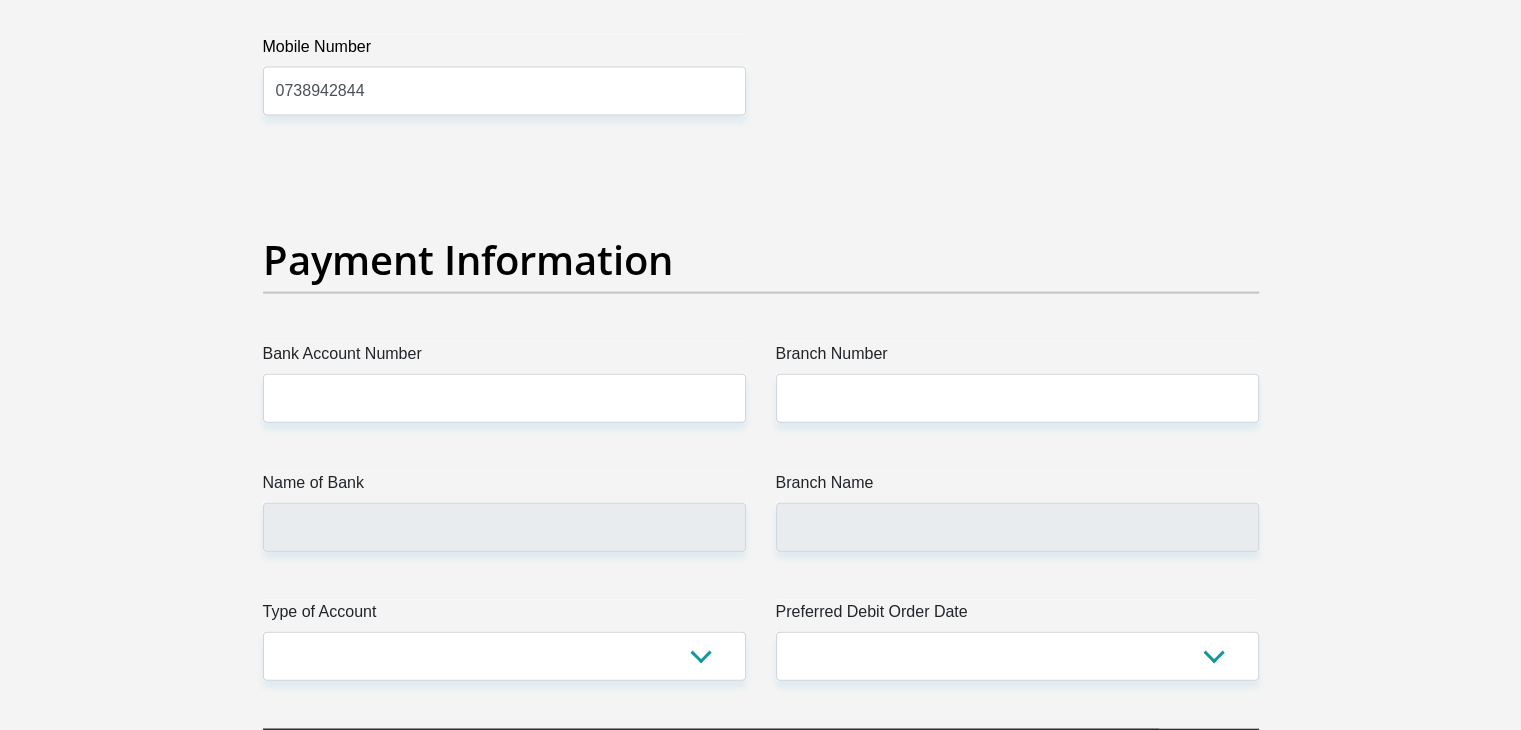 scroll, scrollTop: 4584, scrollLeft: 0, axis: vertical 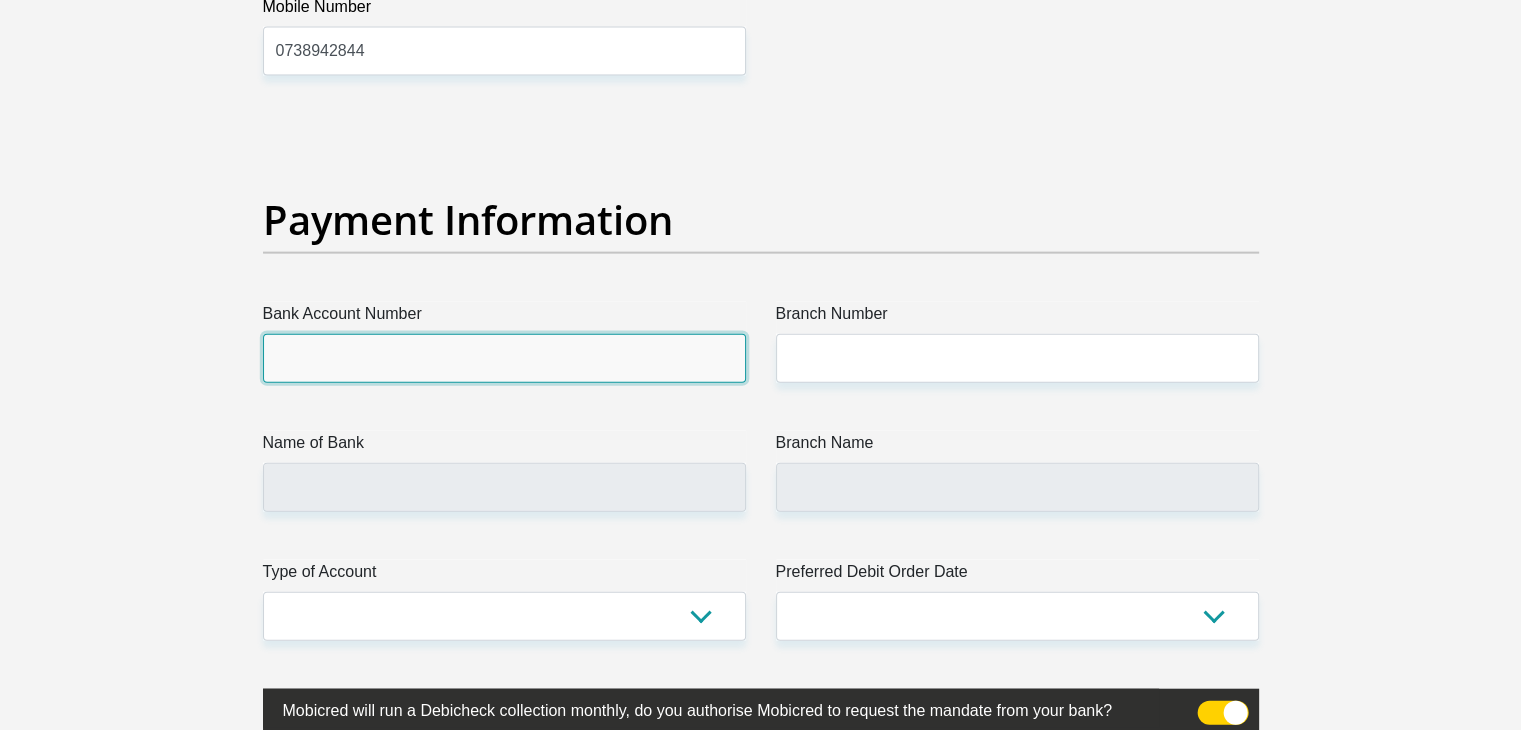 click on "Bank Account Number" at bounding box center [504, 358] 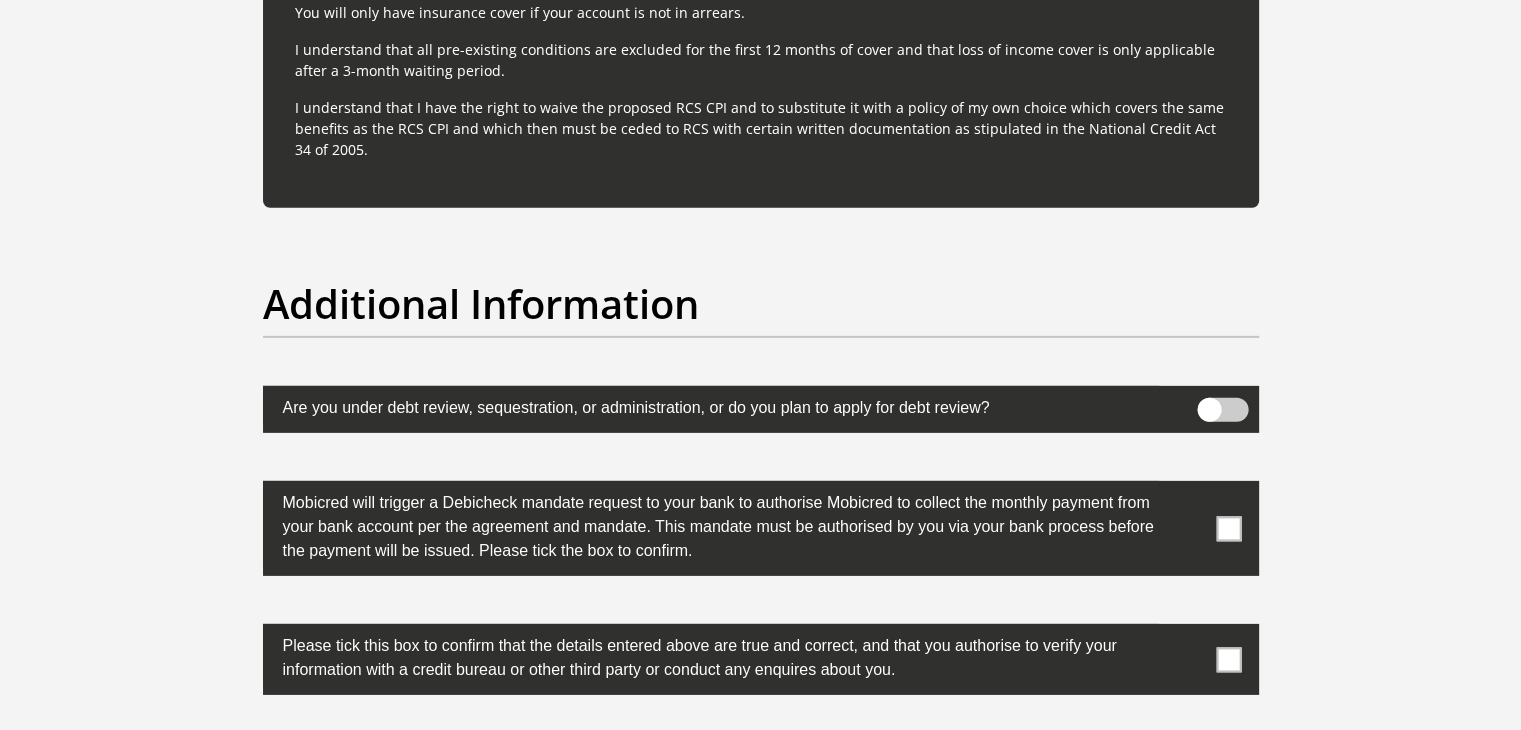 scroll, scrollTop: 6570, scrollLeft: 0, axis: vertical 